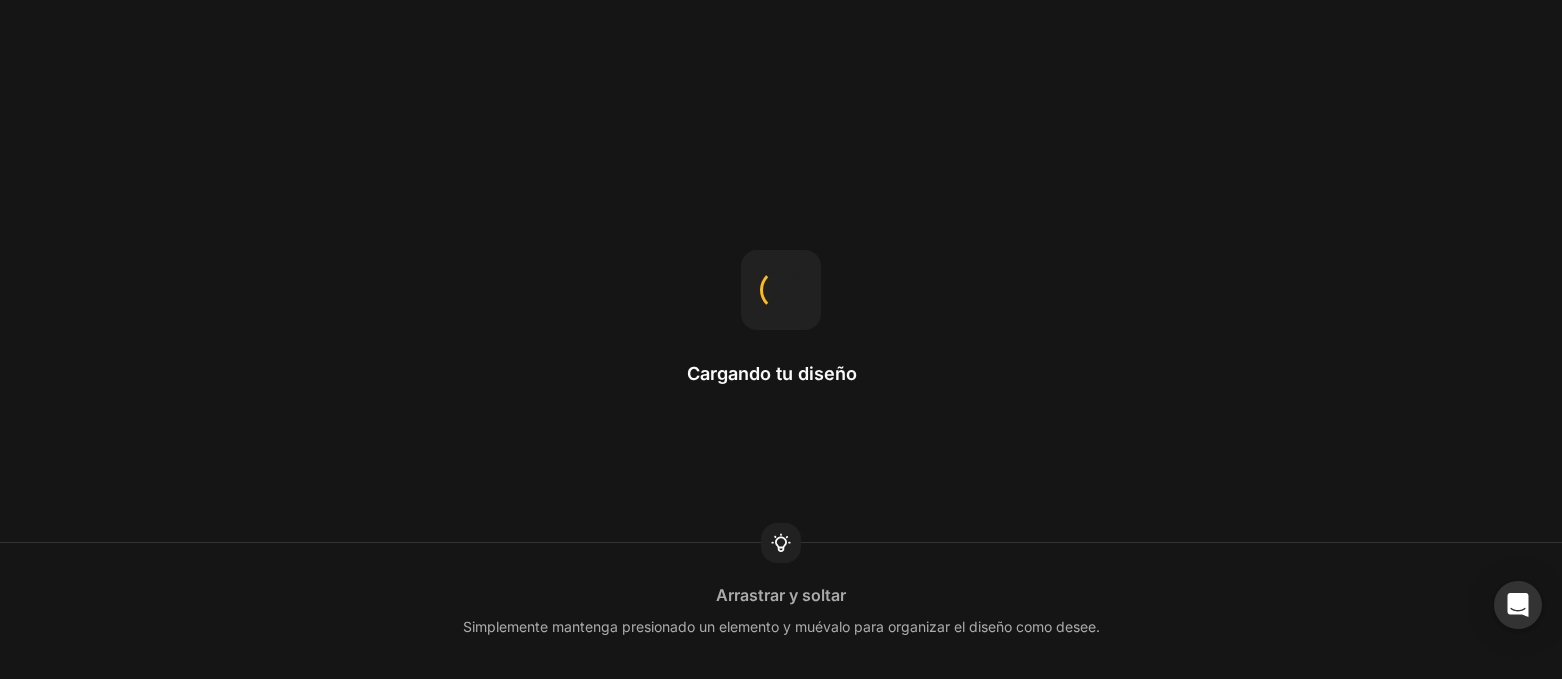 scroll, scrollTop: 0, scrollLeft: 0, axis: both 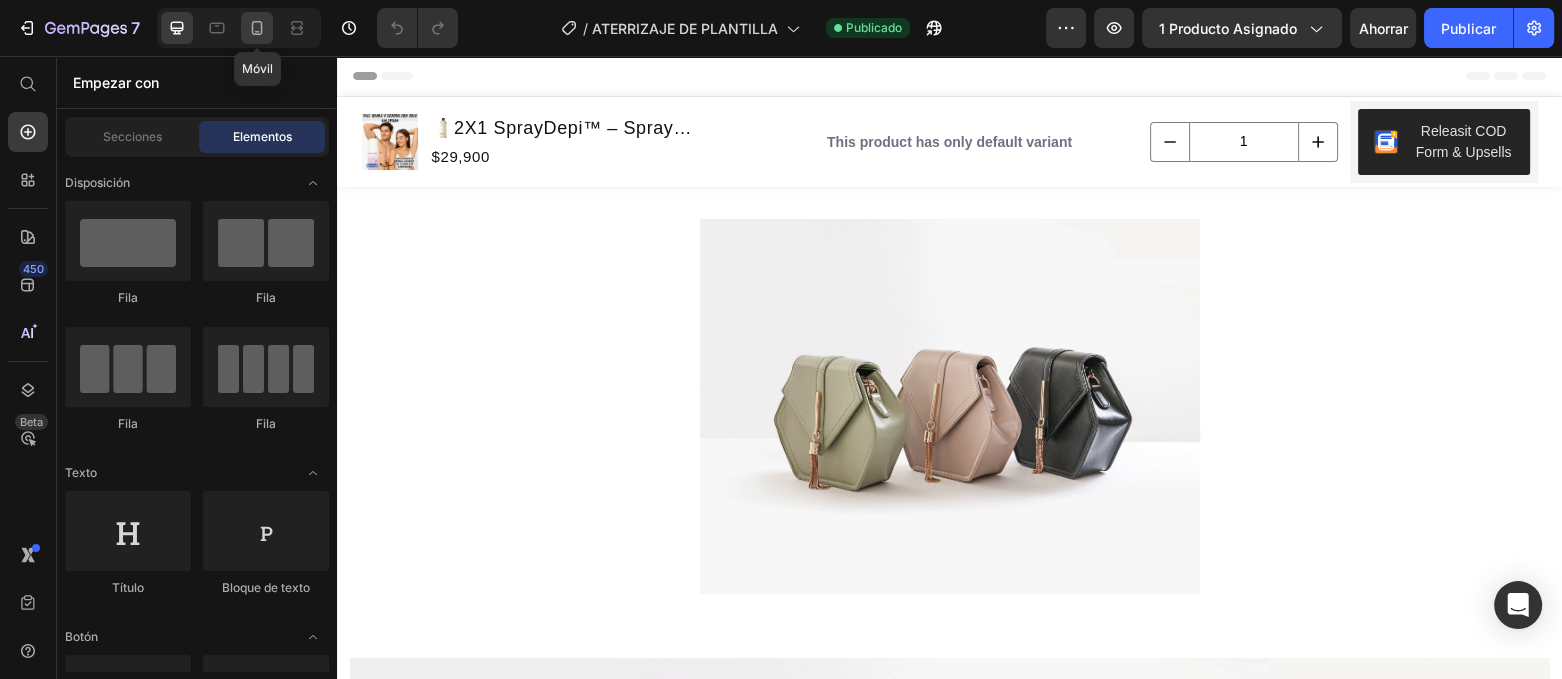 click 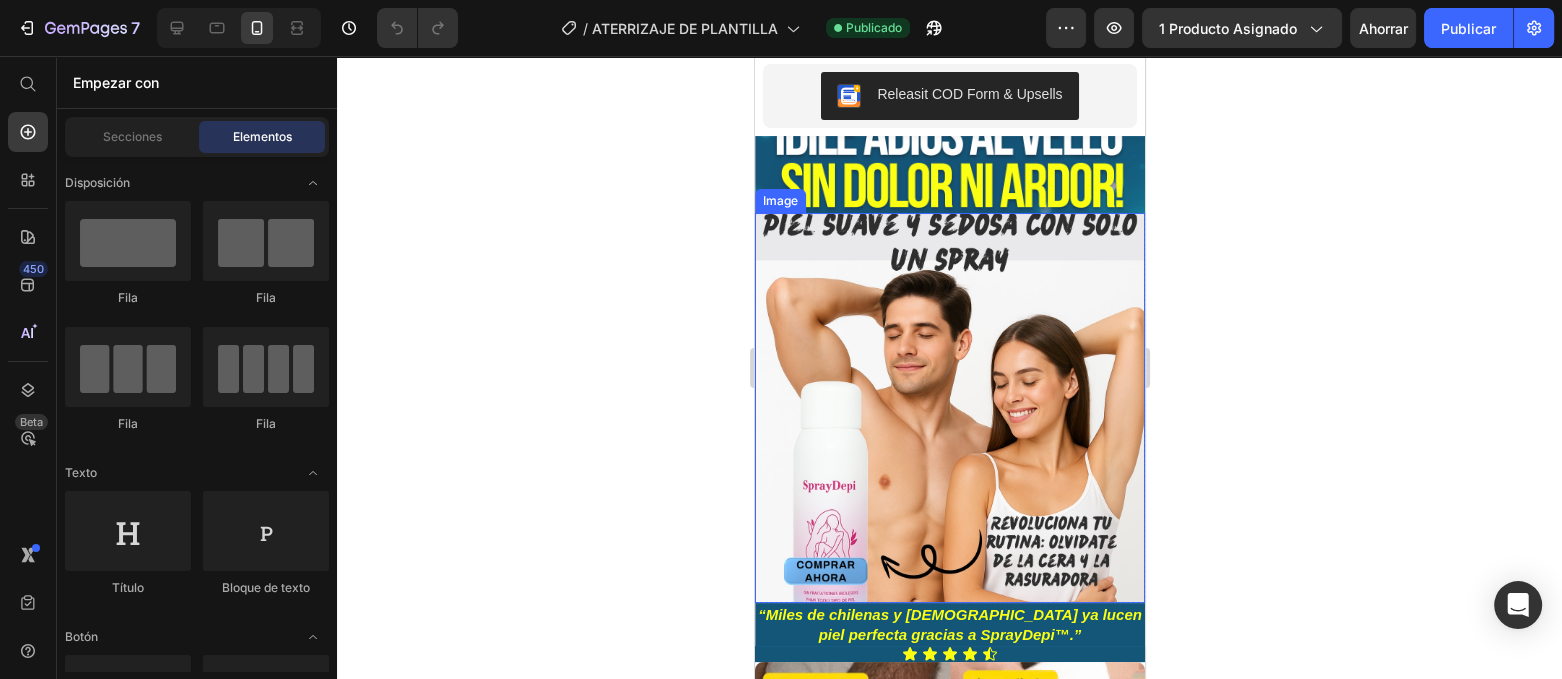 scroll, scrollTop: 0, scrollLeft: 0, axis: both 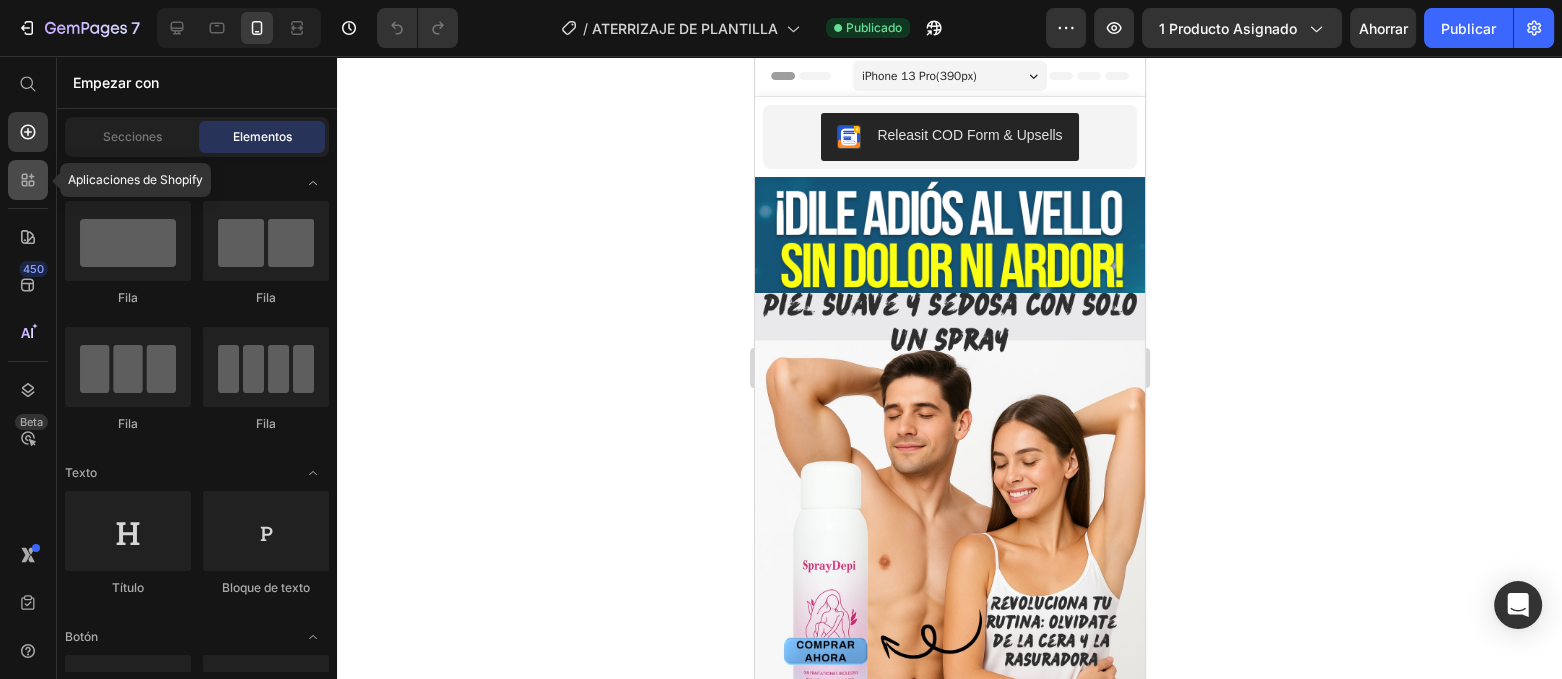 click 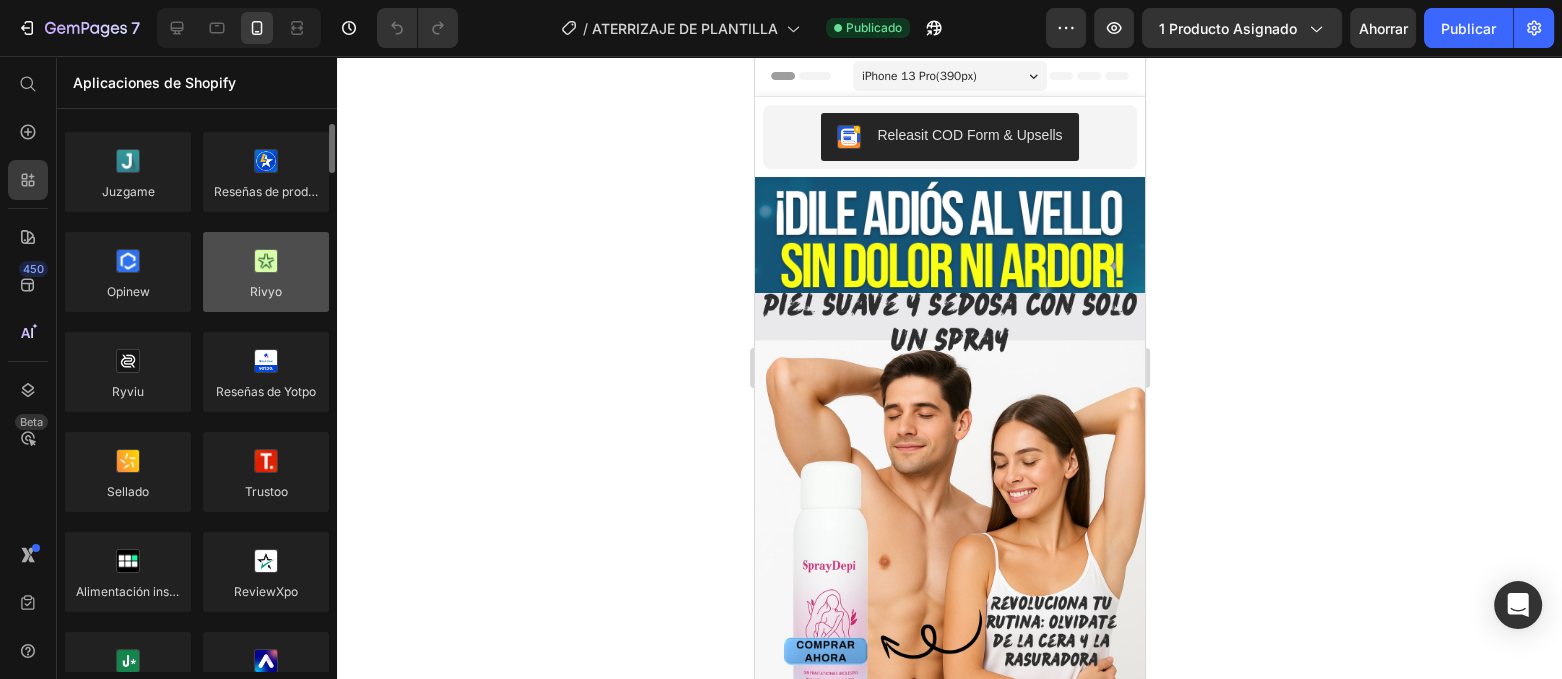 scroll, scrollTop: 0, scrollLeft: 0, axis: both 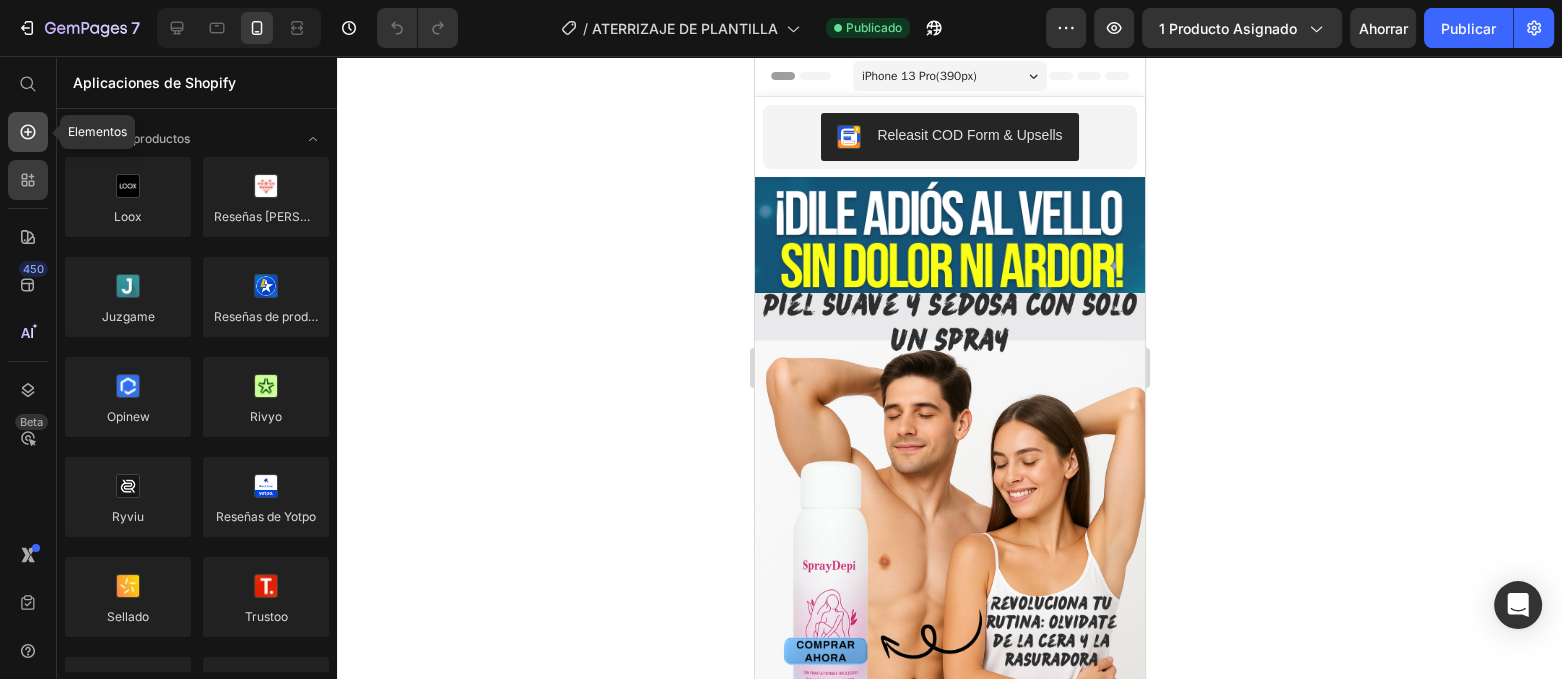 click 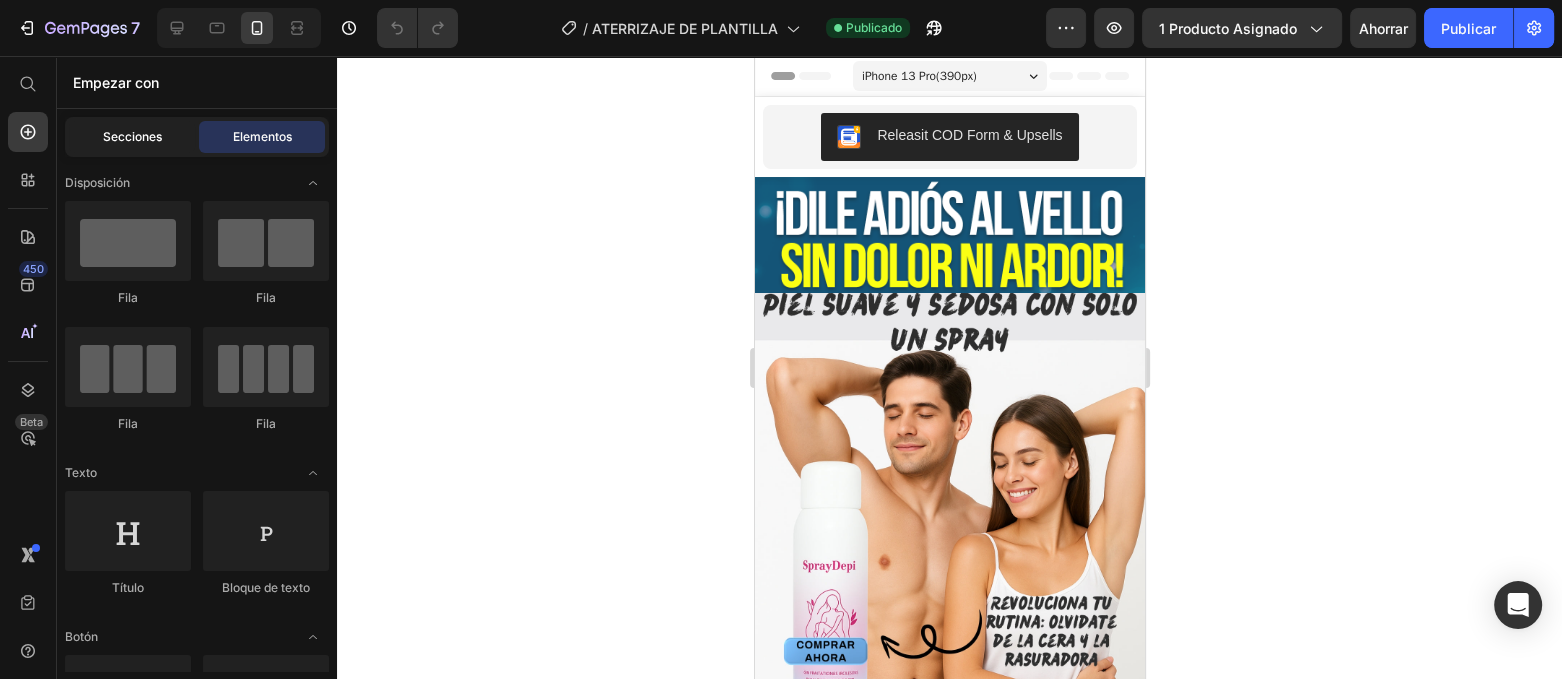 click on "Secciones" at bounding box center [132, 136] 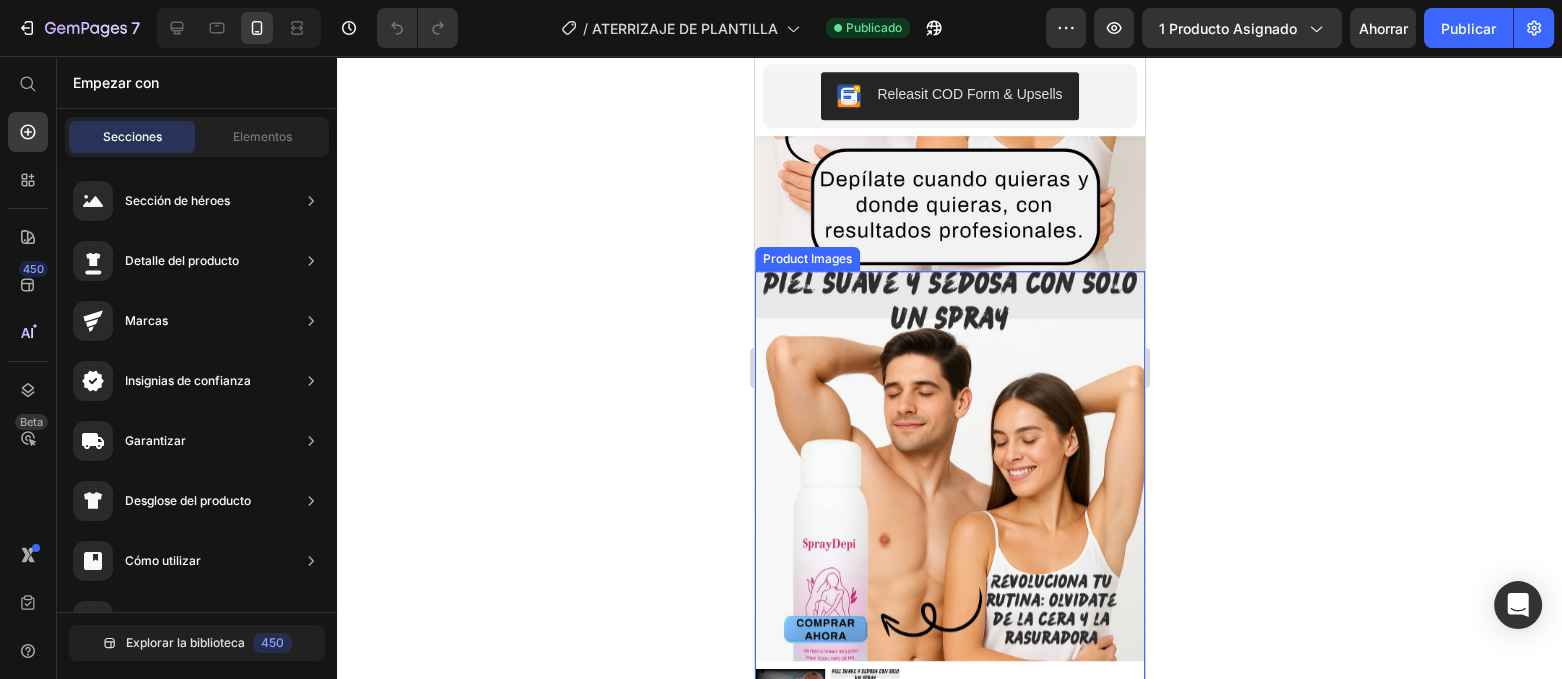 scroll, scrollTop: 1250, scrollLeft: 0, axis: vertical 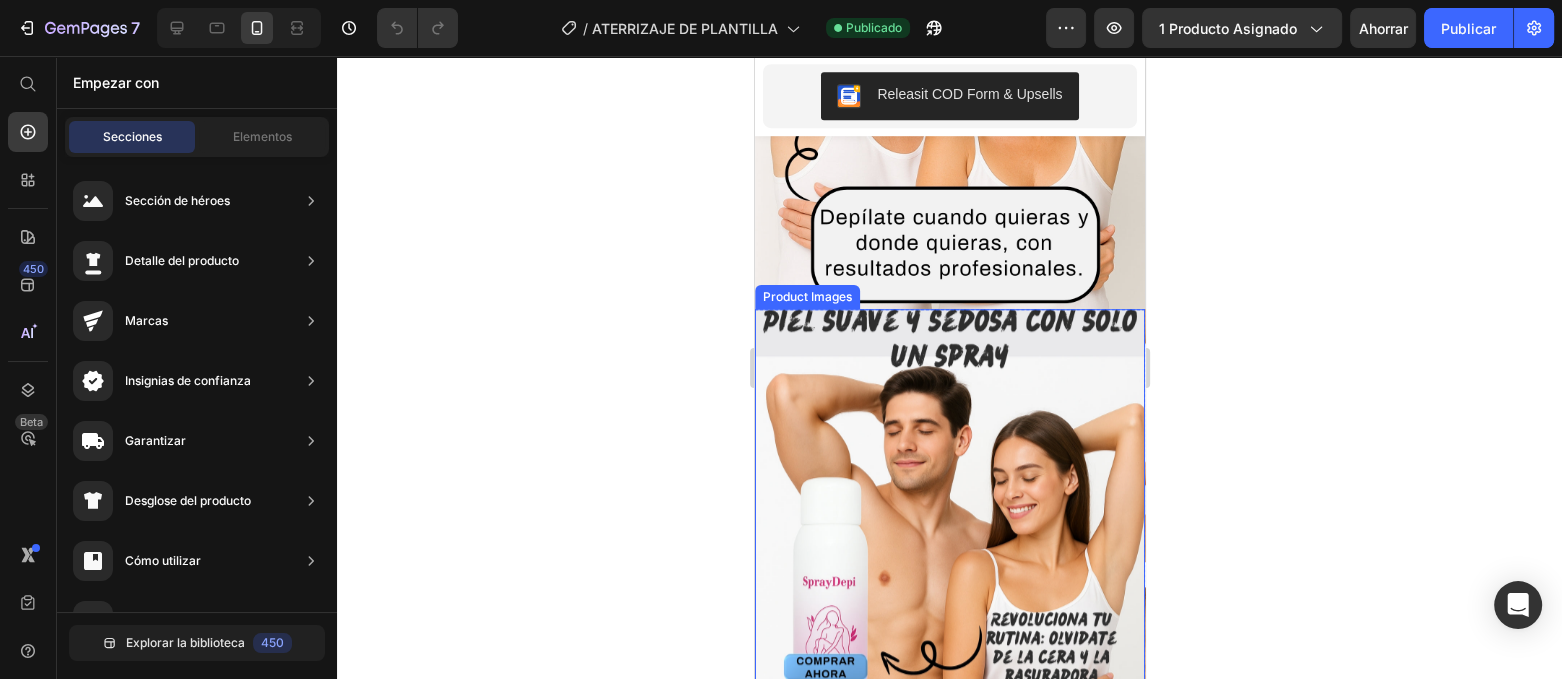 click at bounding box center (949, 504) 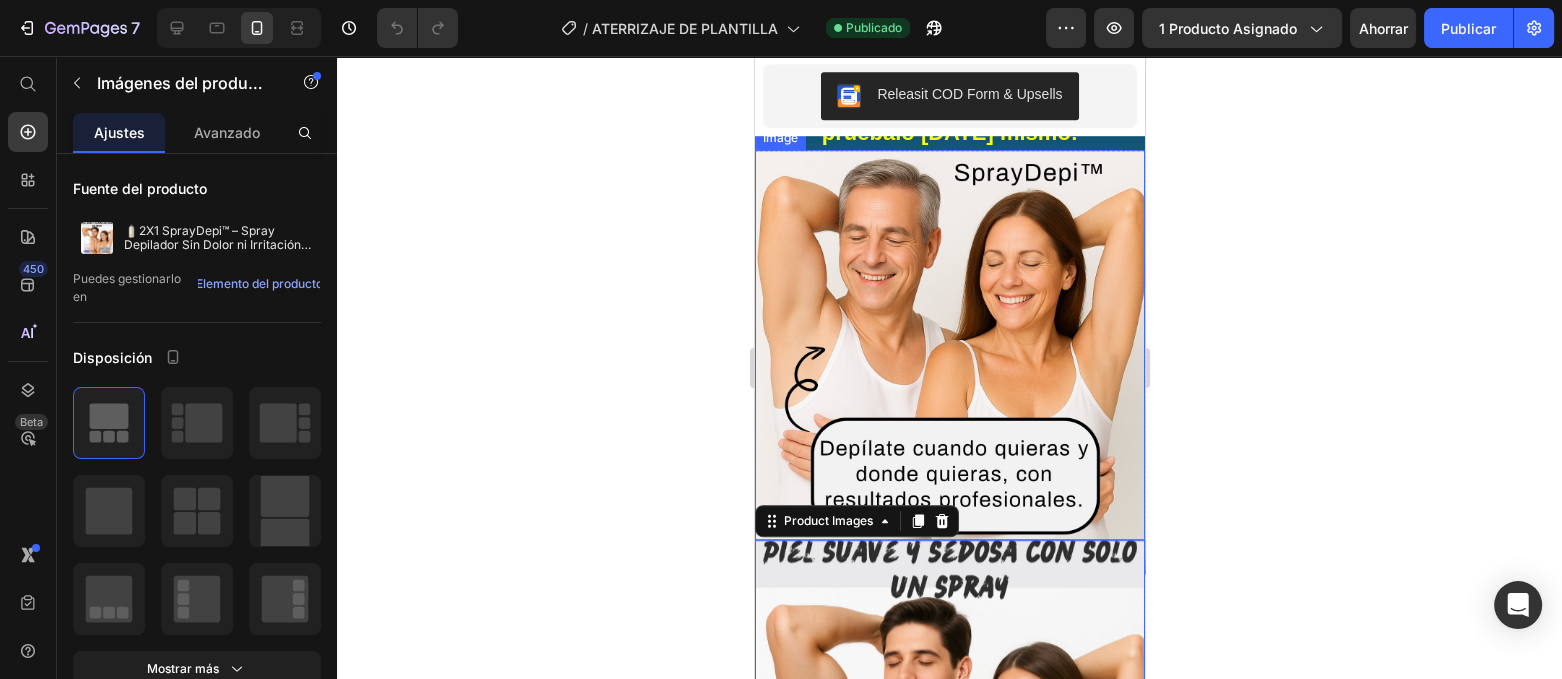 scroll, scrollTop: 1125, scrollLeft: 0, axis: vertical 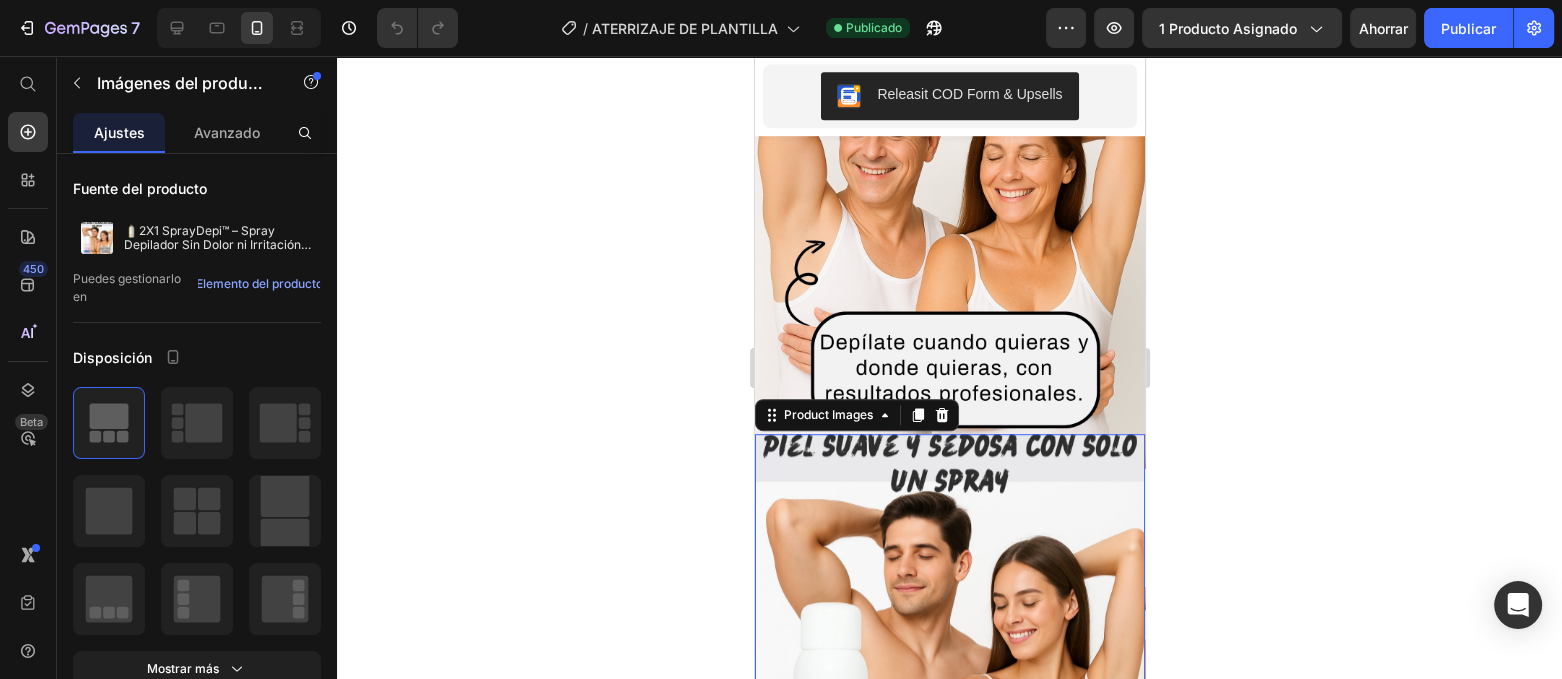 click at bounding box center [949, 629] 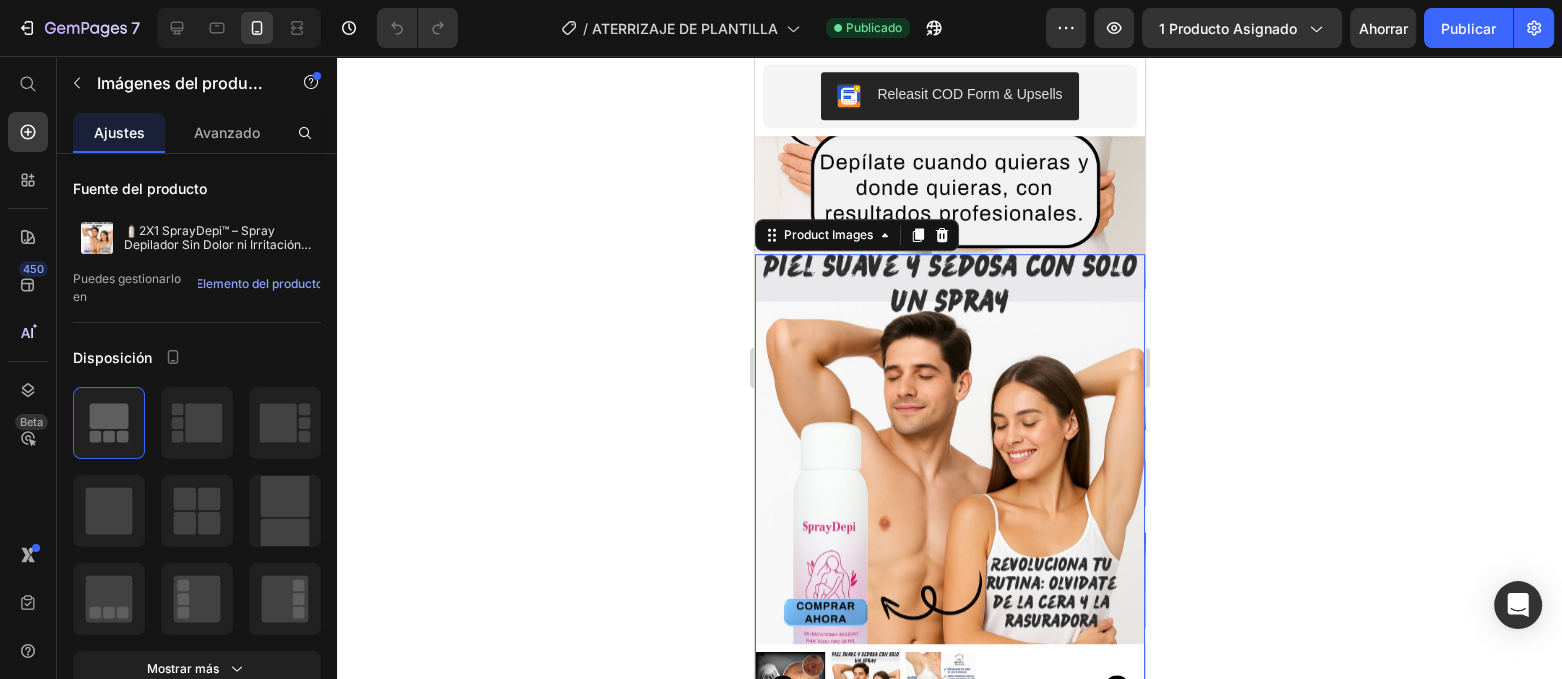 scroll, scrollTop: 1374, scrollLeft: 0, axis: vertical 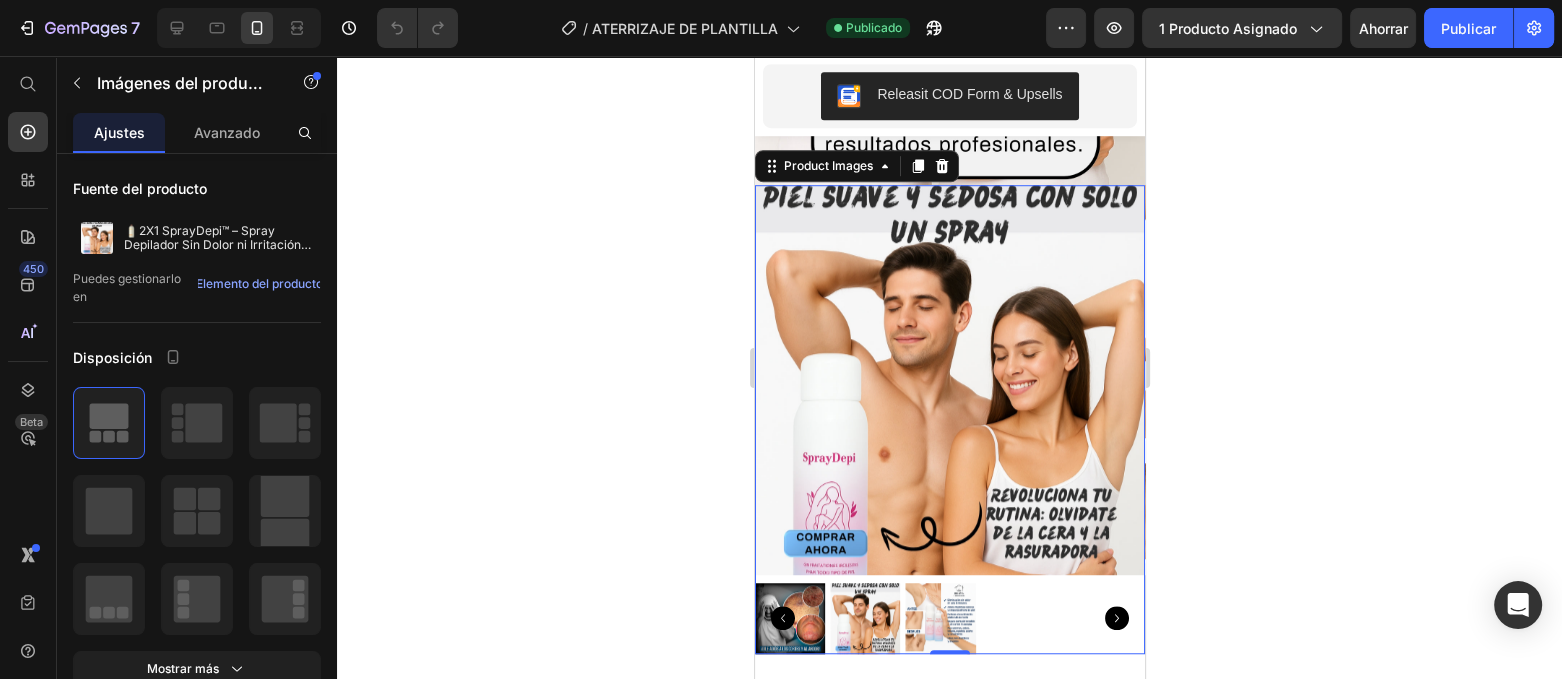 click 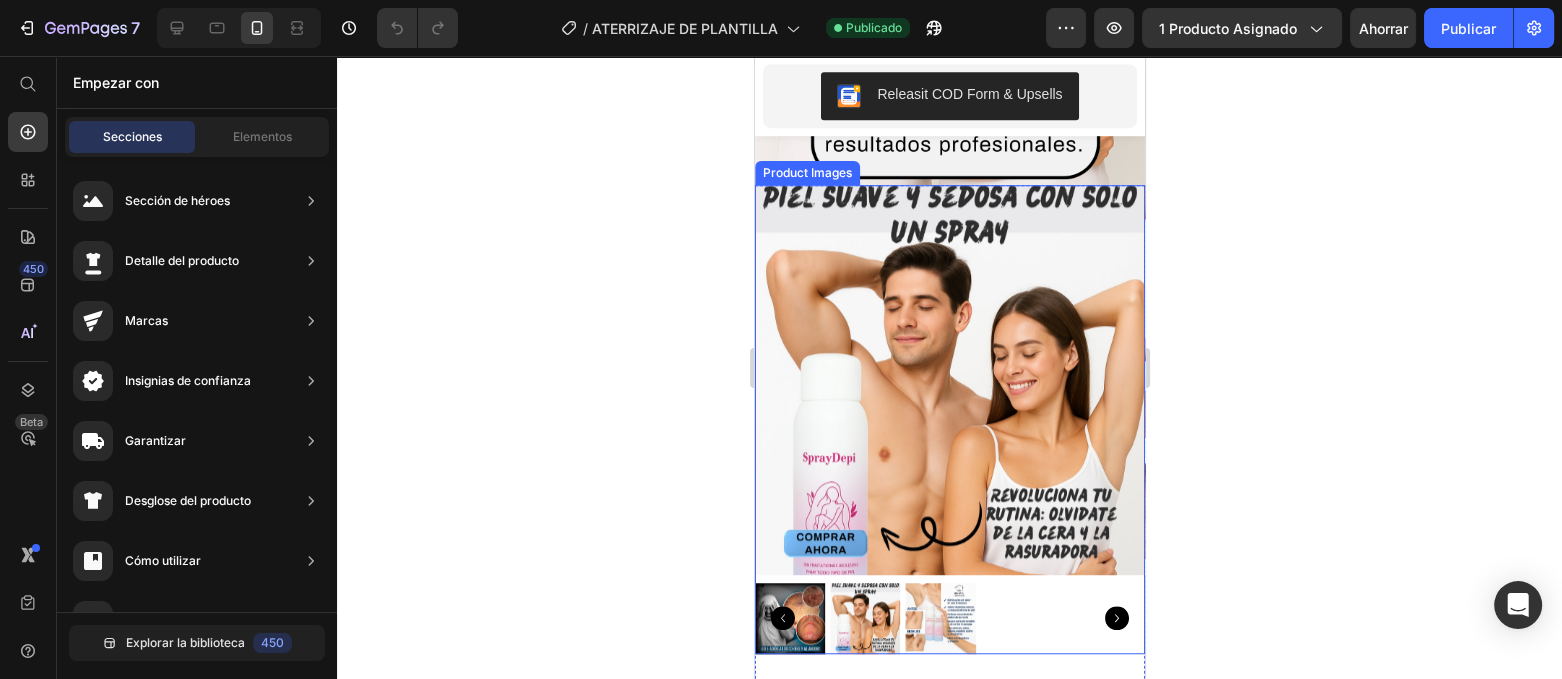 click at bounding box center [949, 380] 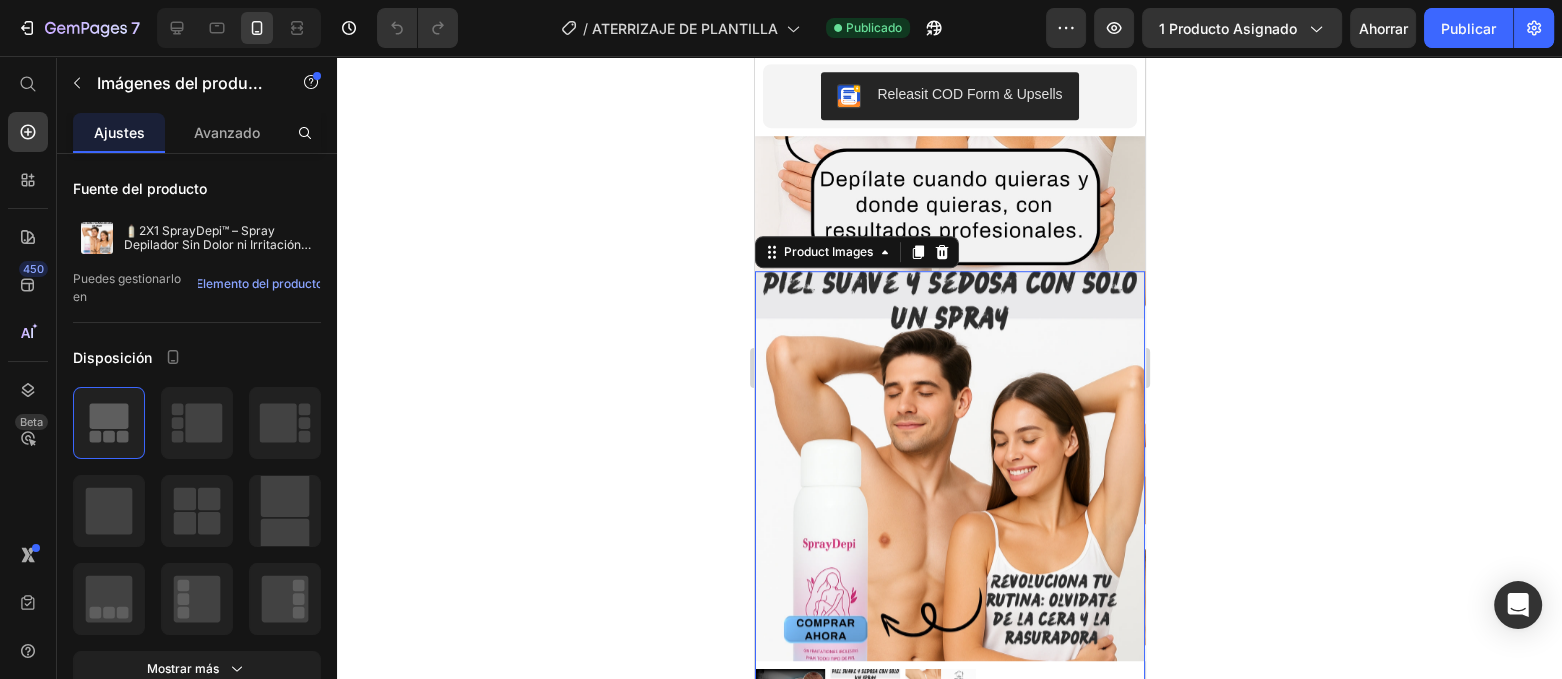 scroll, scrollTop: 1250, scrollLeft: 0, axis: vertical 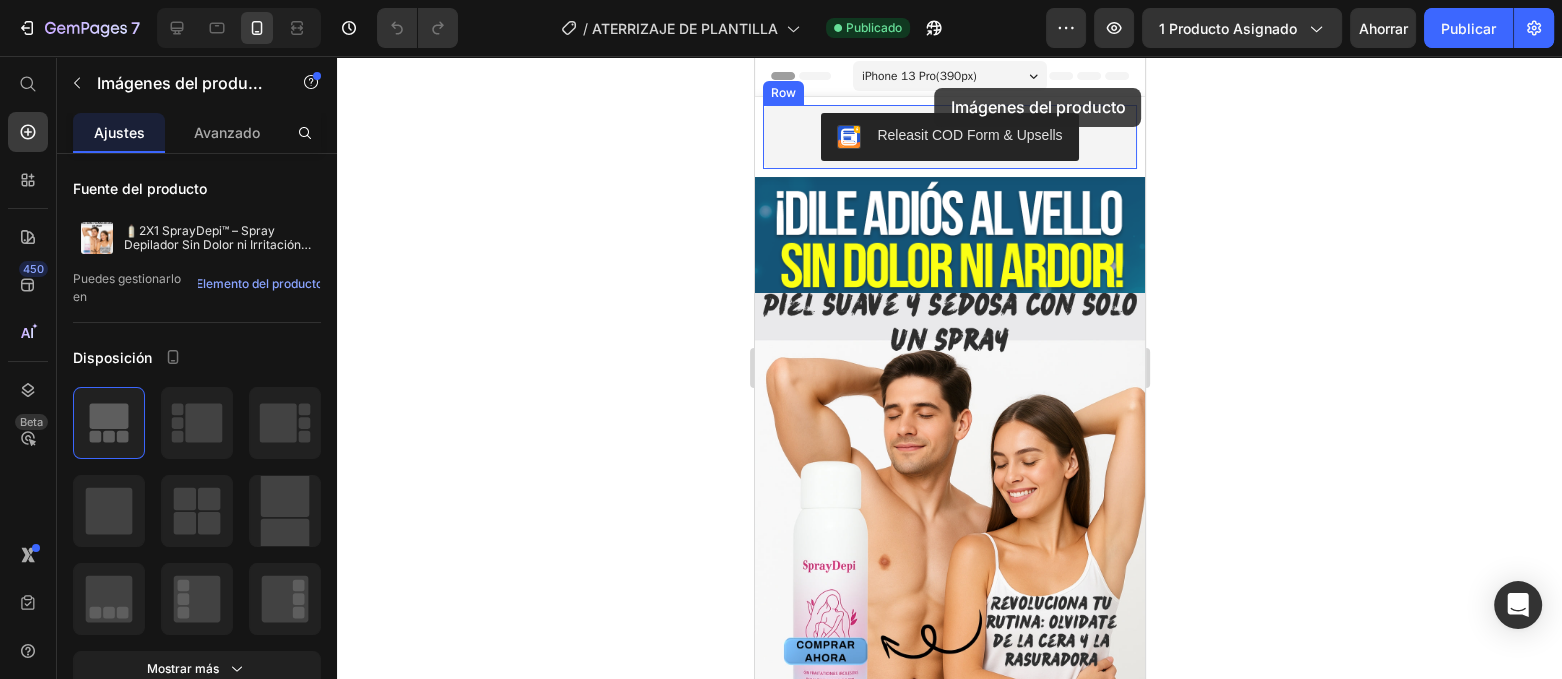 drag, startPoint x: 892, startPoint y: 350, endPoint x: 934, endPoint y: 88, distance: 265.34506 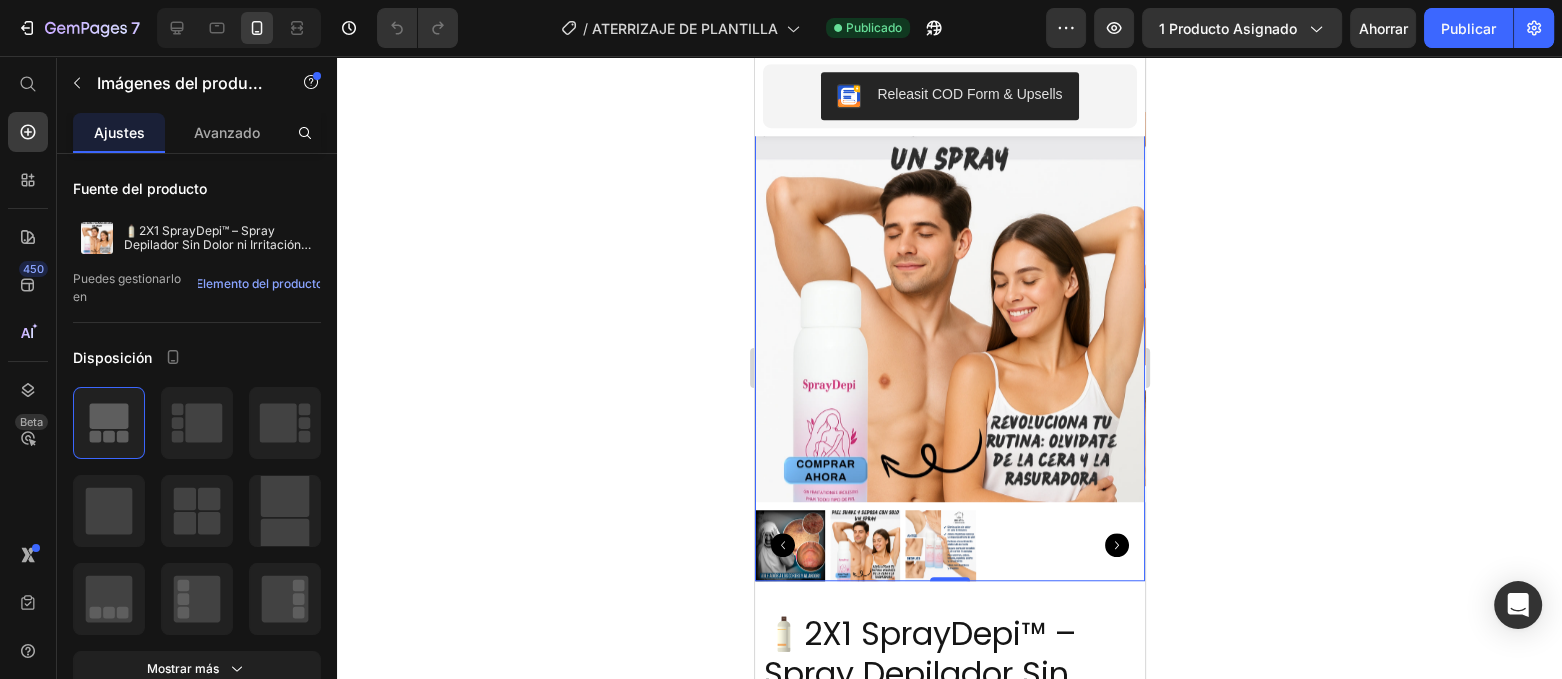 scroll, scrollTop: 1500, scrollLeft: 0, axis: vertical 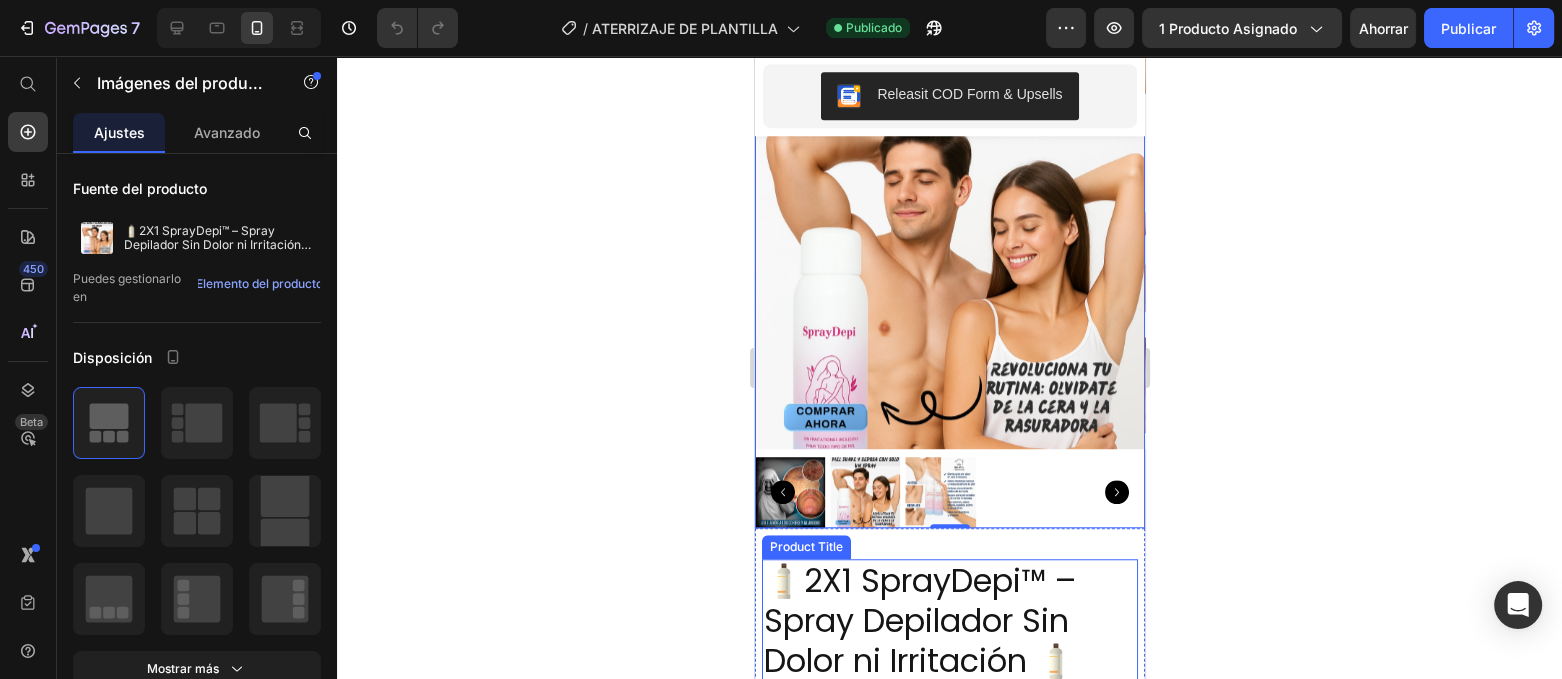 click on "🧴2X1  SprayDepi™ – Spray Depilador Sin Dolor ni Irritación 🧴llegó a [GEOGRAPHIC_DATA]!💥" at bounding box center (949, 681) 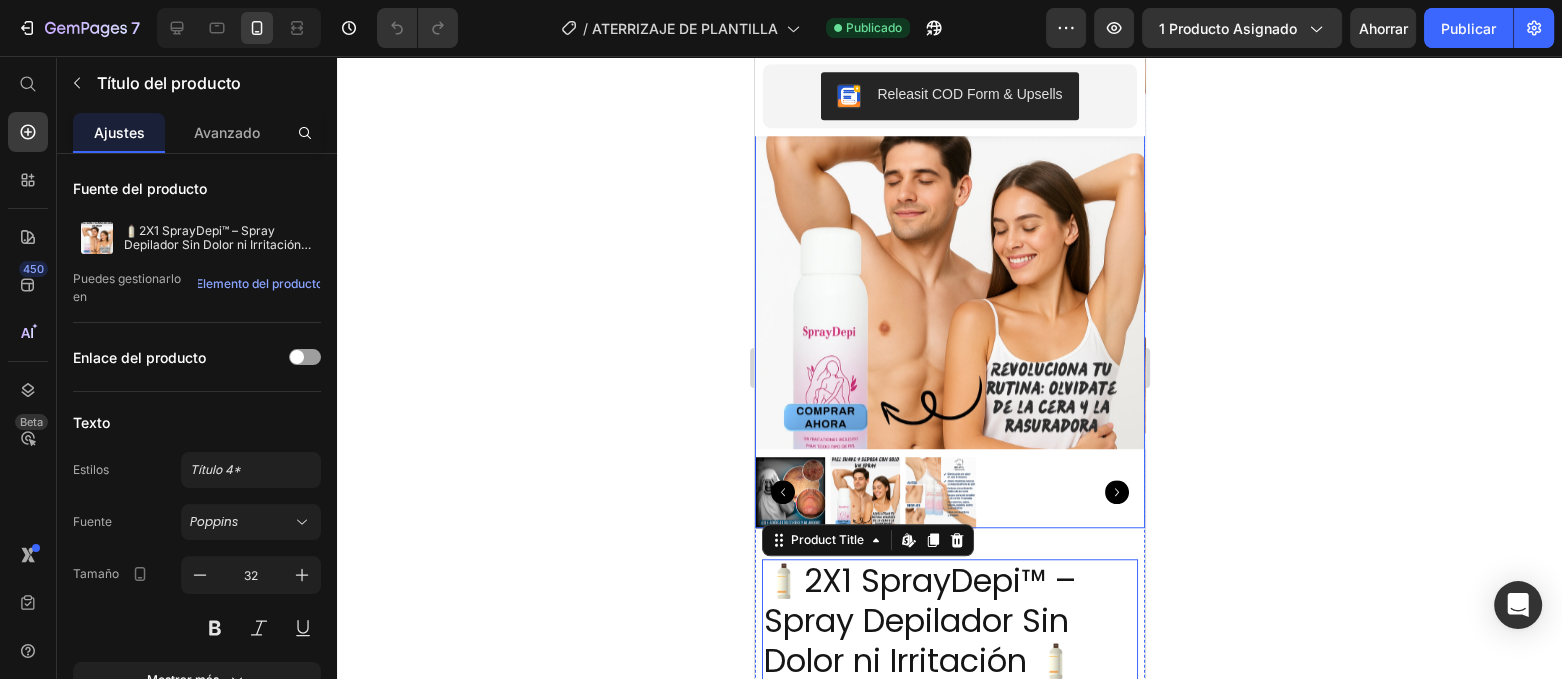 click at bounding box center [949, 492] 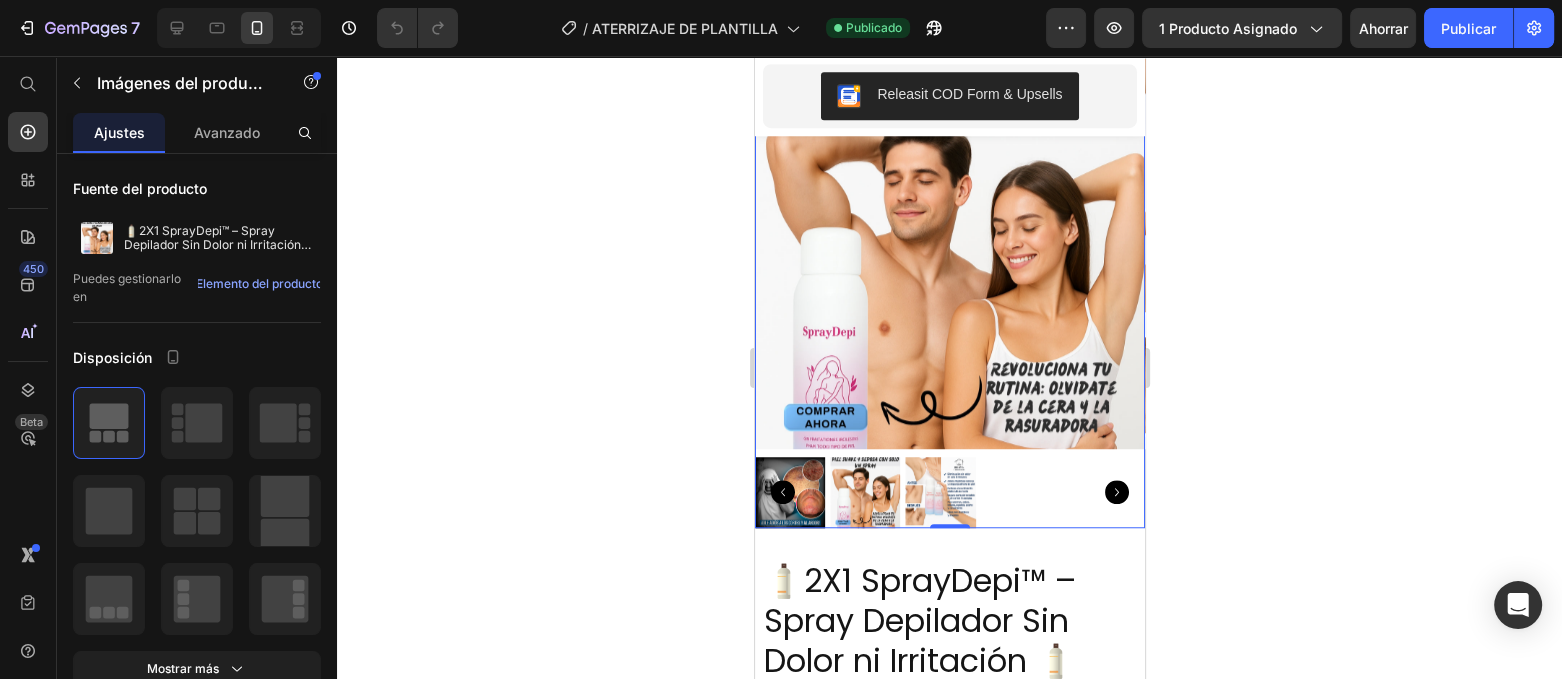 click 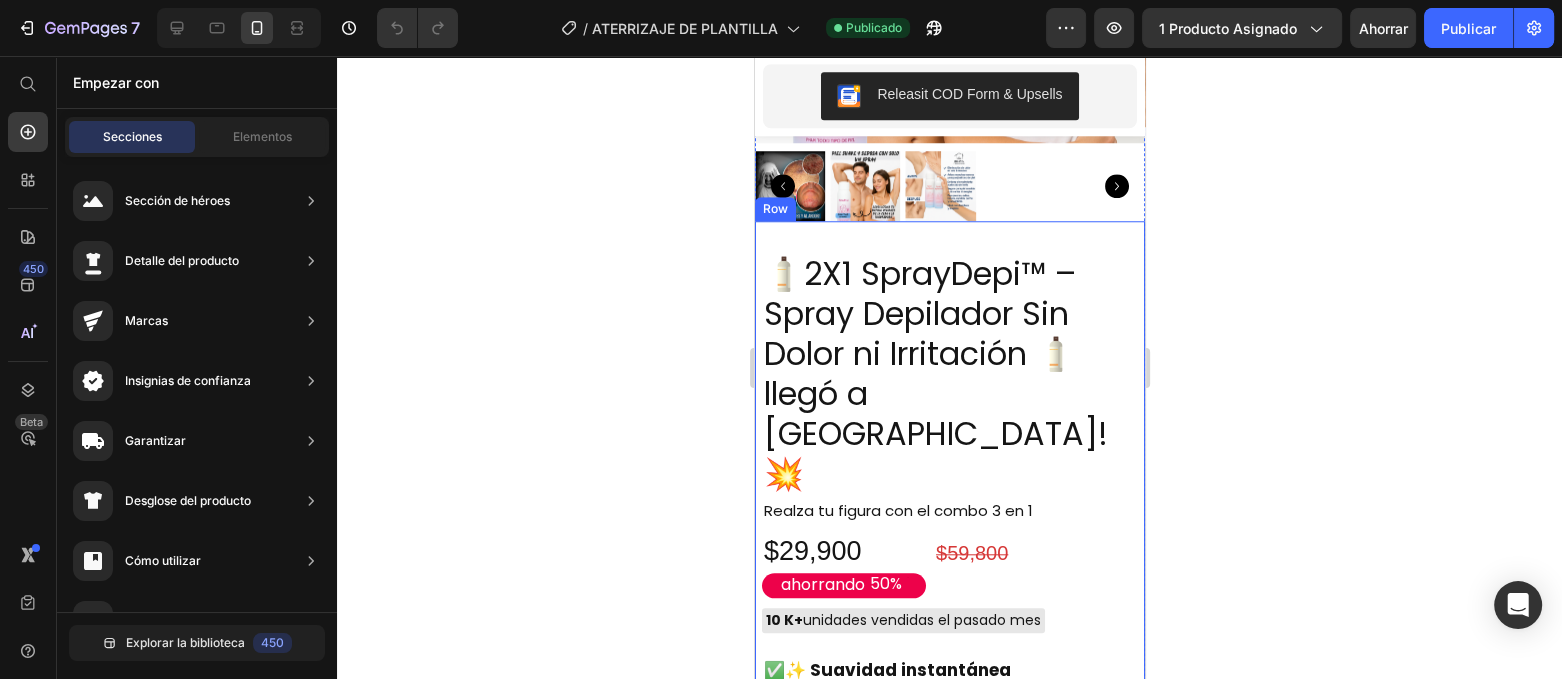scroll, scrollTop: 1750, scrollLeft: 0, axis: vertical 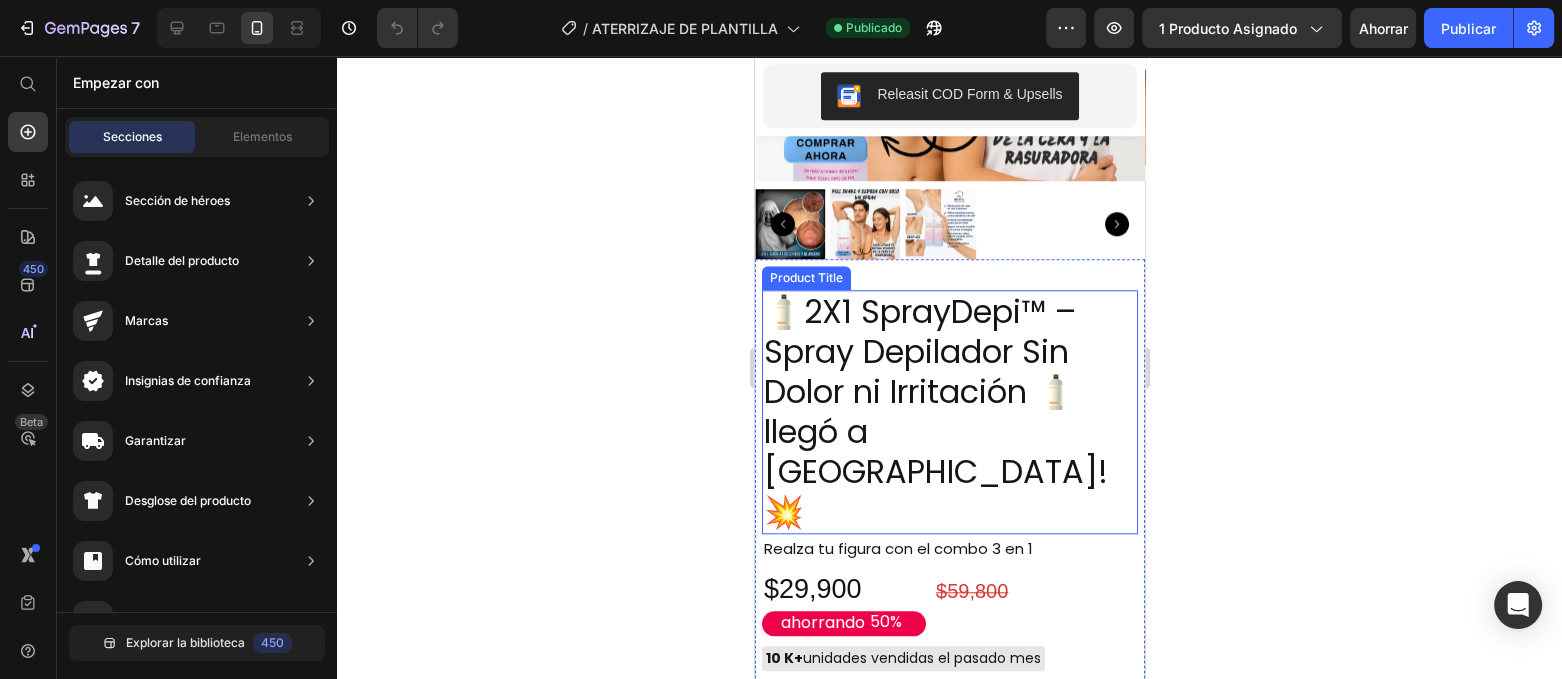 click on "🧴2X1  SprayDepi™ – Spray Depilador Sin Dolor ni Irritación 🧴llegó a [GEOGRAPHIC_DATA]!💥" at bounding box center (949, 412) 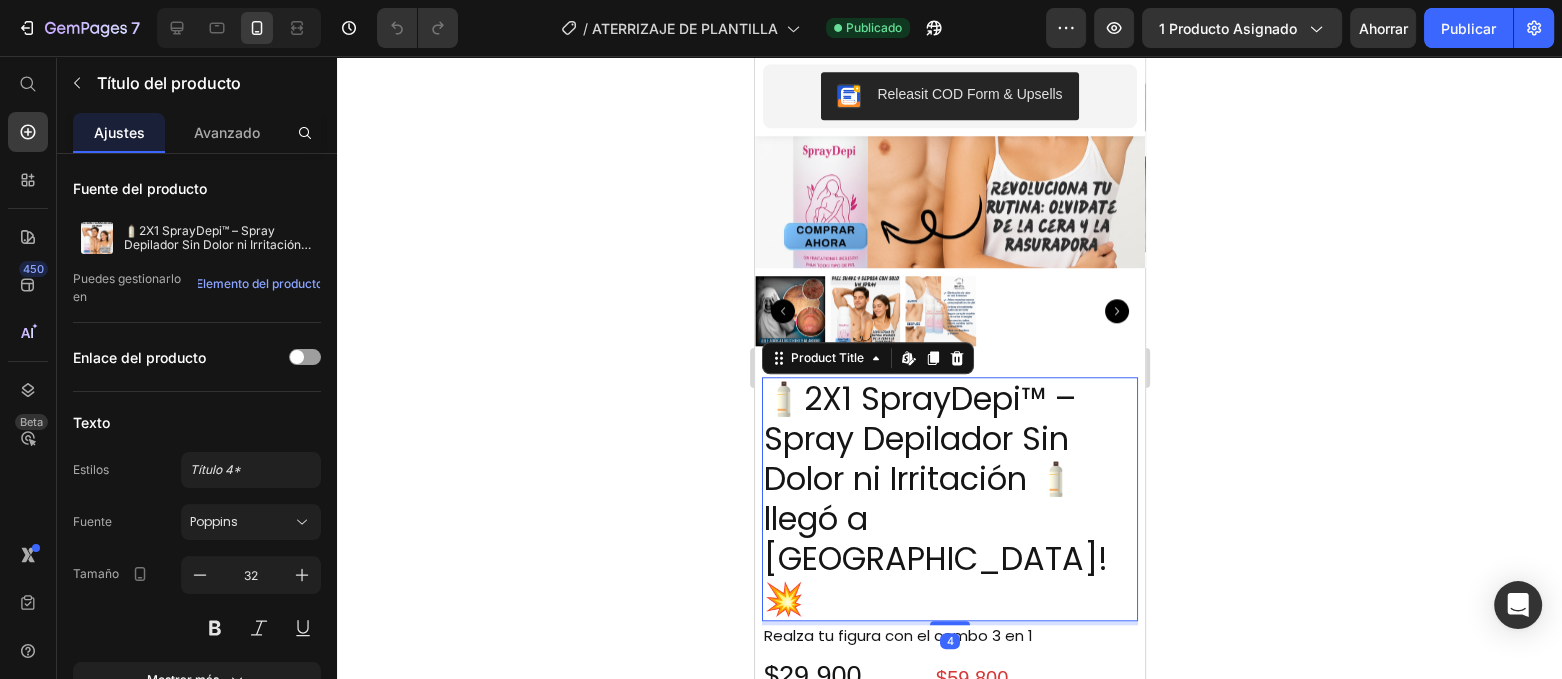 scroll, scrollTop: 1625, scrollLeft: 0, axis: vertical 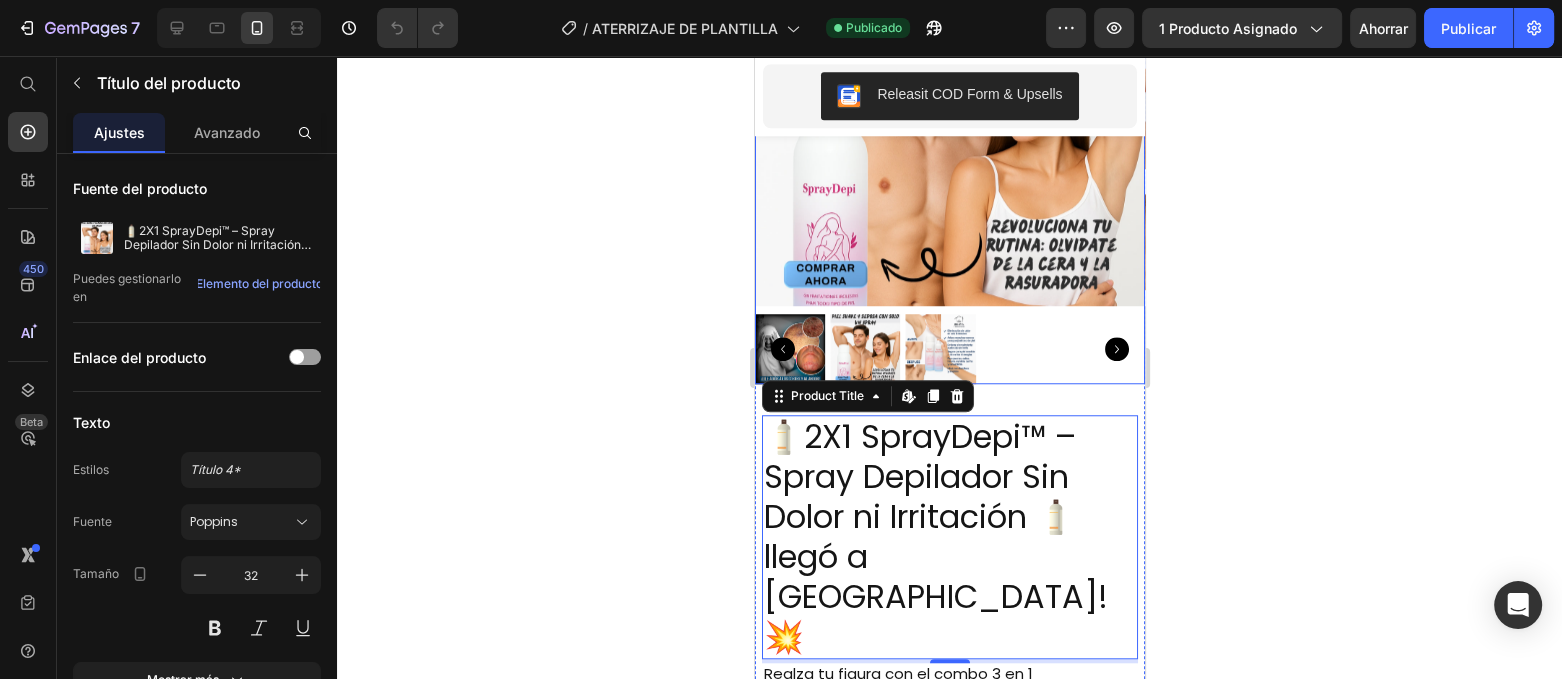click at bounding box center (949, 349) 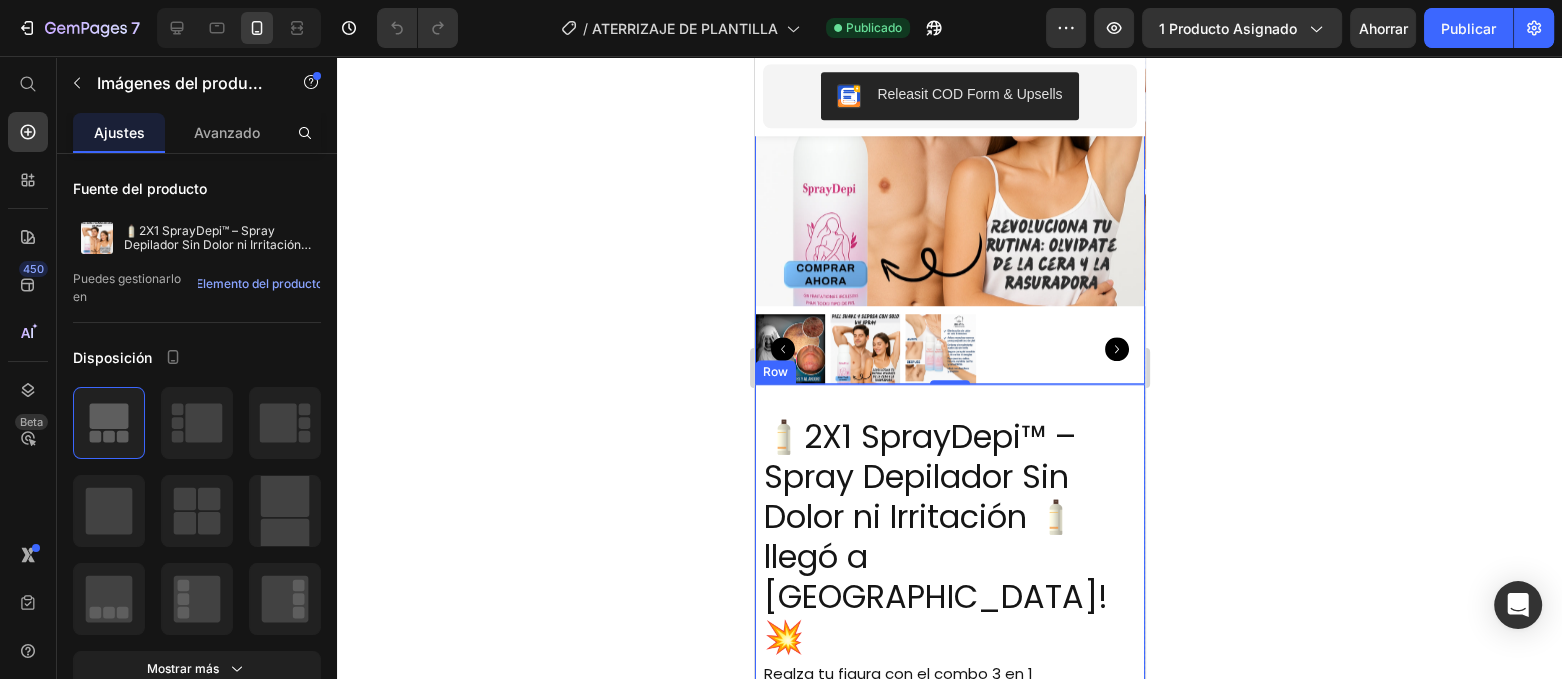 click on "🧴2X1  SprayDepi™ – Spray Depilador Sin Dolor ni Irritación 🧴llegó a [GEOGRAPHIC_DATA]!💥 Product Title Realza tu figura con el combo 3 en 1 Text Block $29,900 Product Price ahorrando 50% Discount Tag $59,800 Product Price Row
10 K+  unidades vendidas el pasado mes
Custom Code ✅  ✨ Suavidad instantánea ✅  🕒 Depilación rápida ✅  💧 Cero irritación Text Block
ATENCIÓN:  SOLO  7  unidades quedan en stock
Custom Code Releasit COD Form & Upsells Releasit COD Form & Upsells
Envio Gratis y Piezas Vendidas
ENVÍO GRATIS
100.000+ PIEZAS VENDIDAS
Custom Code Row" at bounding box center (949, 726) 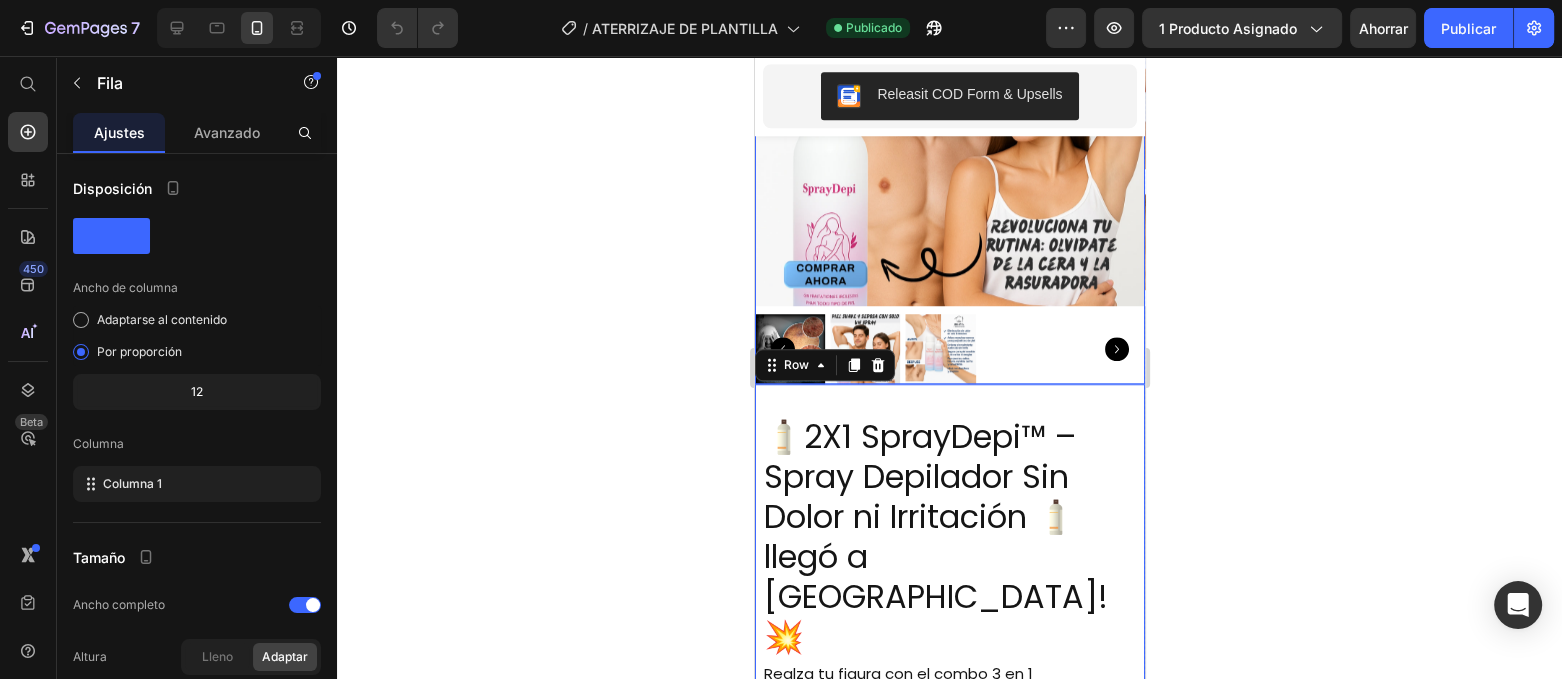 click at bounding box center (949, 349) 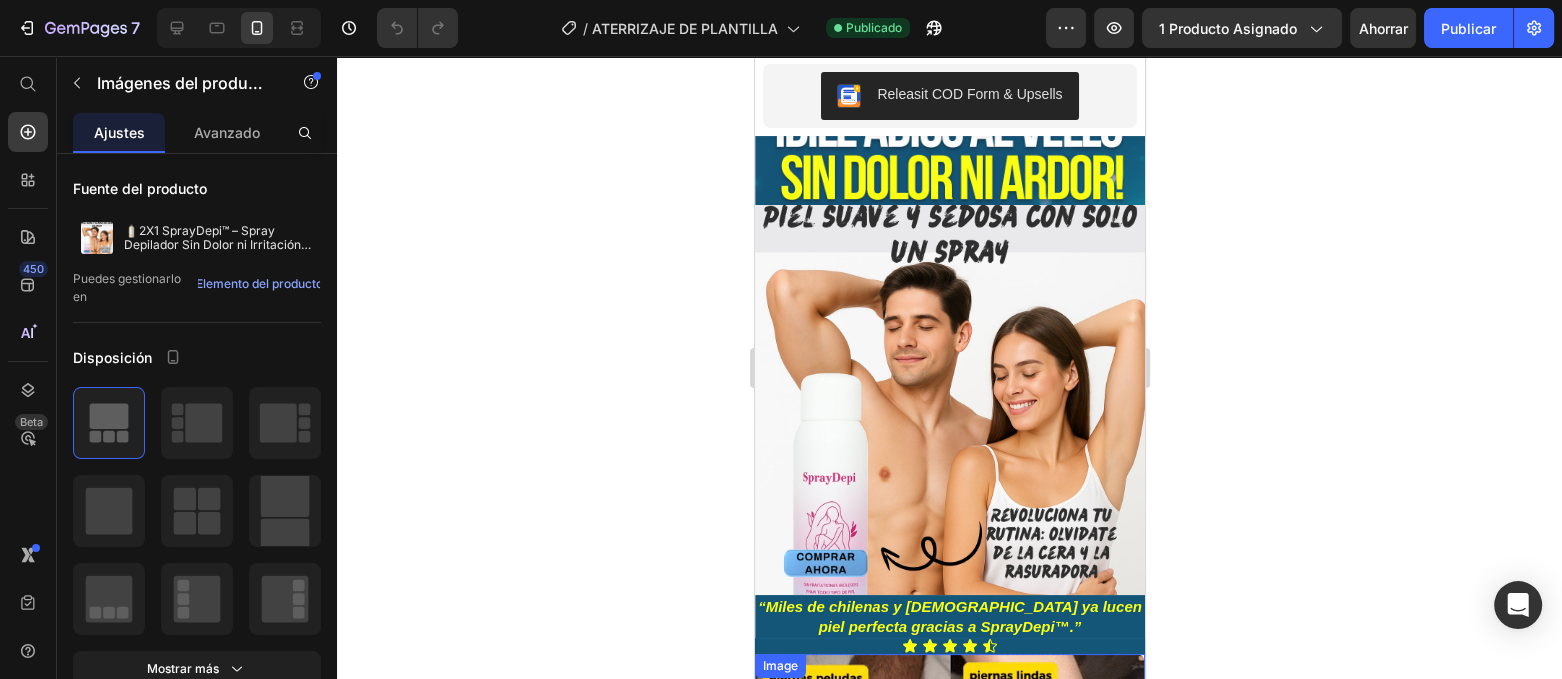 scroll, scrollTop: 0, scrollLeft: 0, axis: both 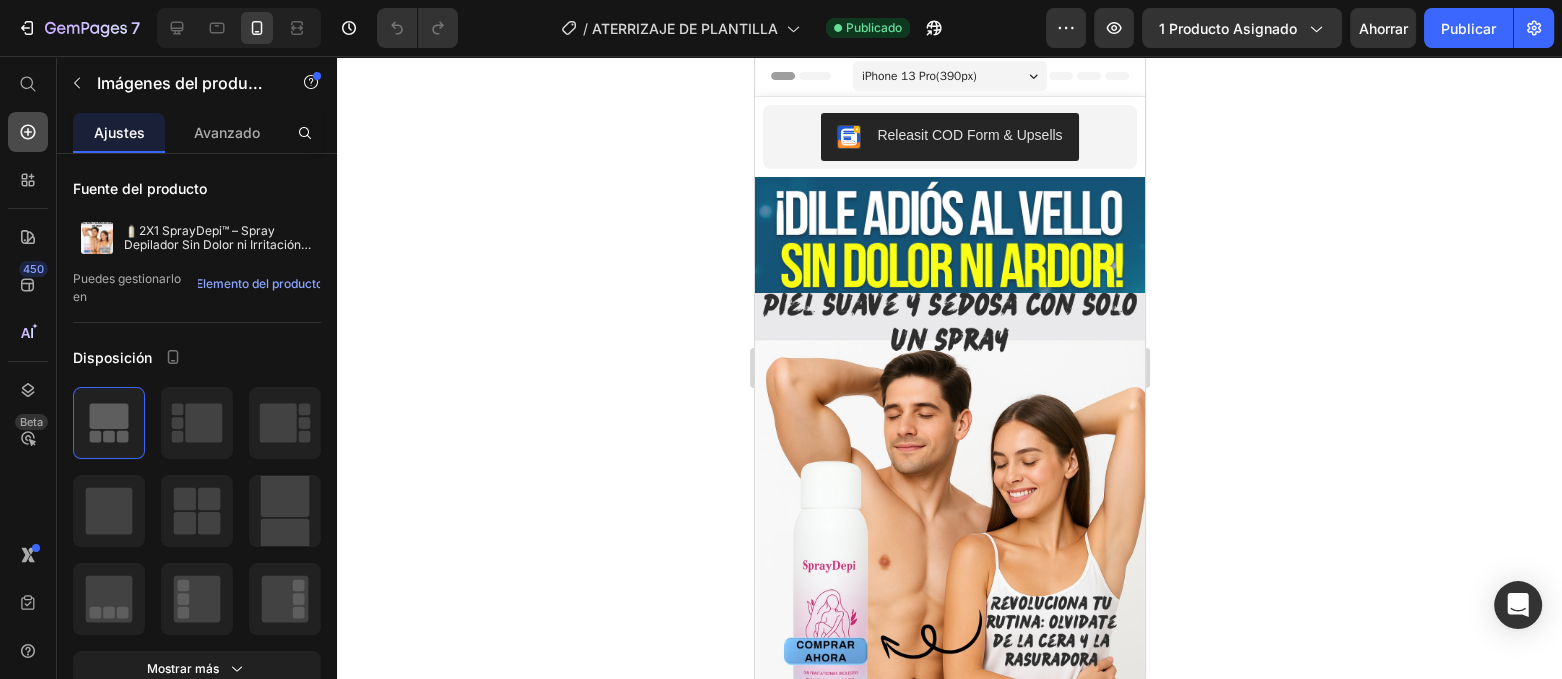 click 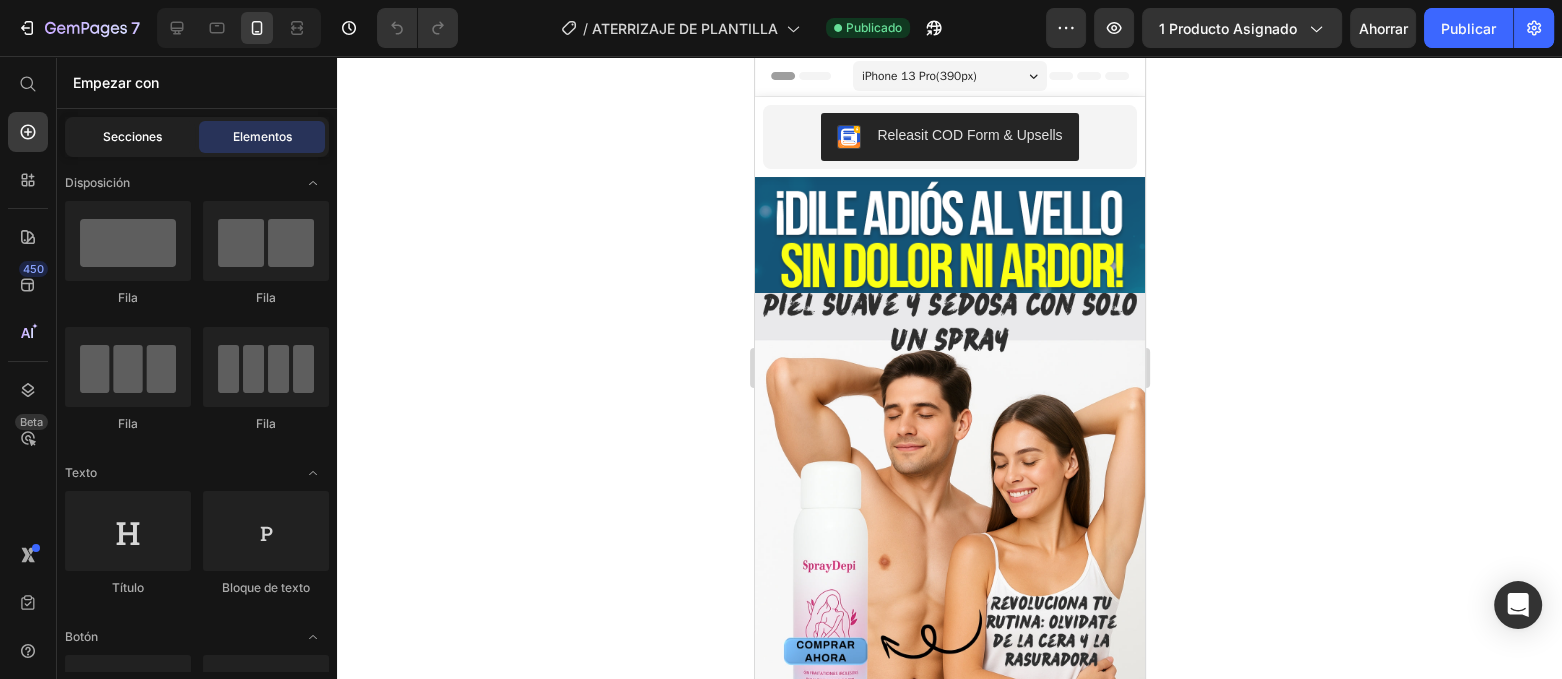click on "Secciones" at bounding box center [132, 136] 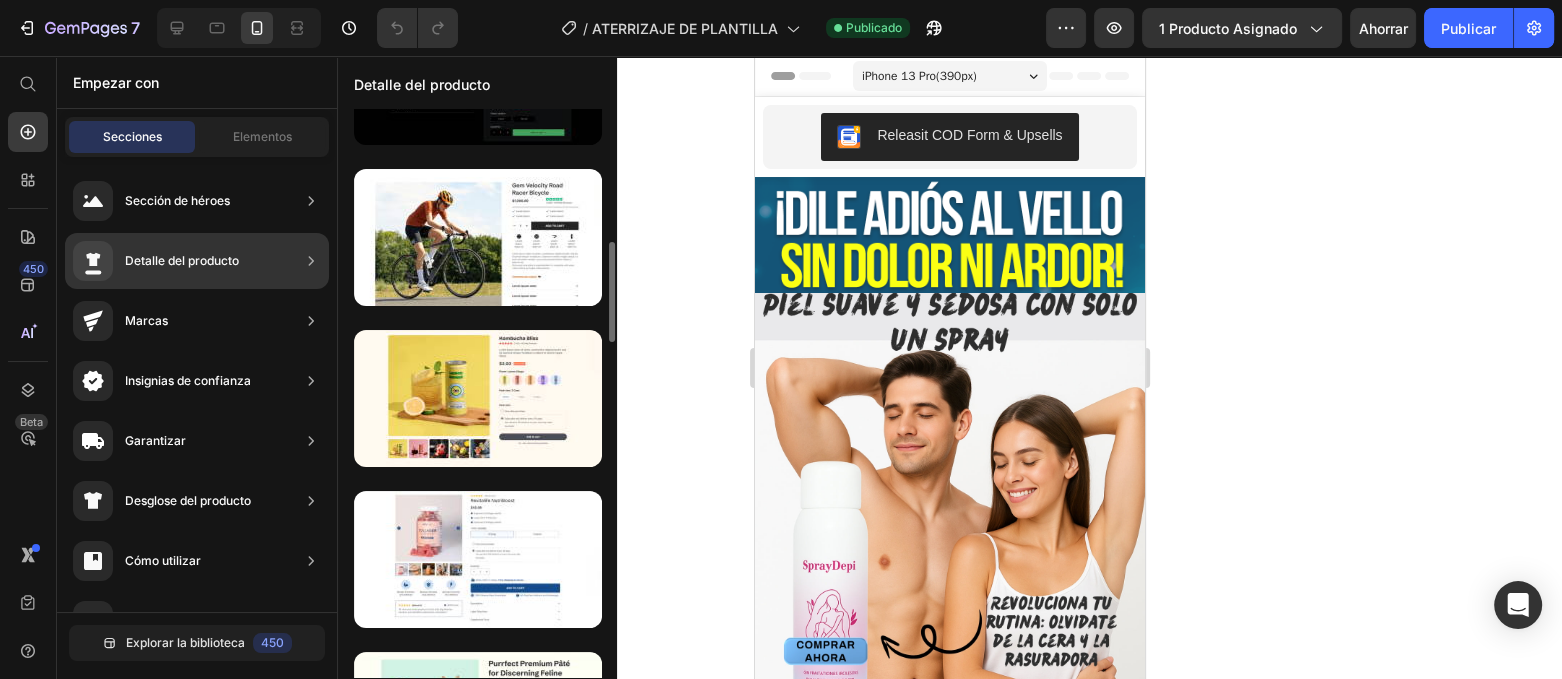 scroll, scrollTop: 876, scrollLeft: 0, axis: vertical 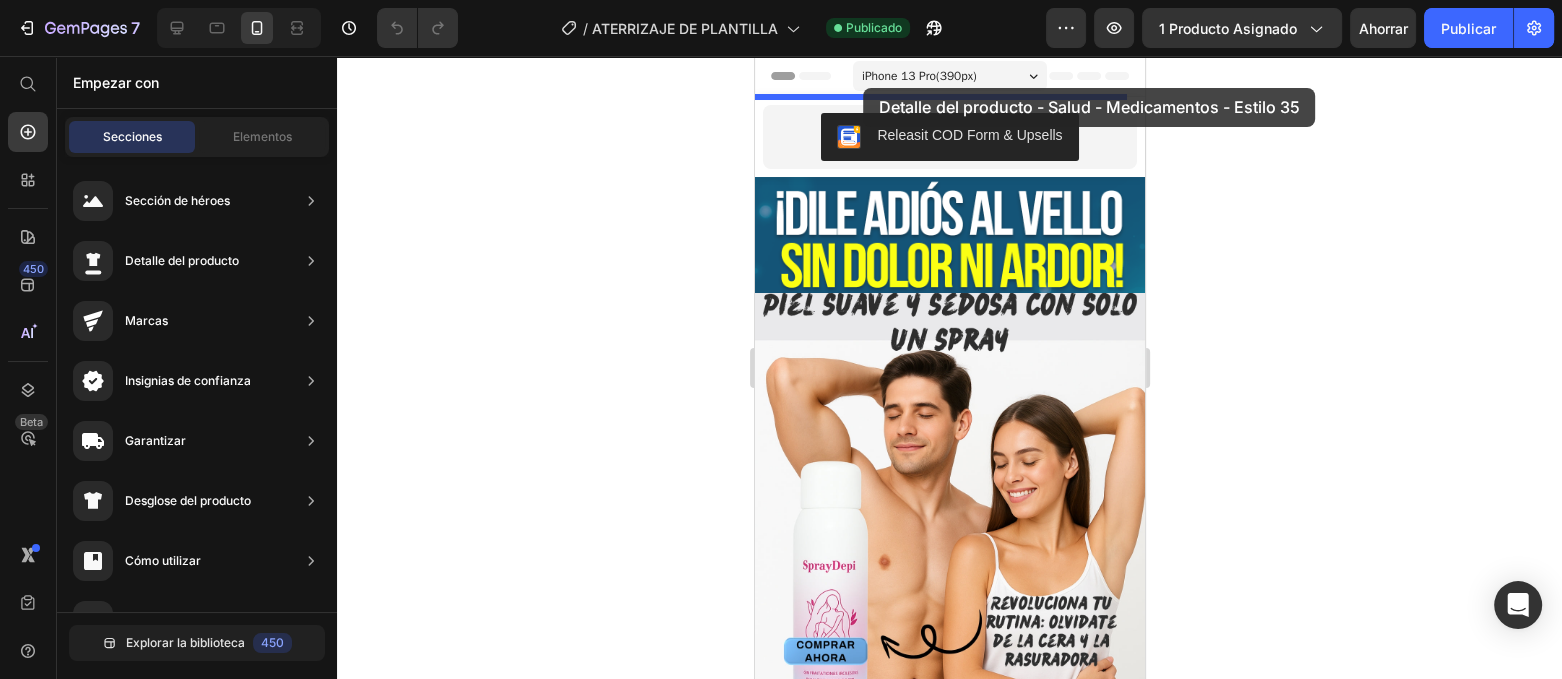 drag, startPoint x: 1254, startPoint y: 481, endPoint x: 863, endPoint y: 88, distance: 554.37354 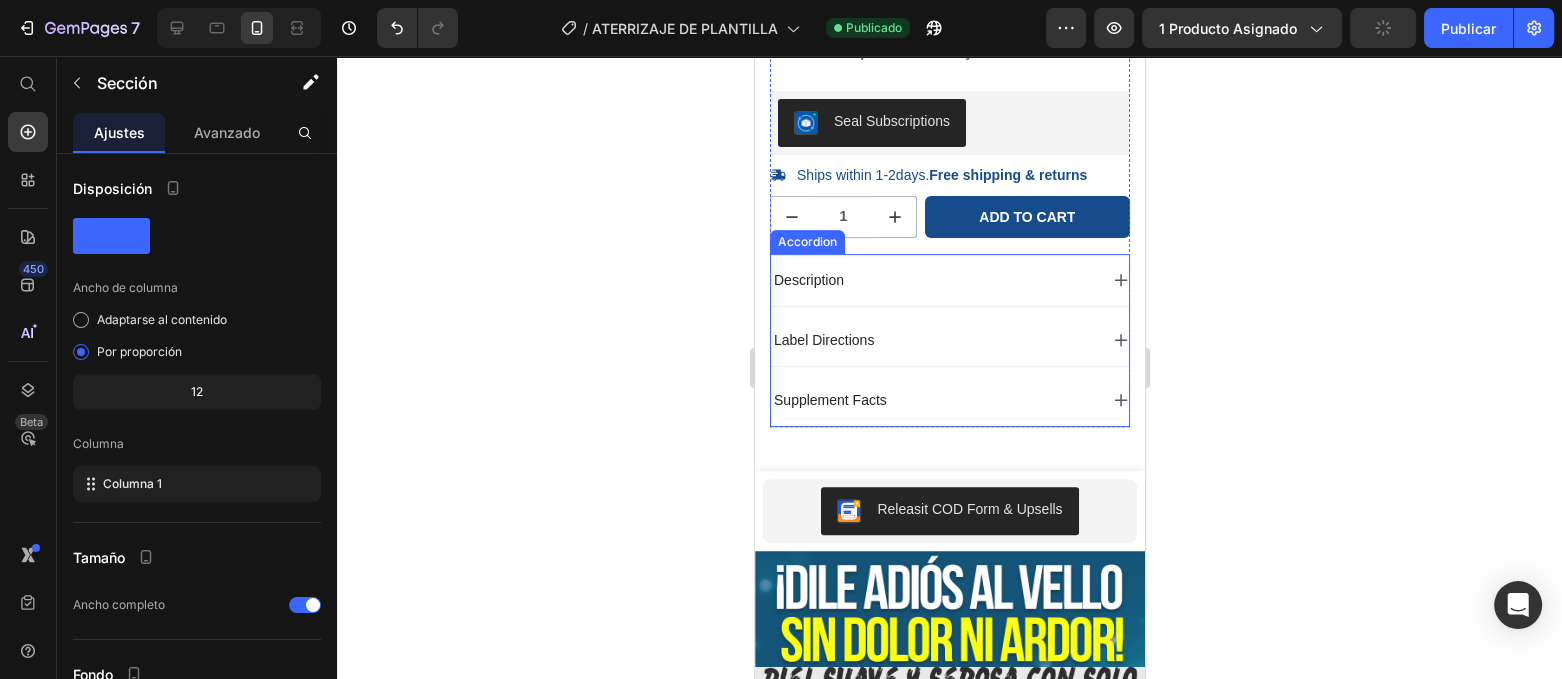 scroll, scrollTop: 750, scrollLeft: 0, axis: vertical 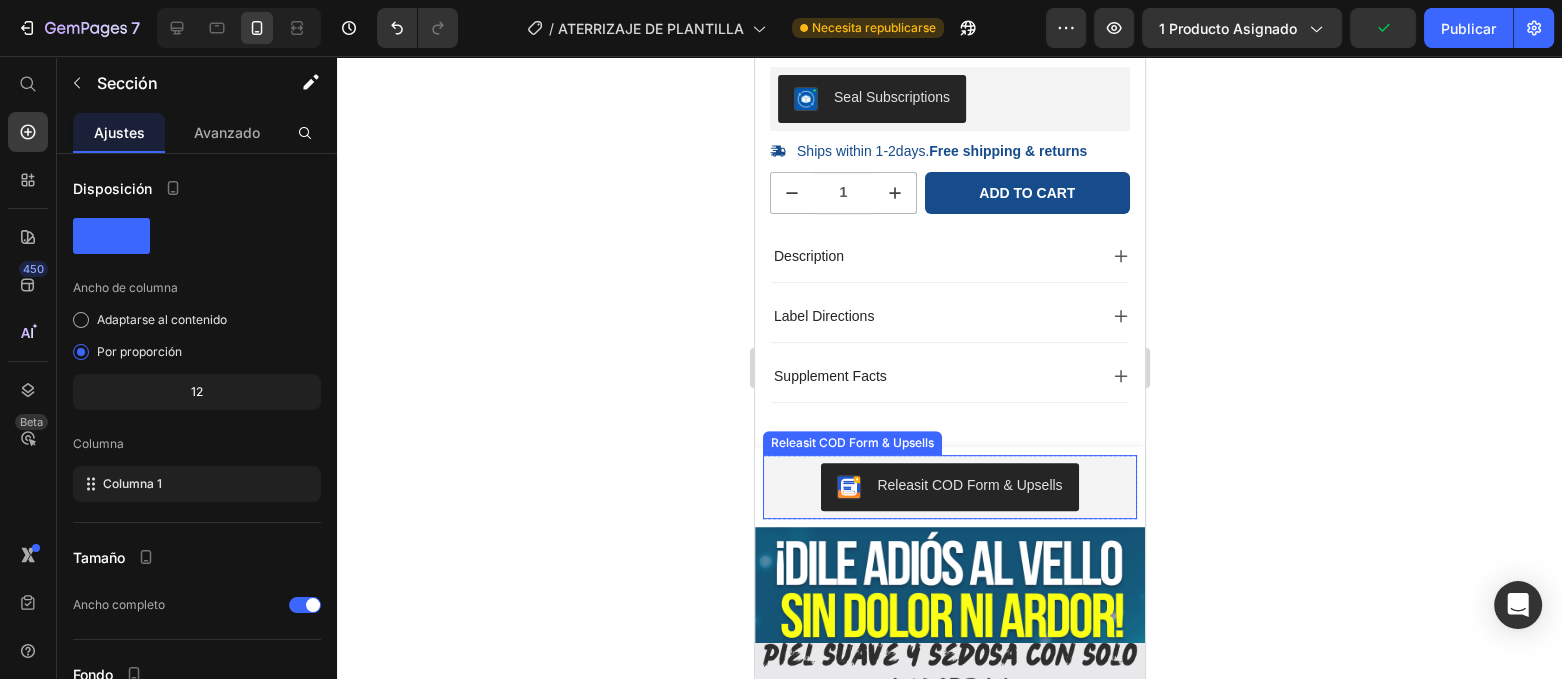 click on "Releasit COD Form & Upsells" at bounding box center [949, 487] 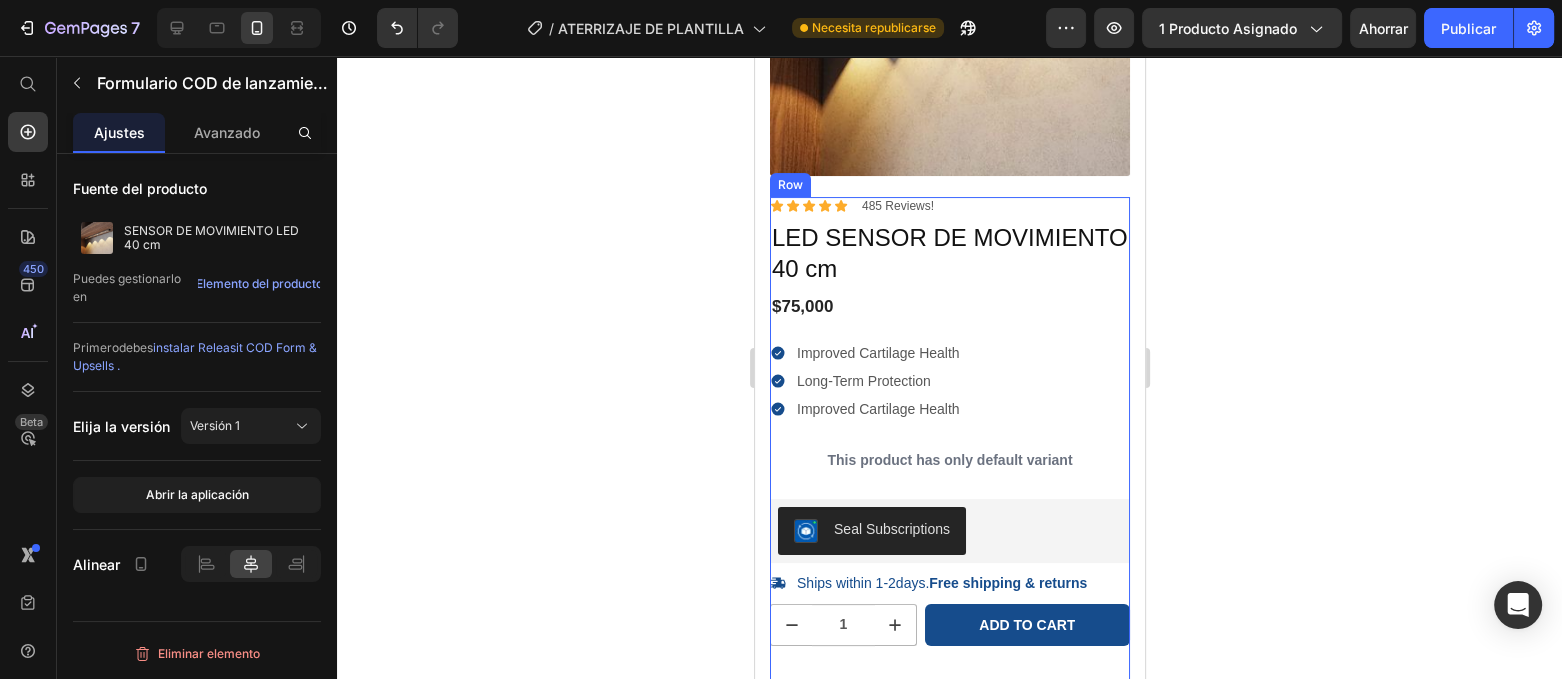 scroll, scrollTop: 551, scrollLeft: 0, axis: vertical 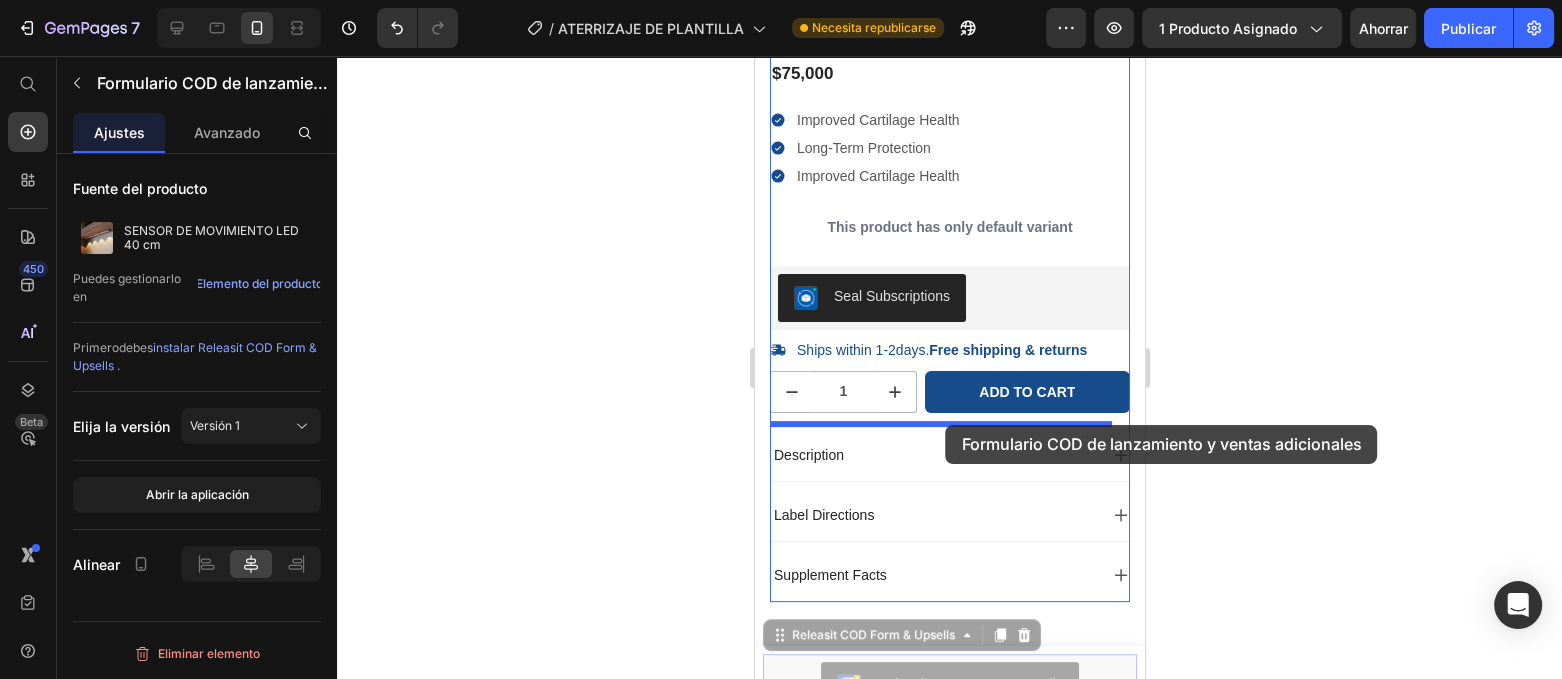 drag, startPoint x: 1091, startPoint y: 461, endPoint x: 945, endPoint y: 425, distance: 150.37286 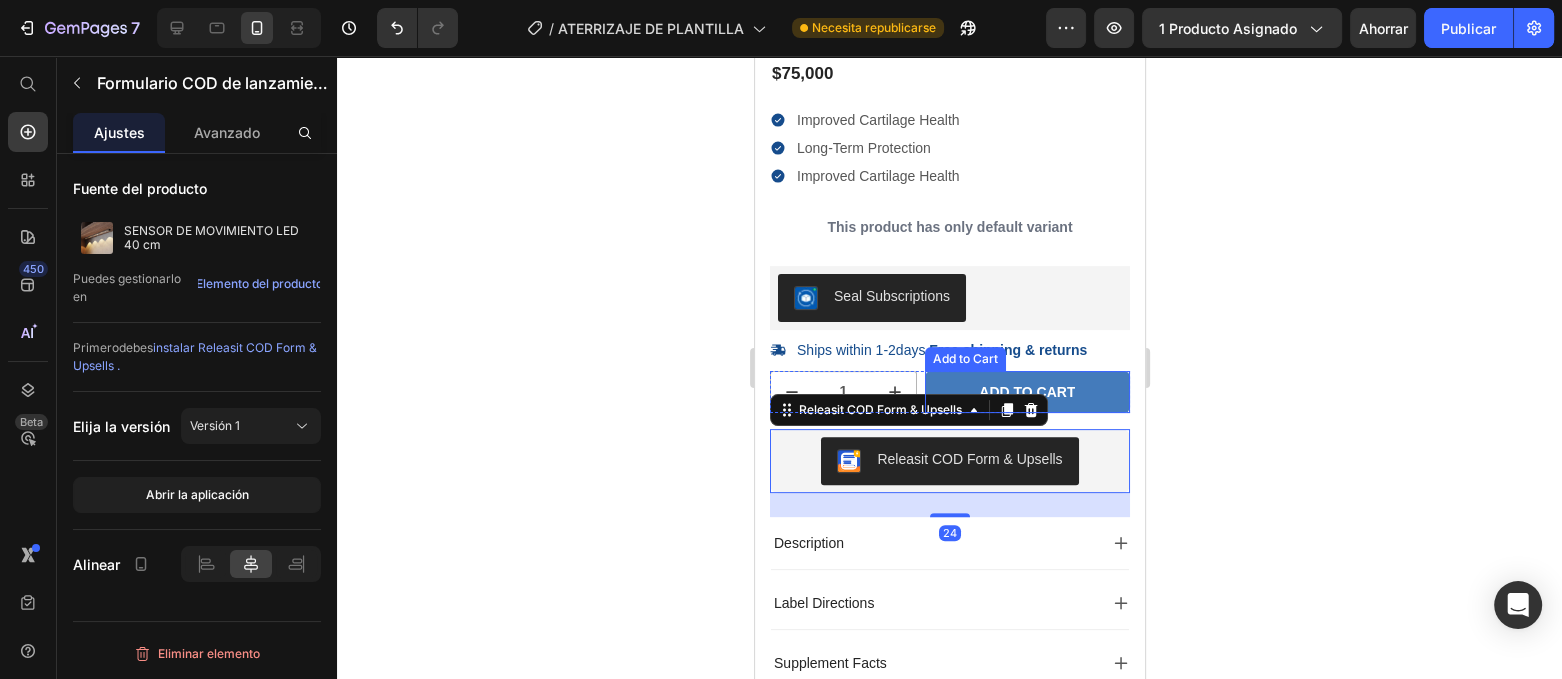 click on "Add to cart" at bounding box center (1026, 392) 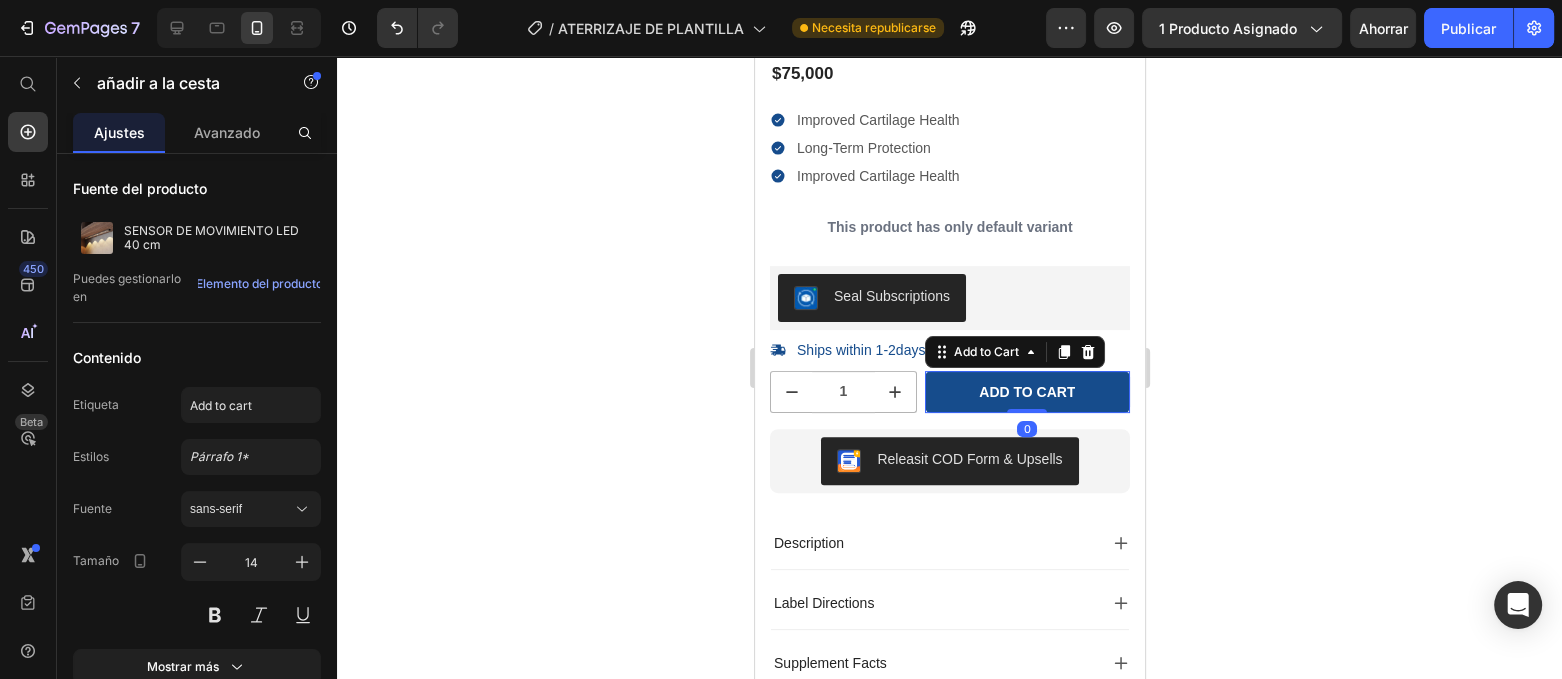 click 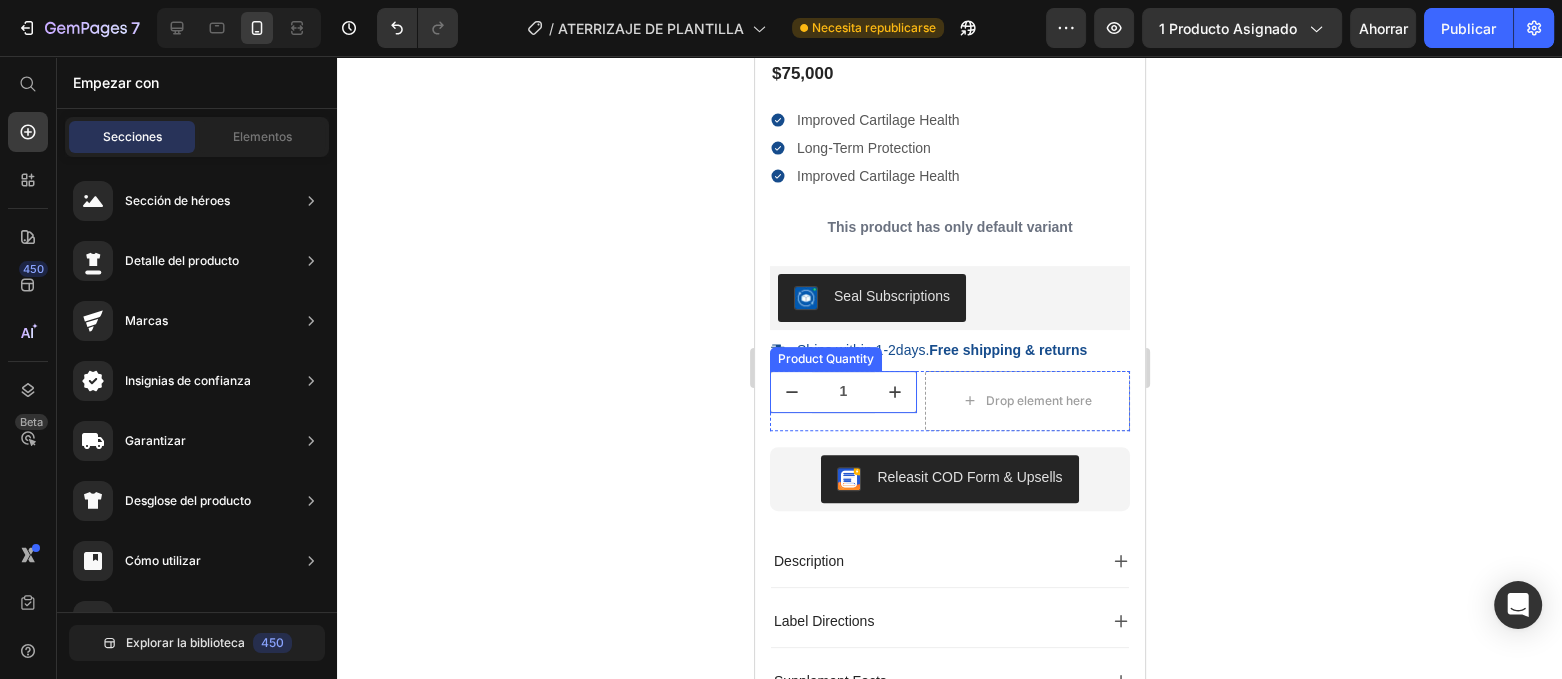 click 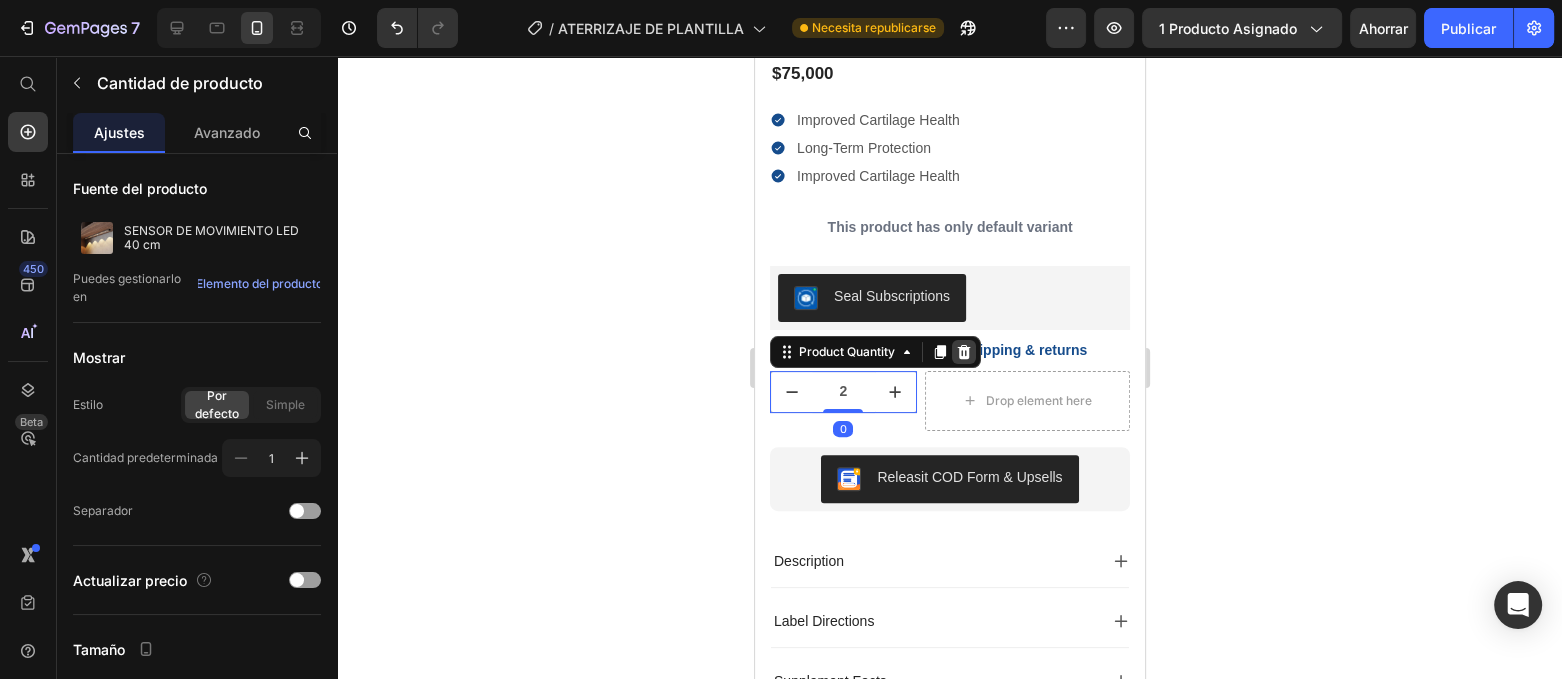 click 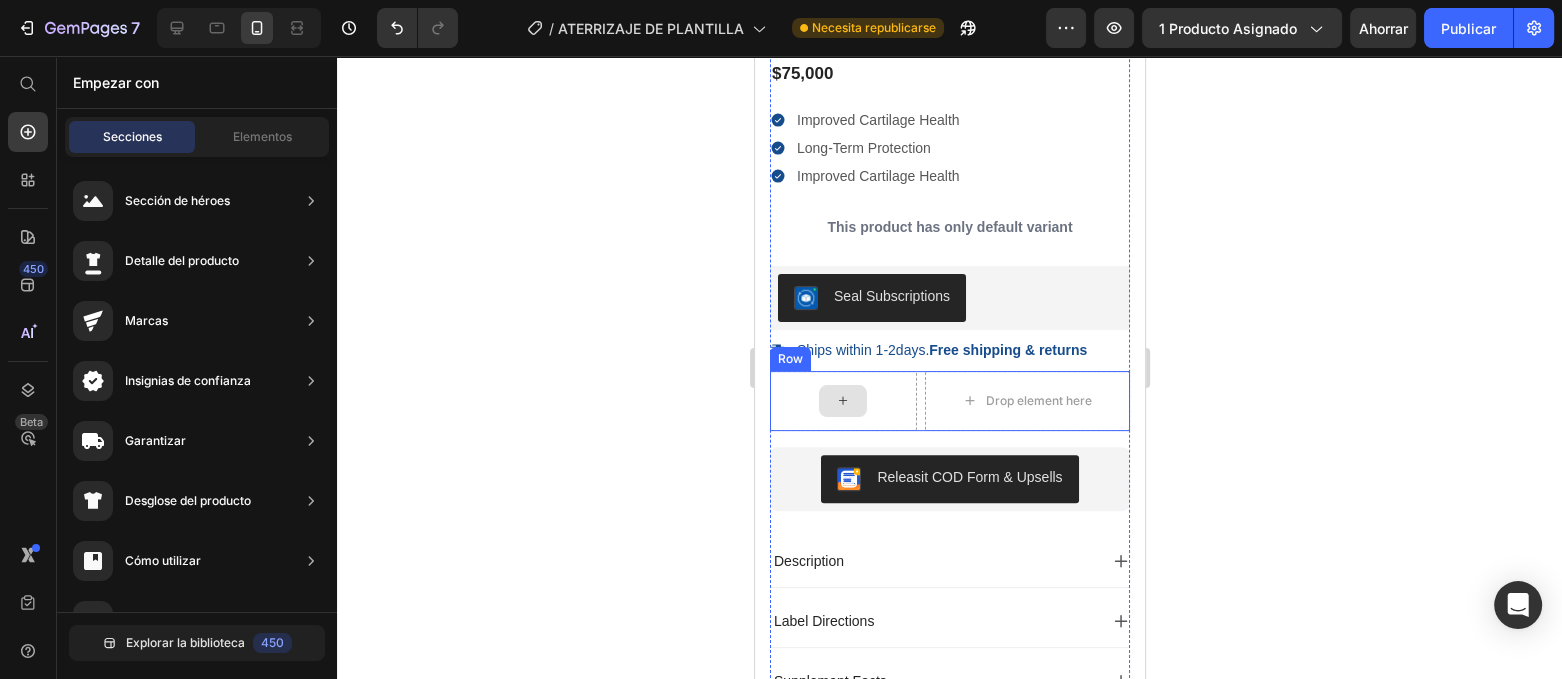 click at bounding box center [842, 401] 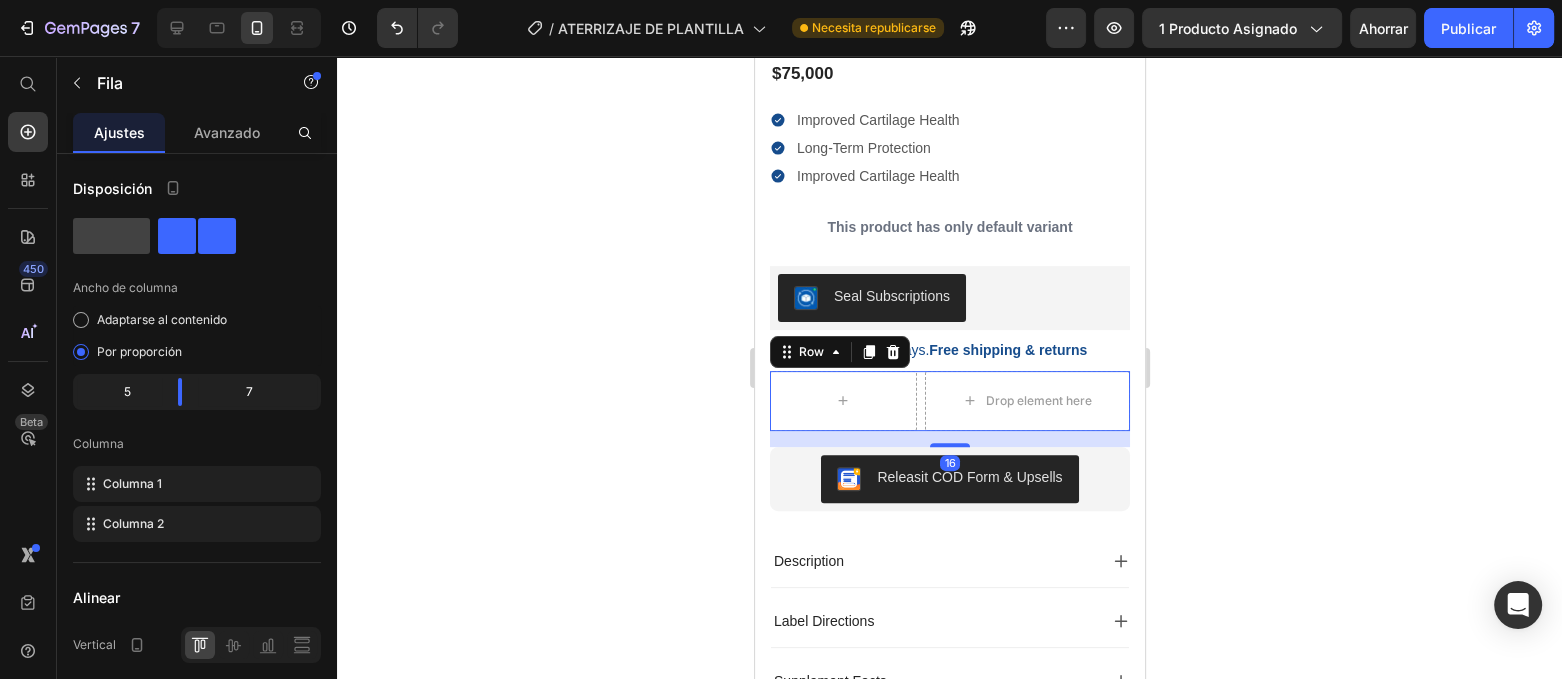 click 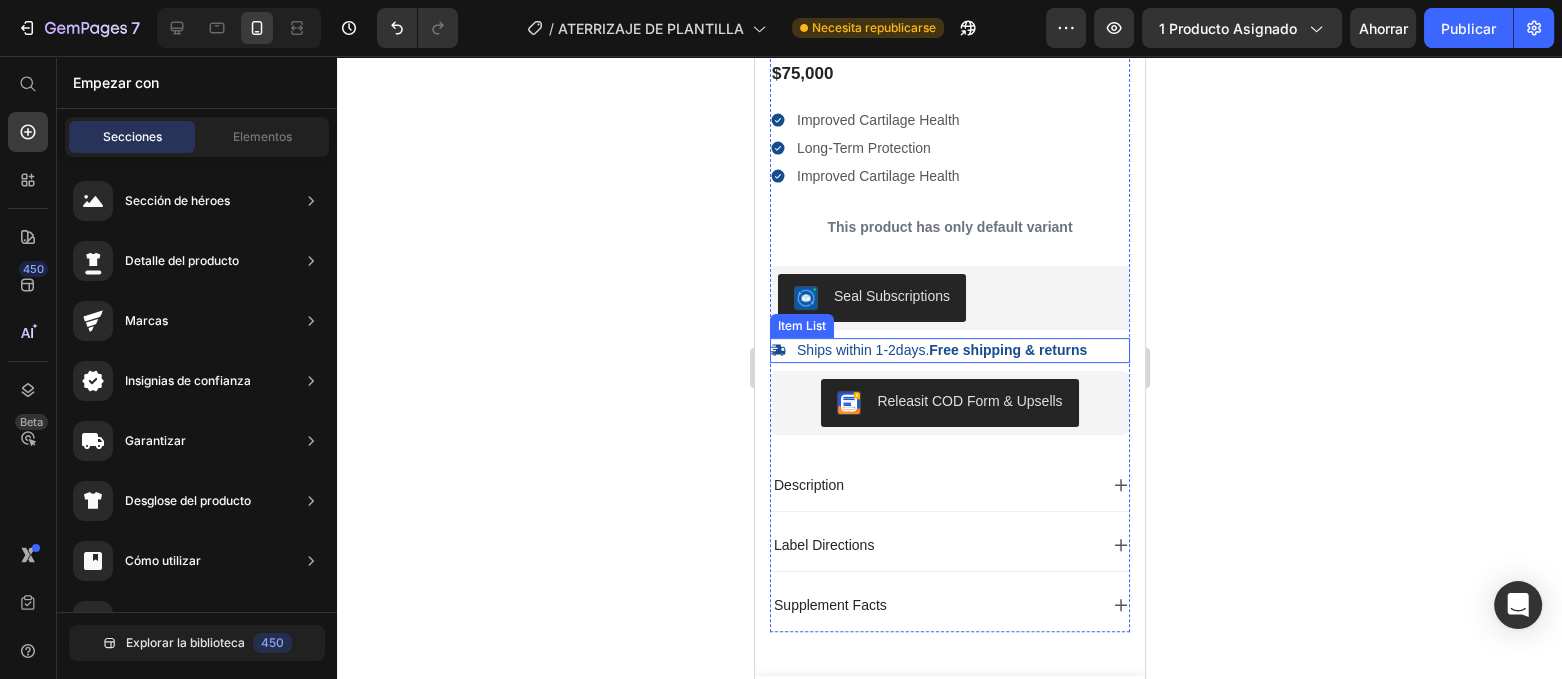 click on "Ships within 1-2days.  Free shipping & returns" at bounding box center [941, 350] 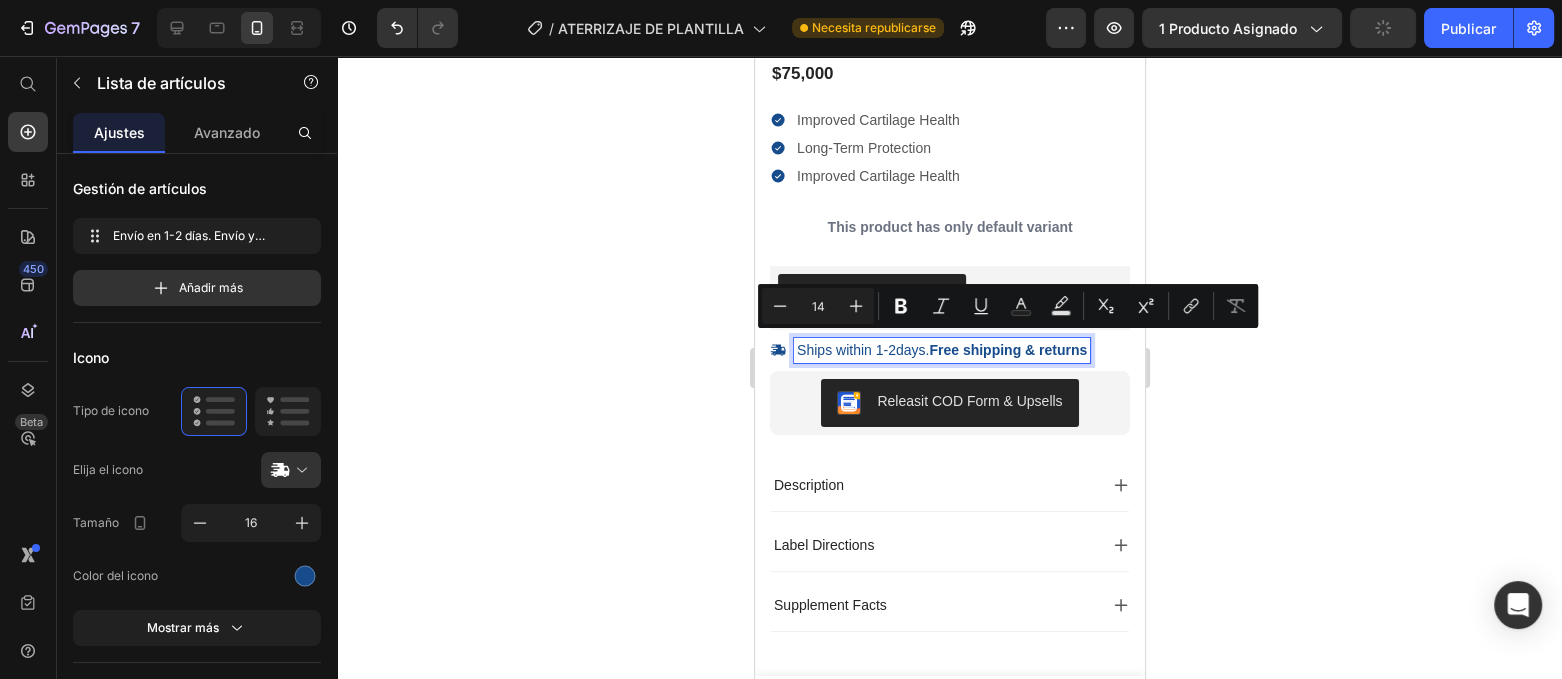 click on "Free shipping & returns" at bounding box center (1007, 350) 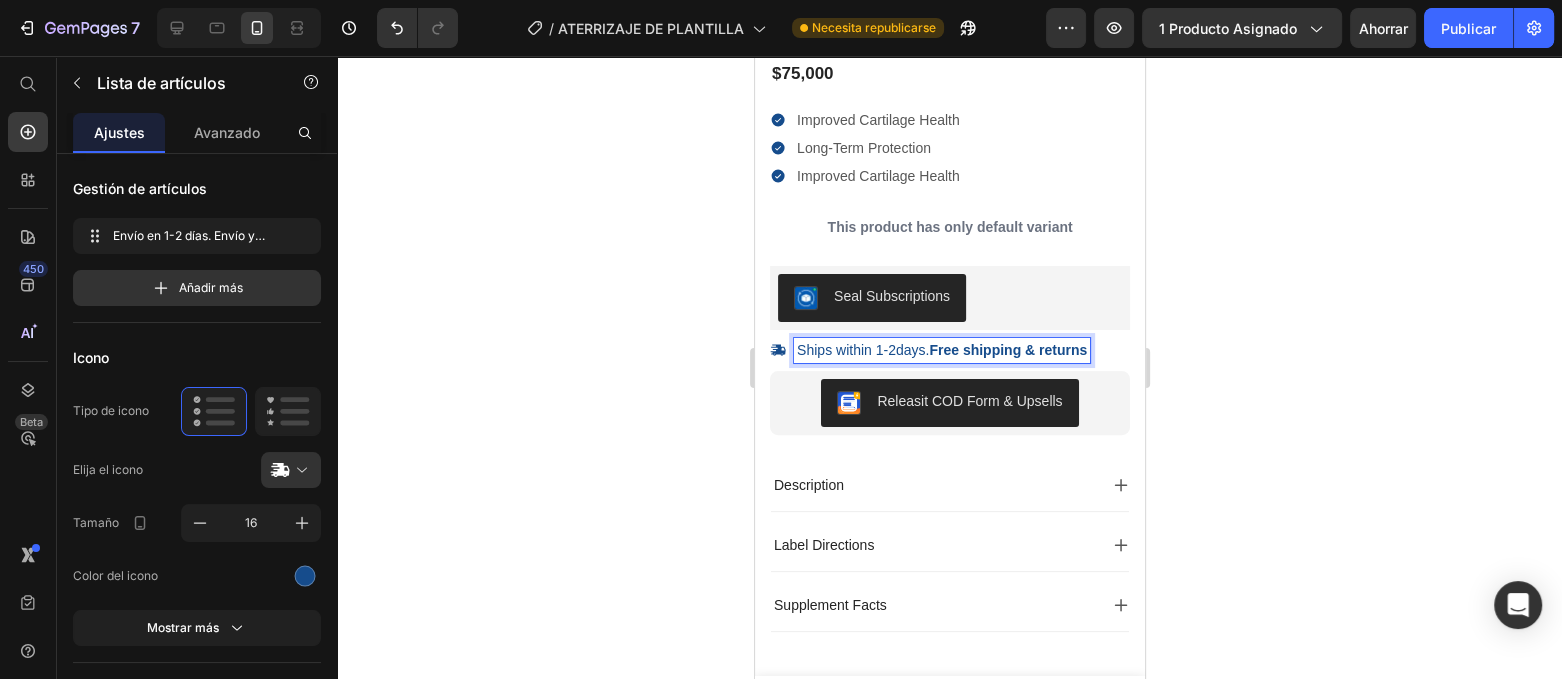 click on "Ships within 1-2days.  Free shipping & returns" at bounding box center [941, 350] 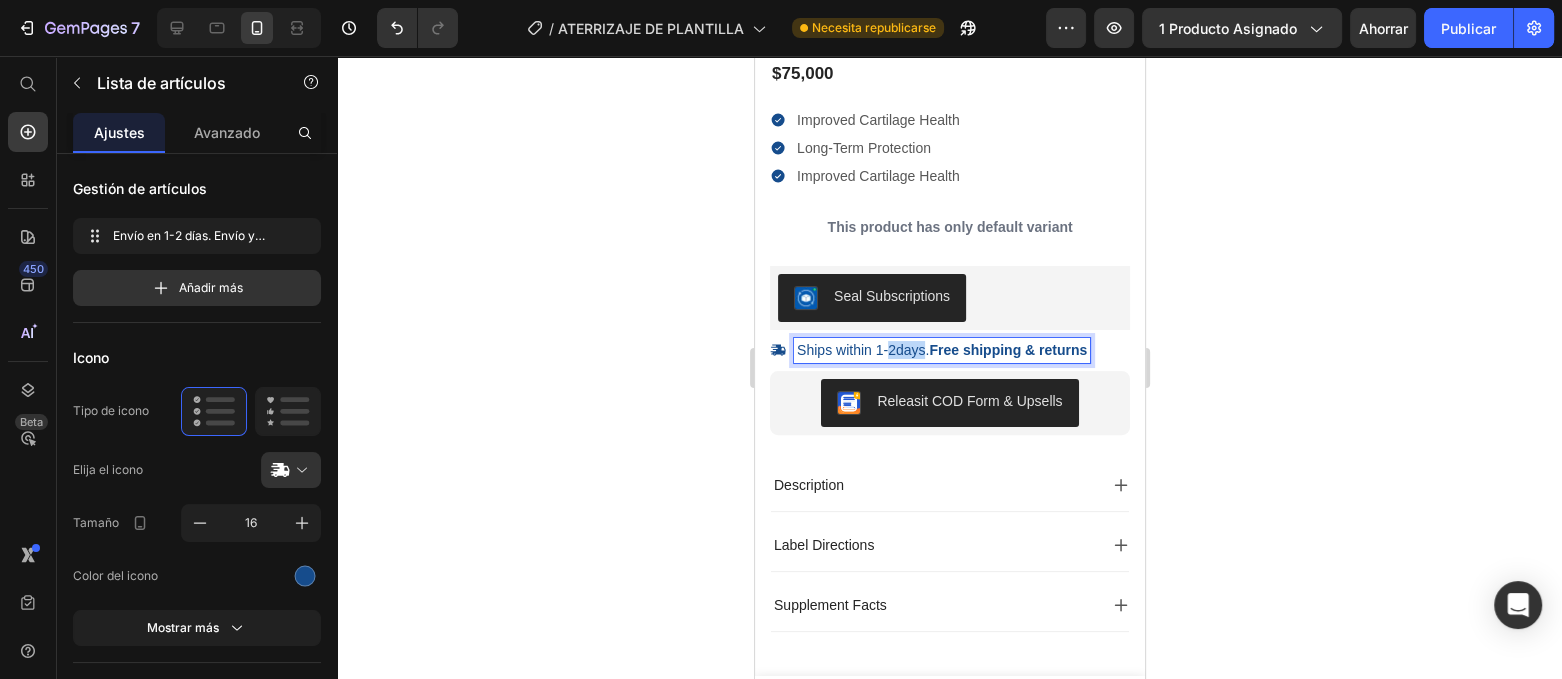 click on "Ships within 1-2days.  Free shipping & returns" at bounding box center (941, 350) 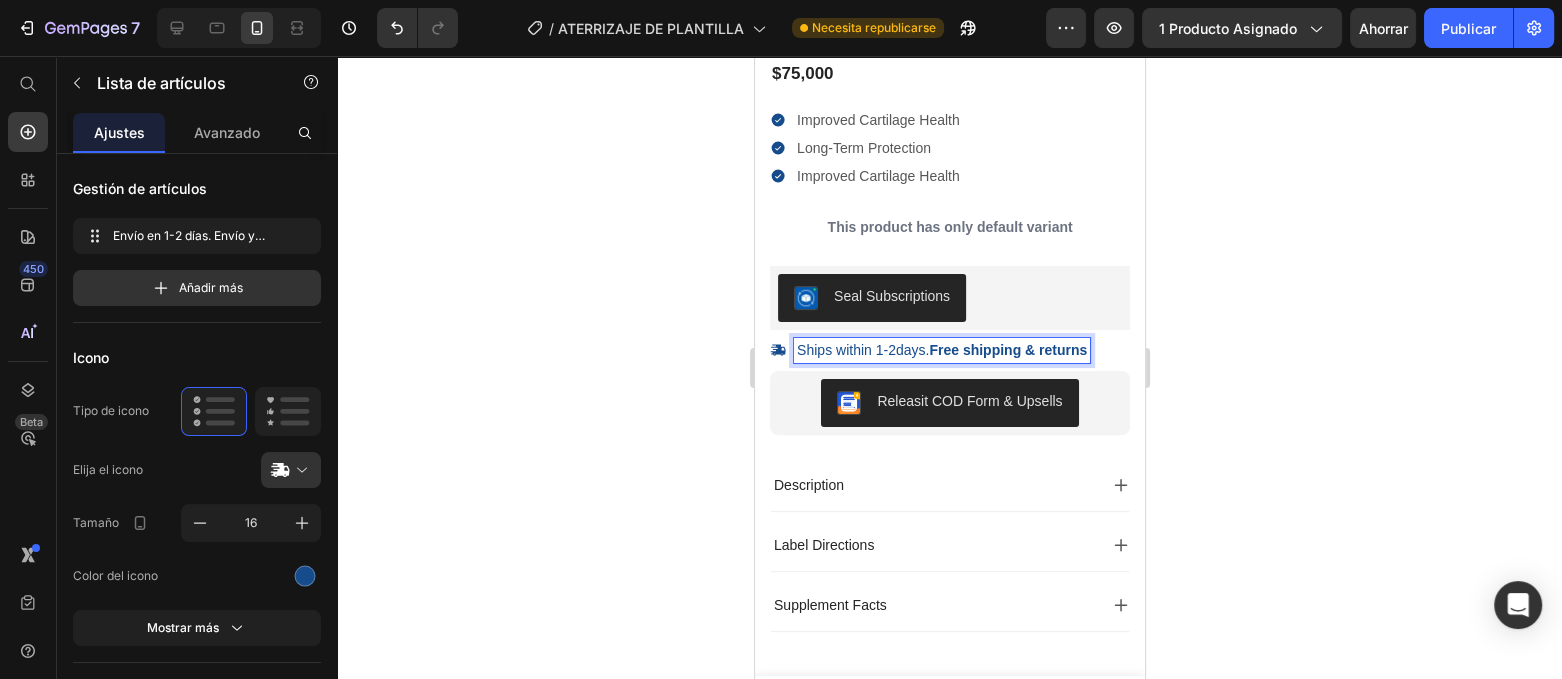 click on "Ships within 1-2days.  Free shipping & returns" at bounding box center [941, 350] 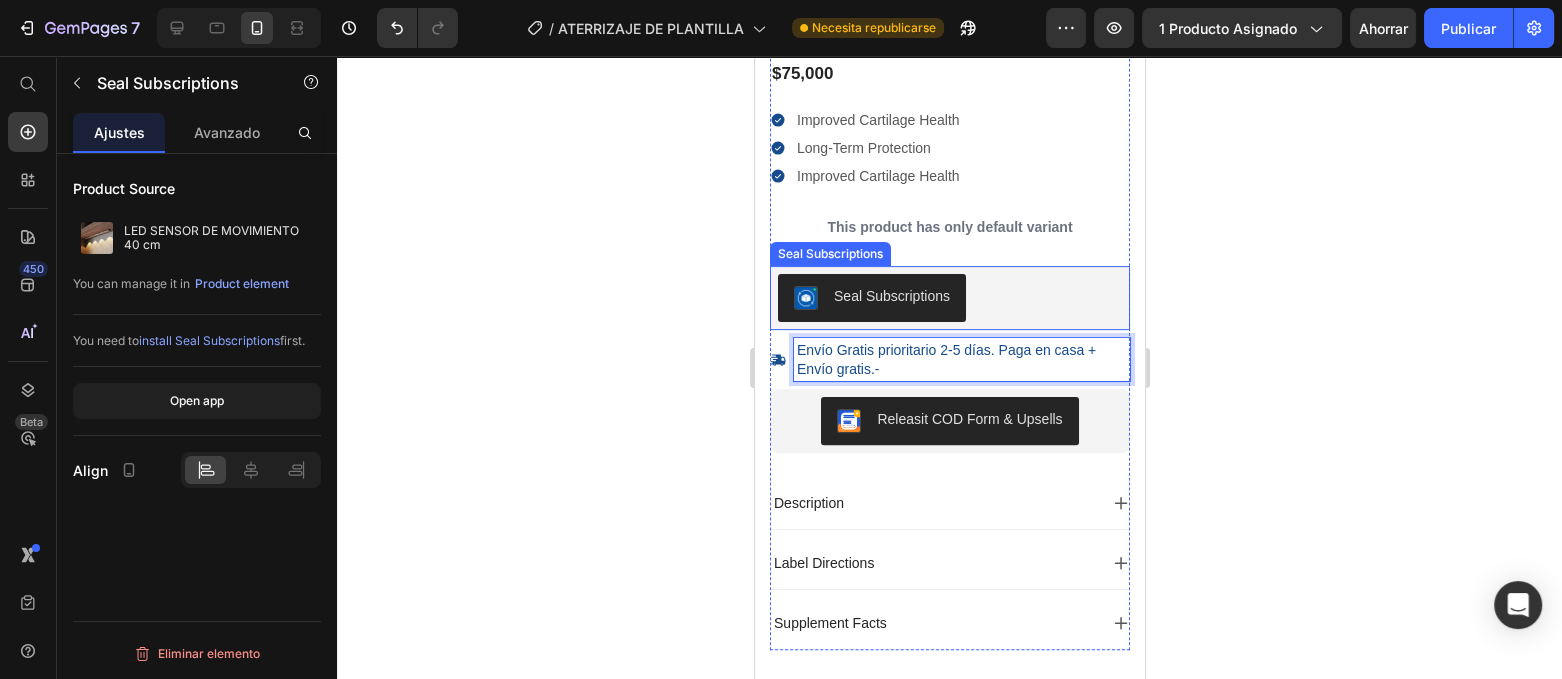 click on "Seal Subscriptions" at bounding box center (949, 298) 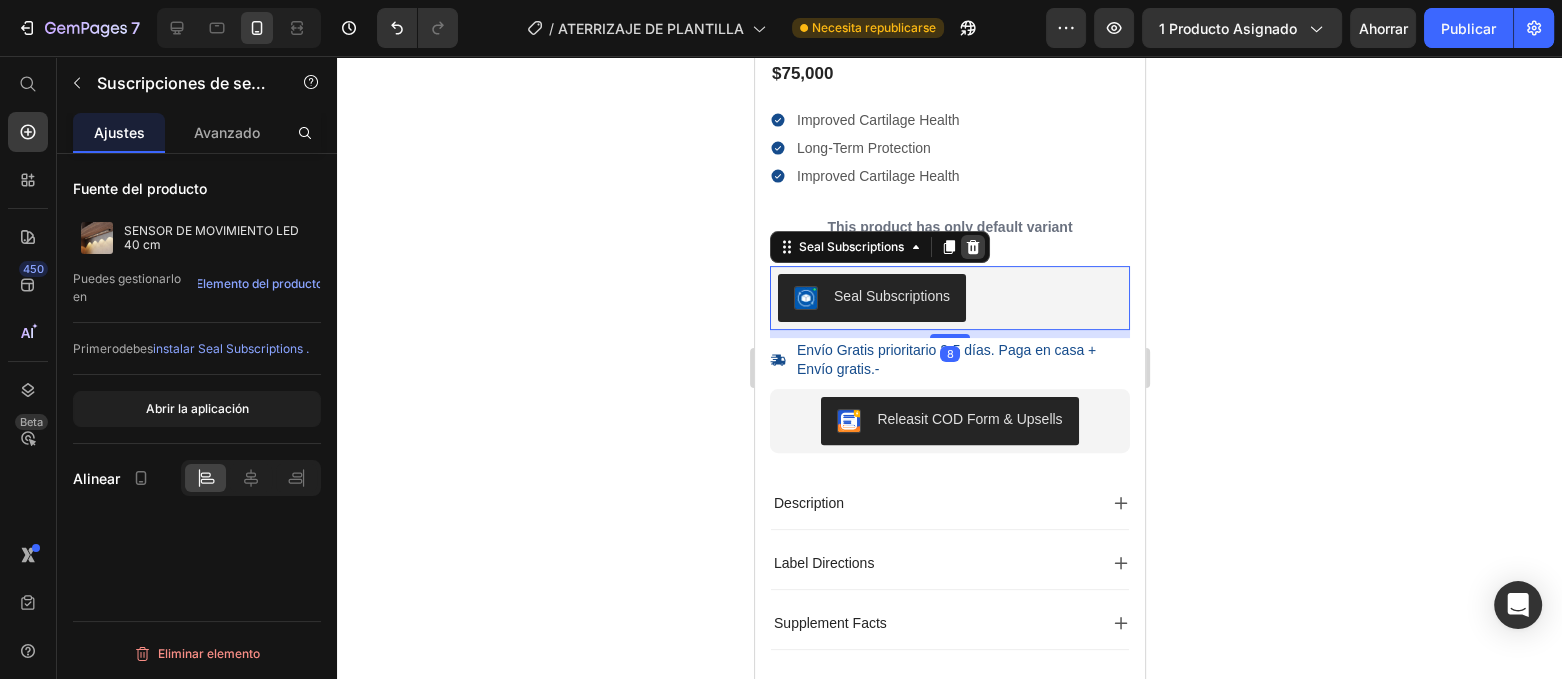 click 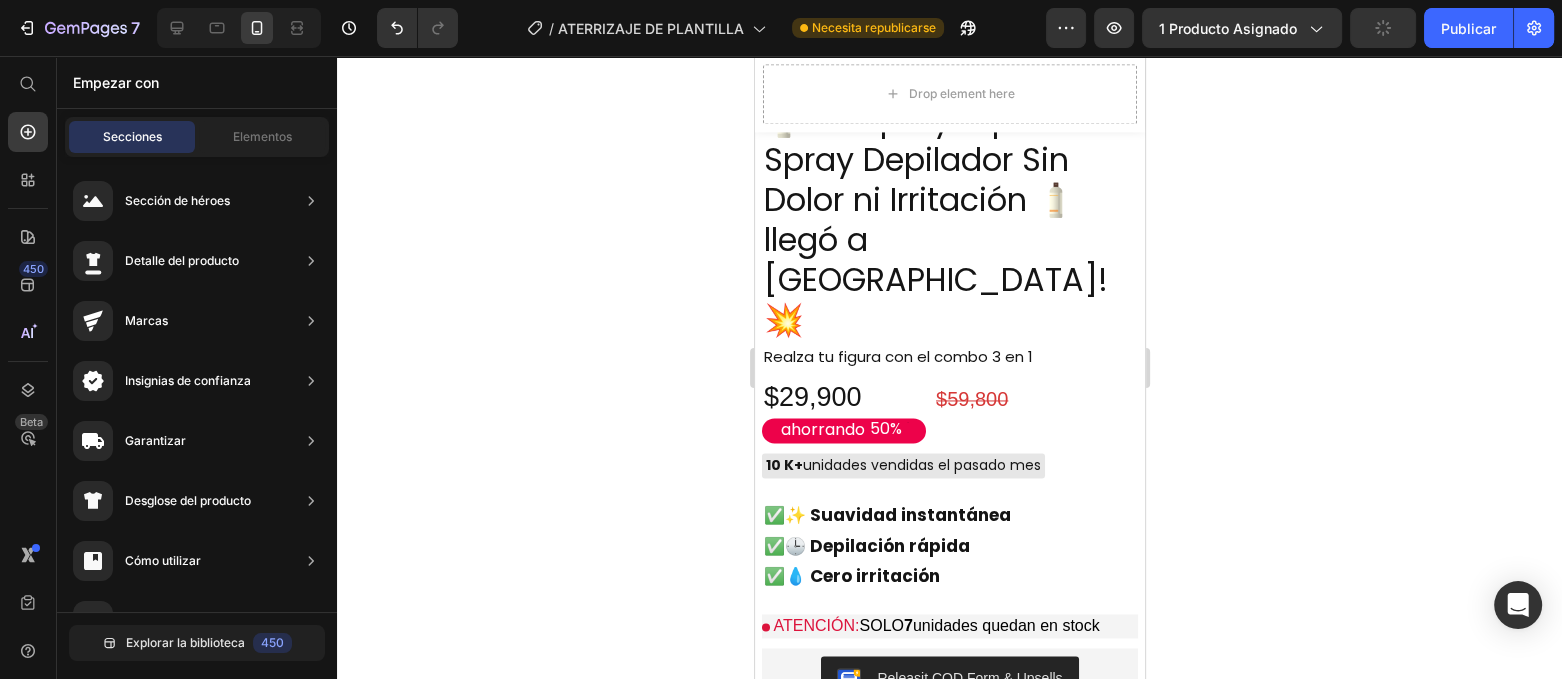scroll, scrollTop: 2926, scrollLeft: 0, axis: vertical 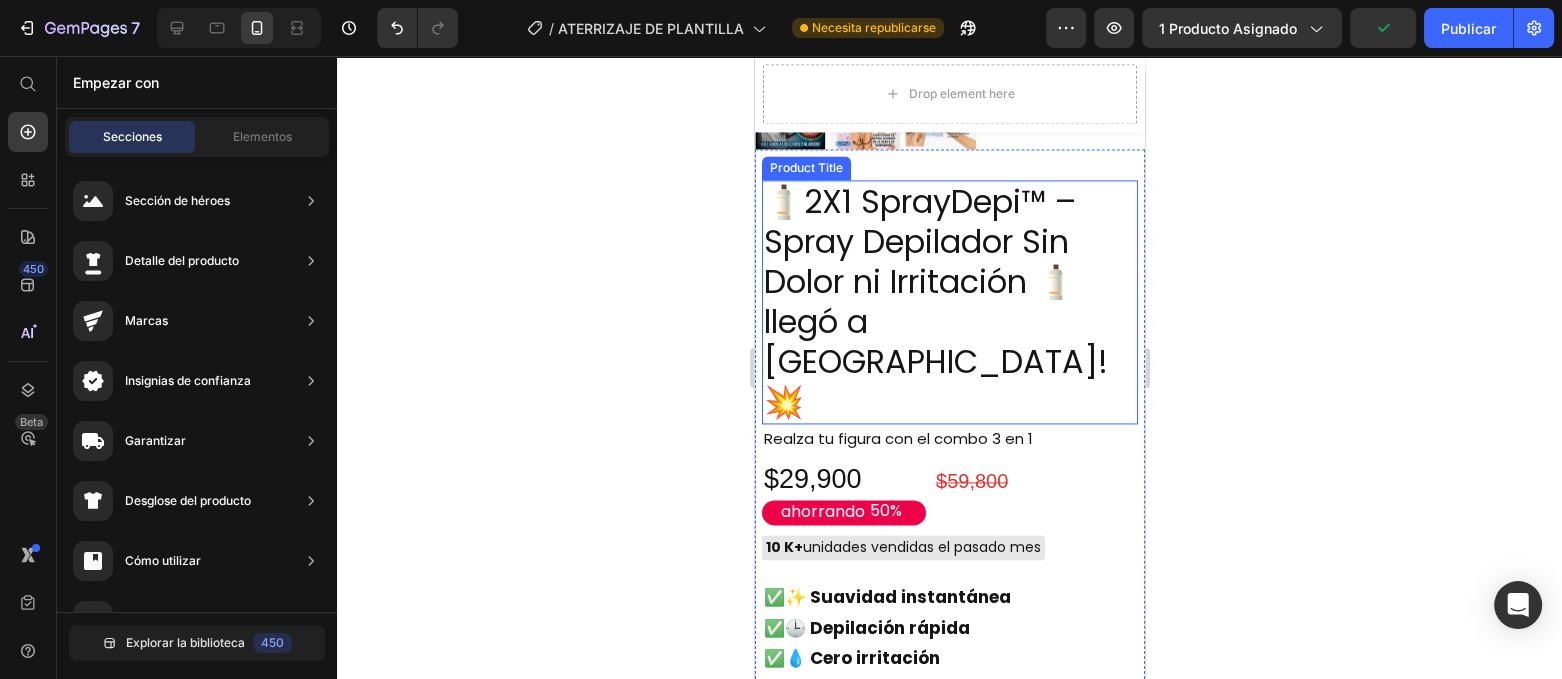 click on "🧴2X1  SprayDepi™ – Spray Depilador Sin Dolor ni Irritación 🧴llegó a [GEOGRAPHIC_DATA]!💥" at bounding box center (949, 302) 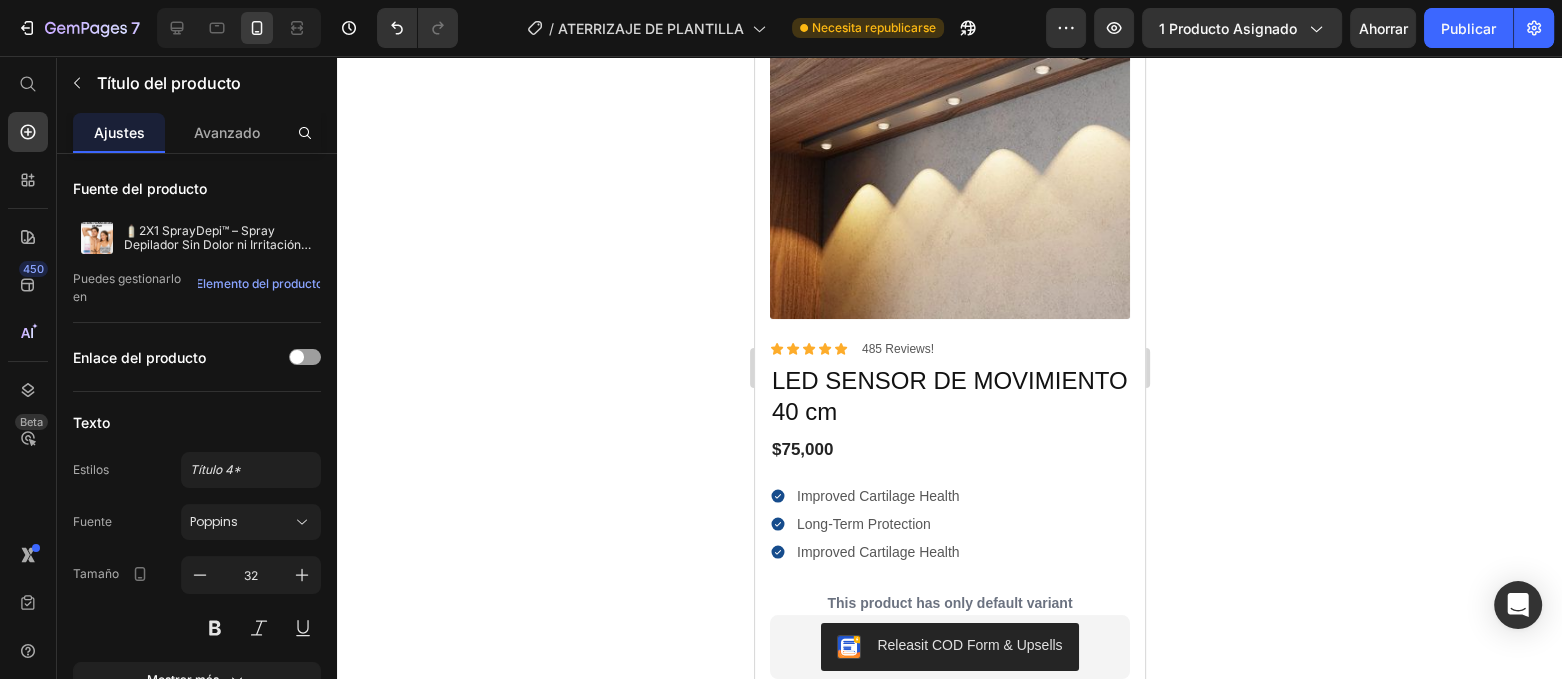 scroll, scrollTop: 0, scrollLeft: 0, axis: both 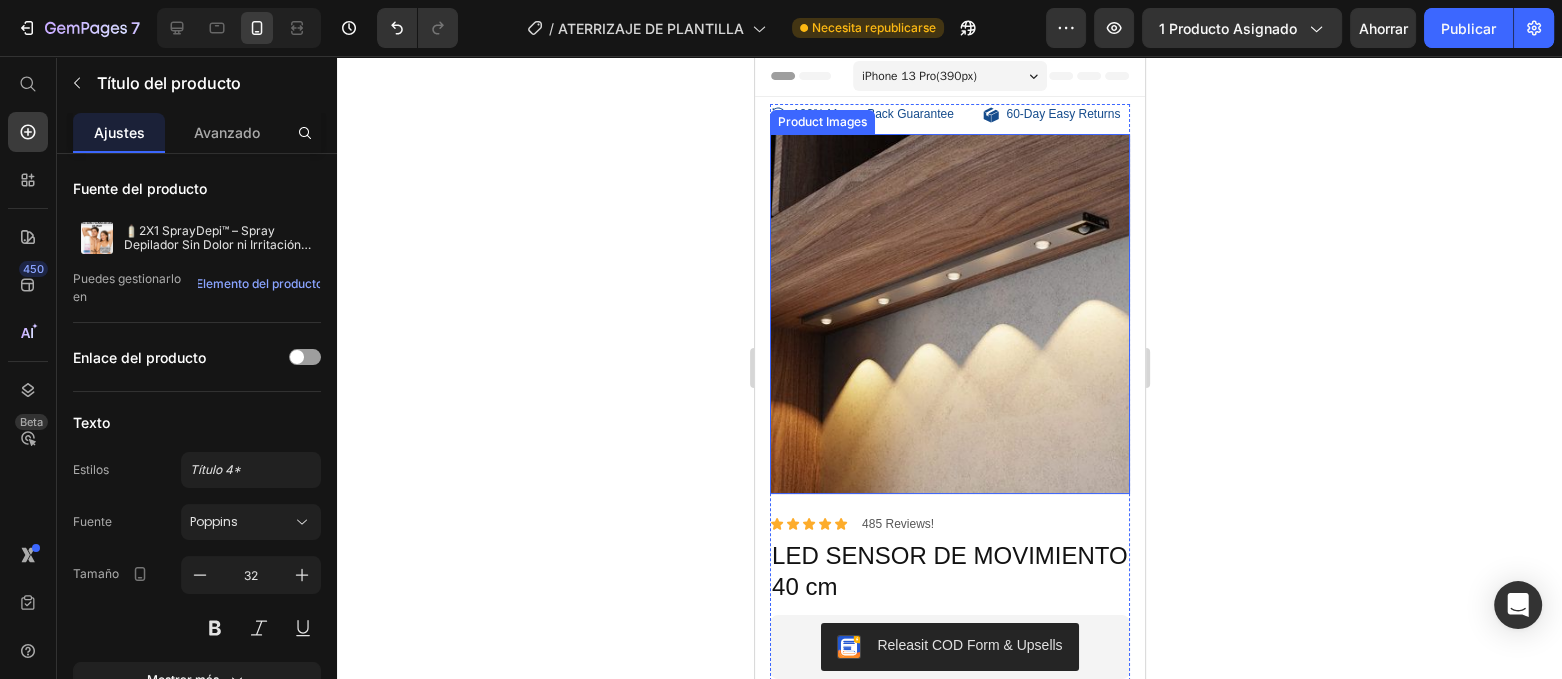 click at bounding box center (949, 314) 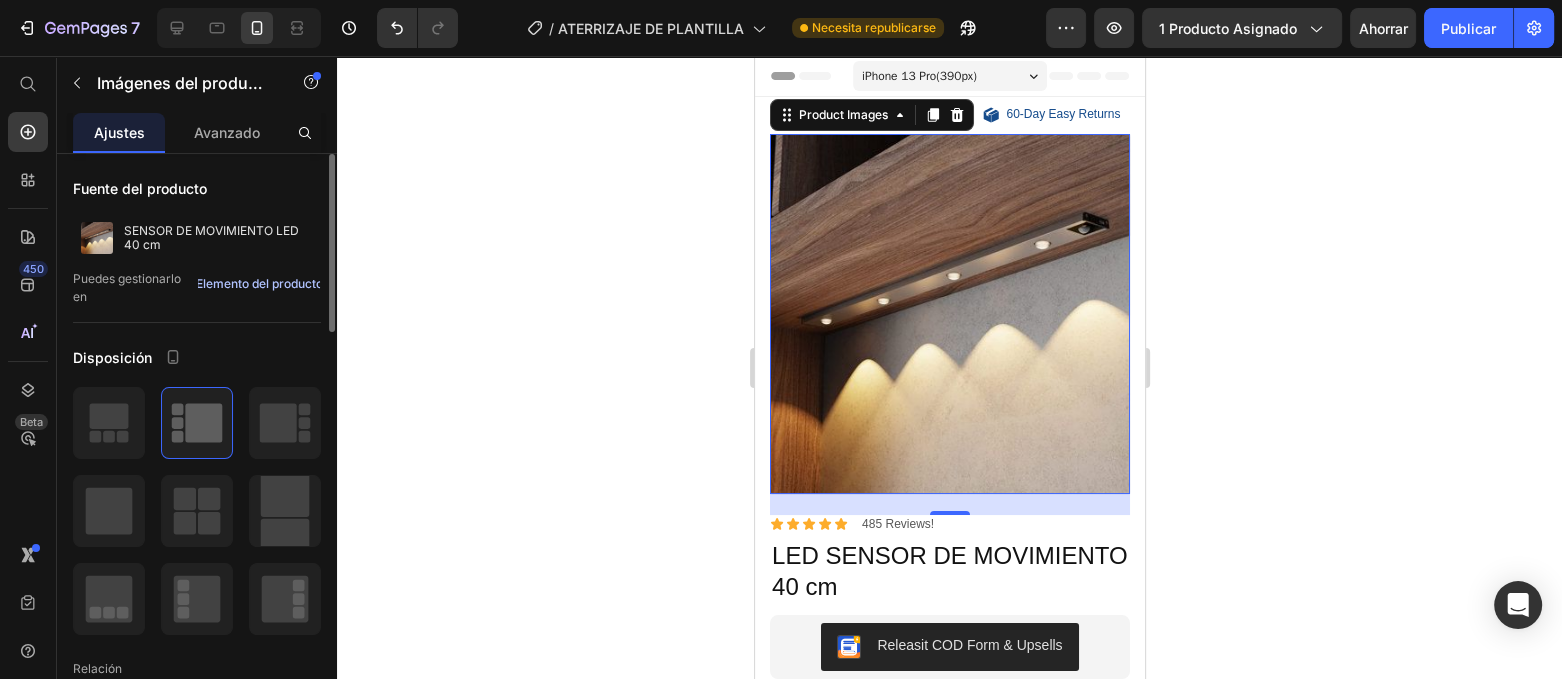 click on "Elemento del producto" at bounding box center [259, 284] 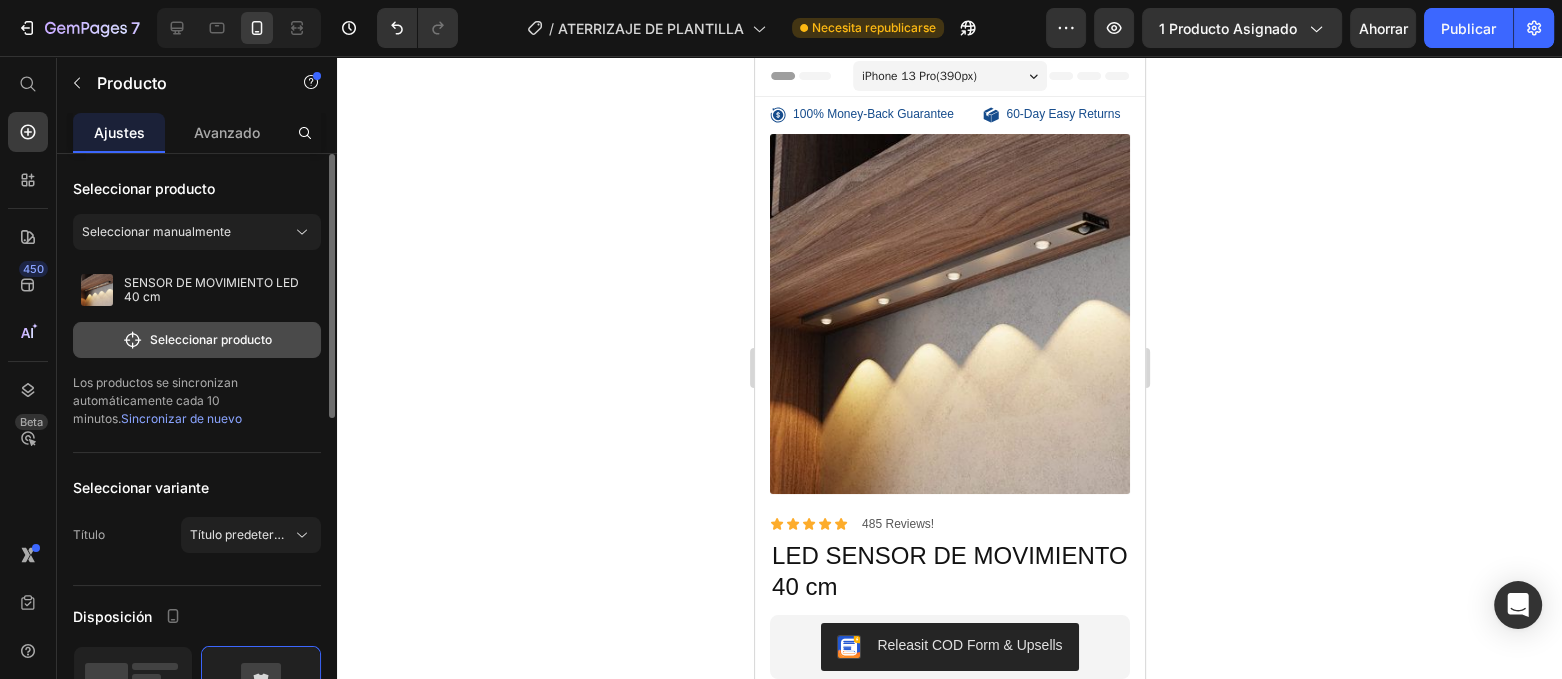 click on "Seleccionar producto" at bounding box center [211, 339] 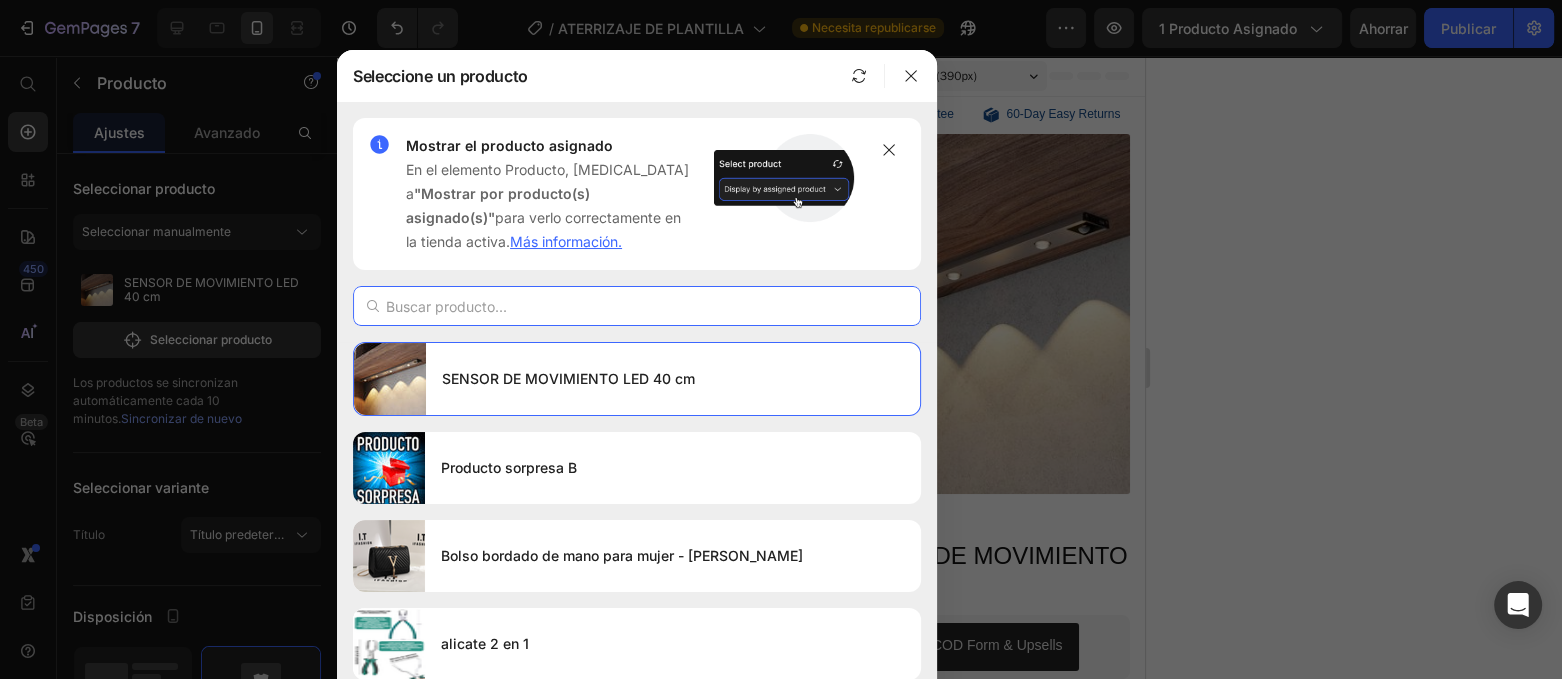 click at bounding box center (637, 306) 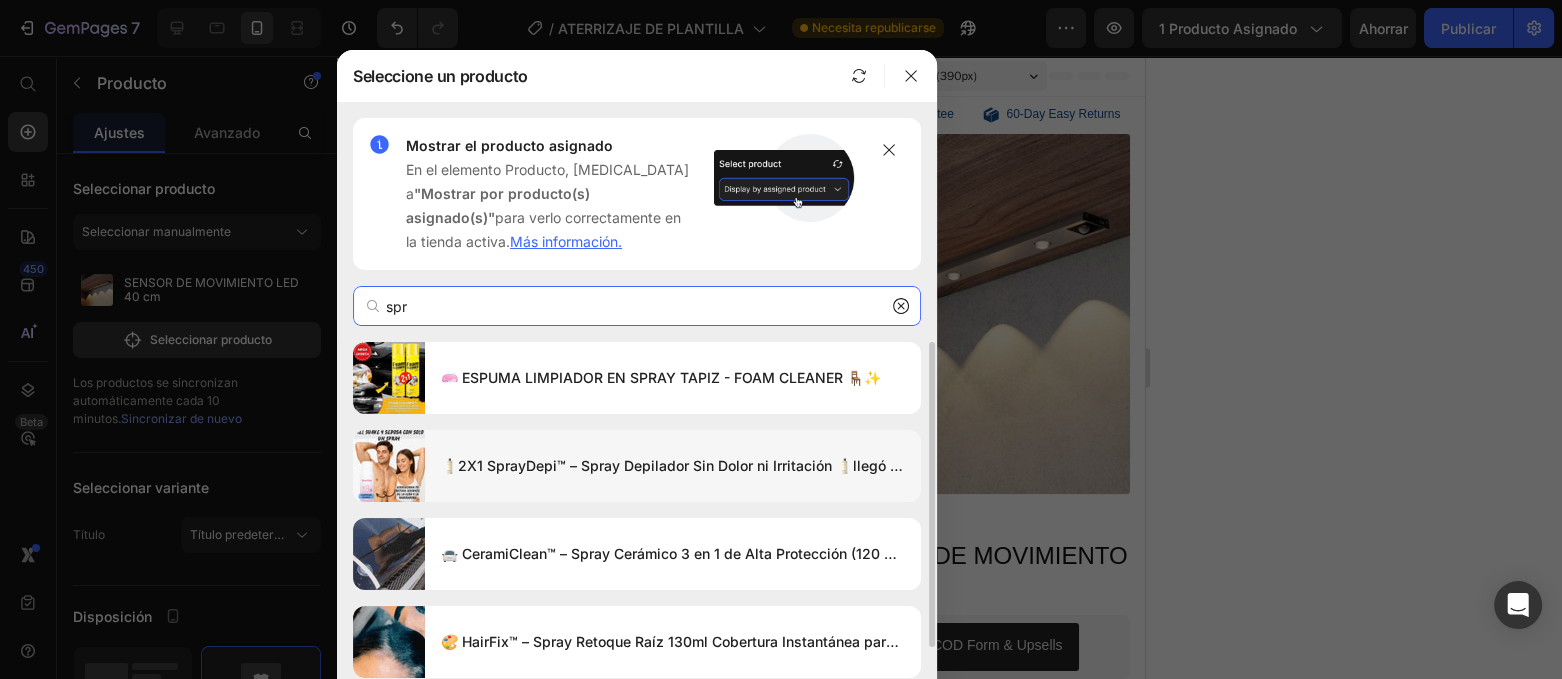 type on "spr" 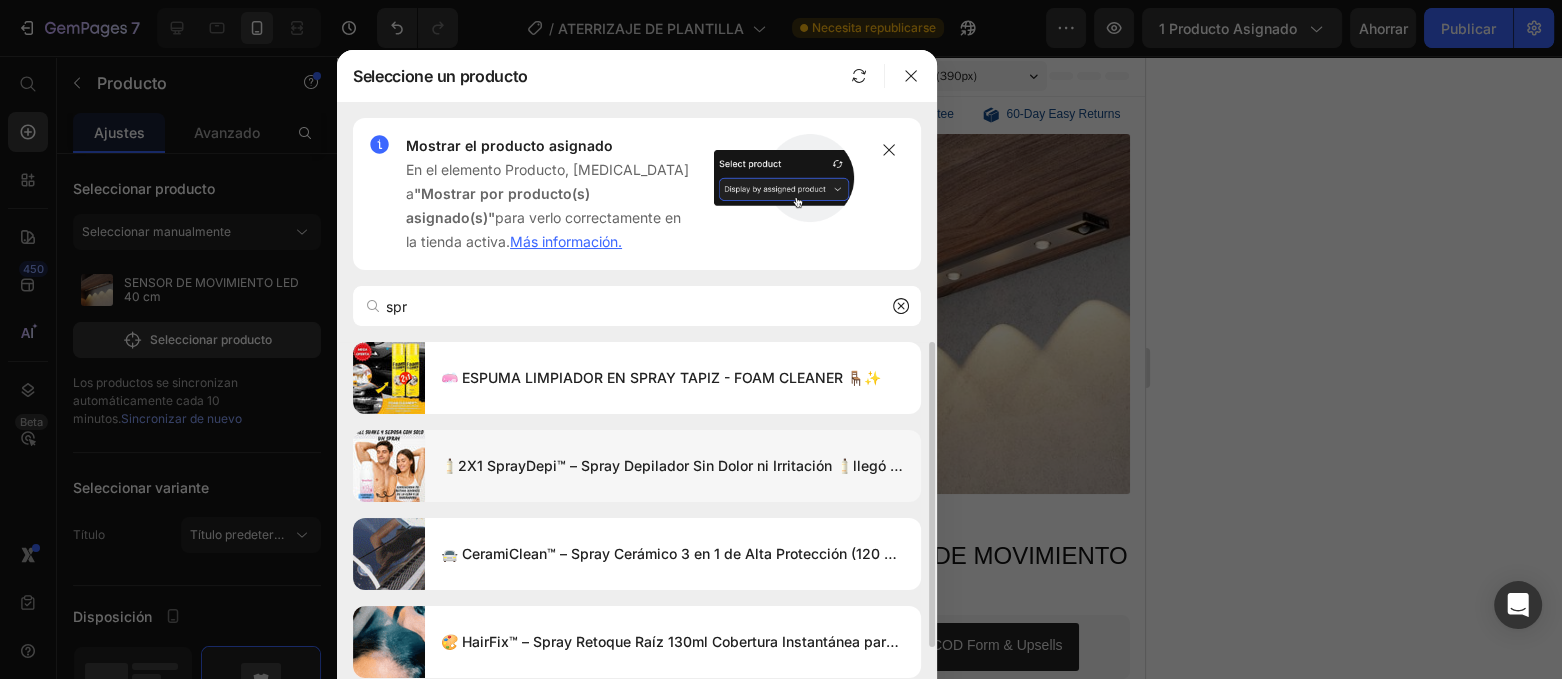 click on "🧴2X1 SprayDepi™ – Spray Depilador Sin Dolor ni Irritación 🧴llegó a [GEOGRAPHIC_DATA]!💥" at bounding box center (673, 466) 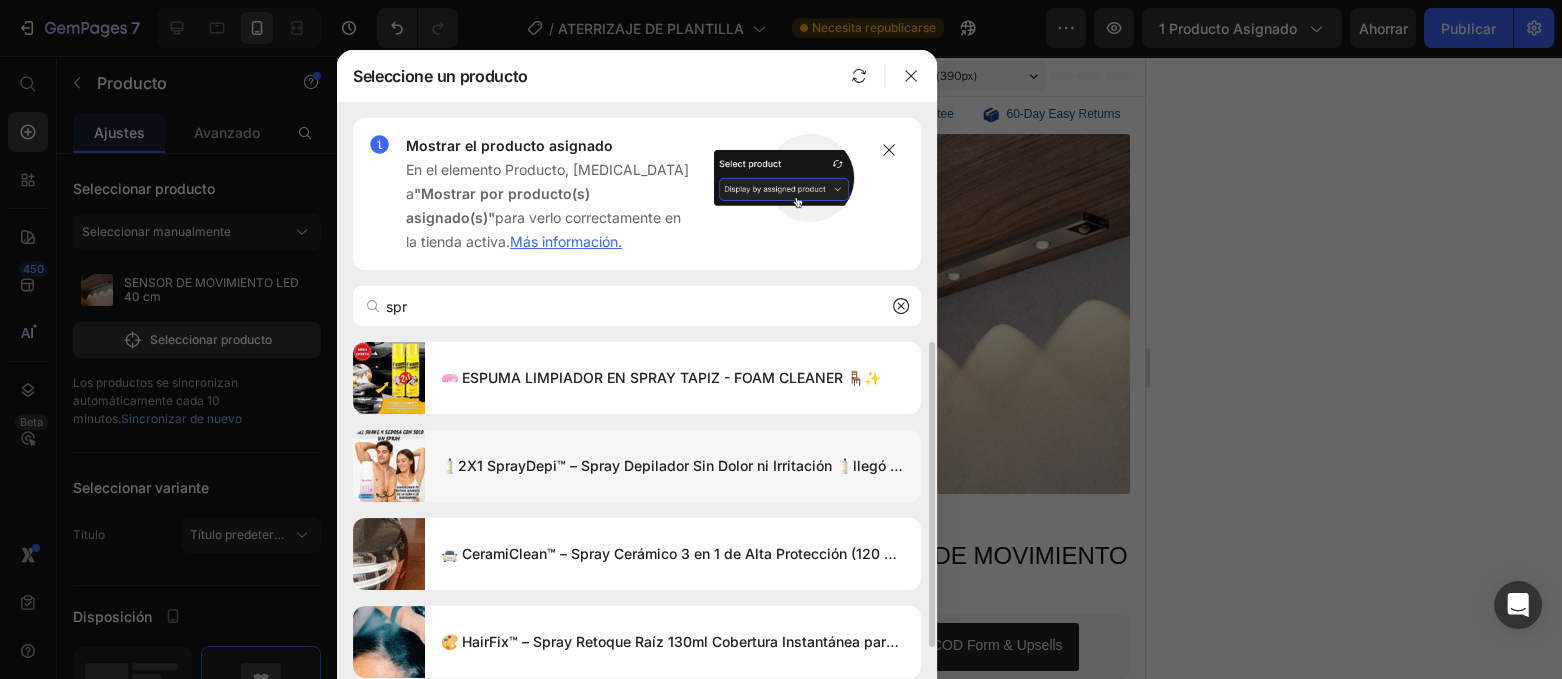 type 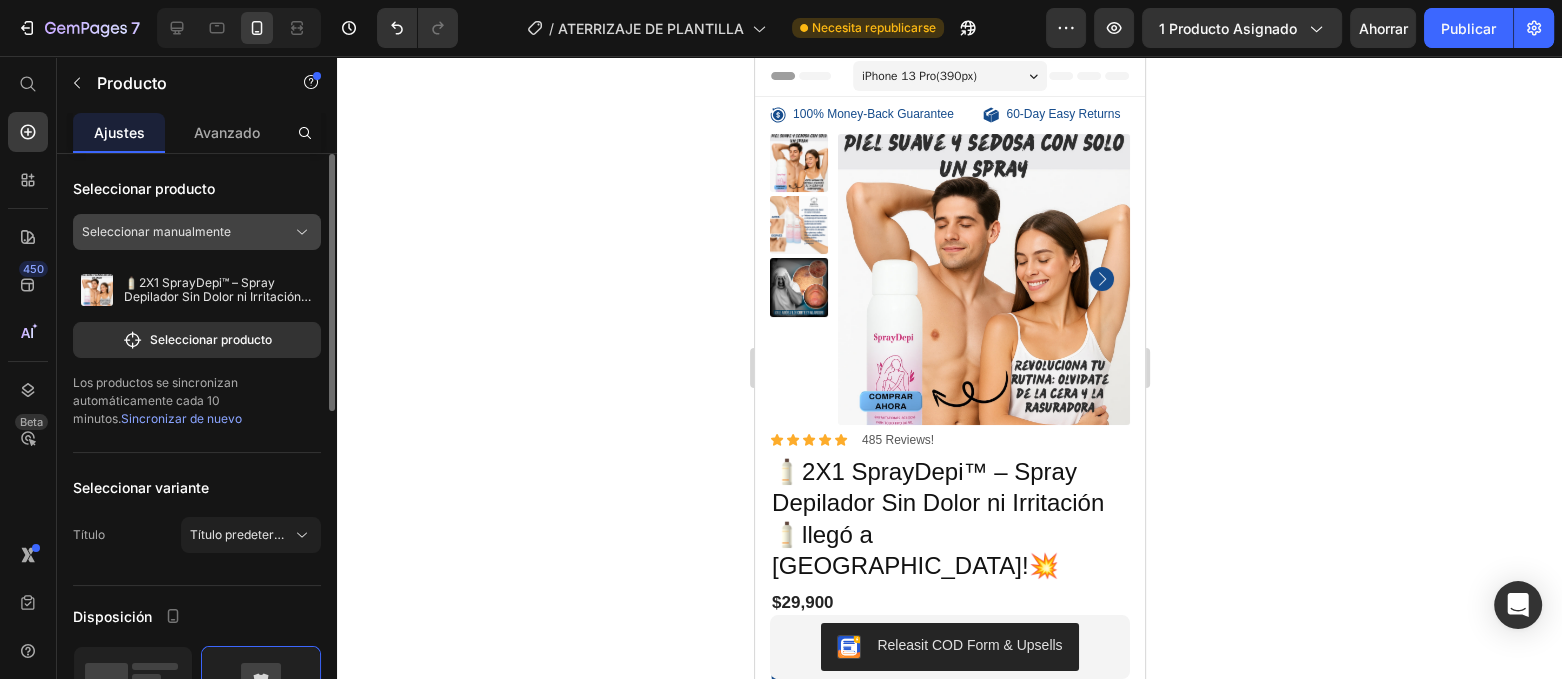 click on "Seleccionar manualmente" 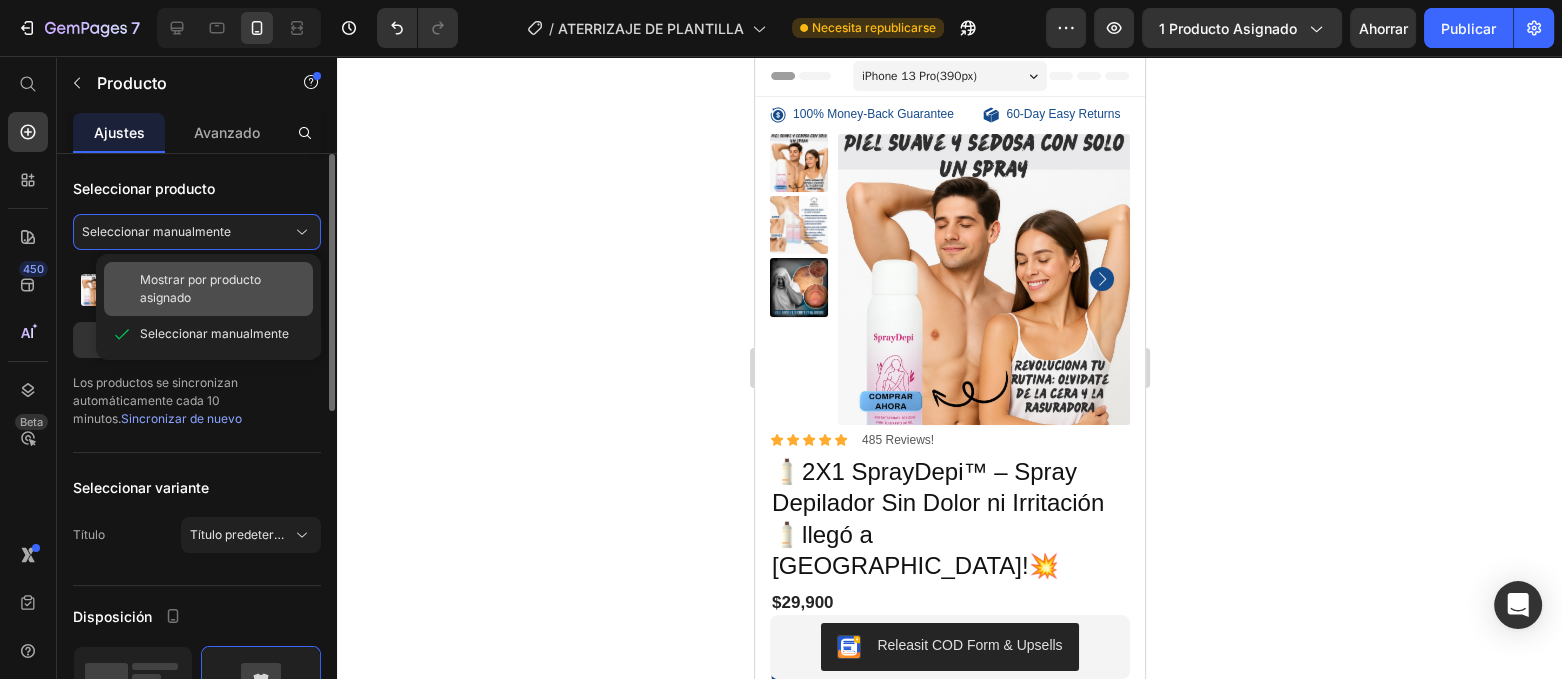 click on "Mostrar por producto asignado" at bounding box center [200, 288] 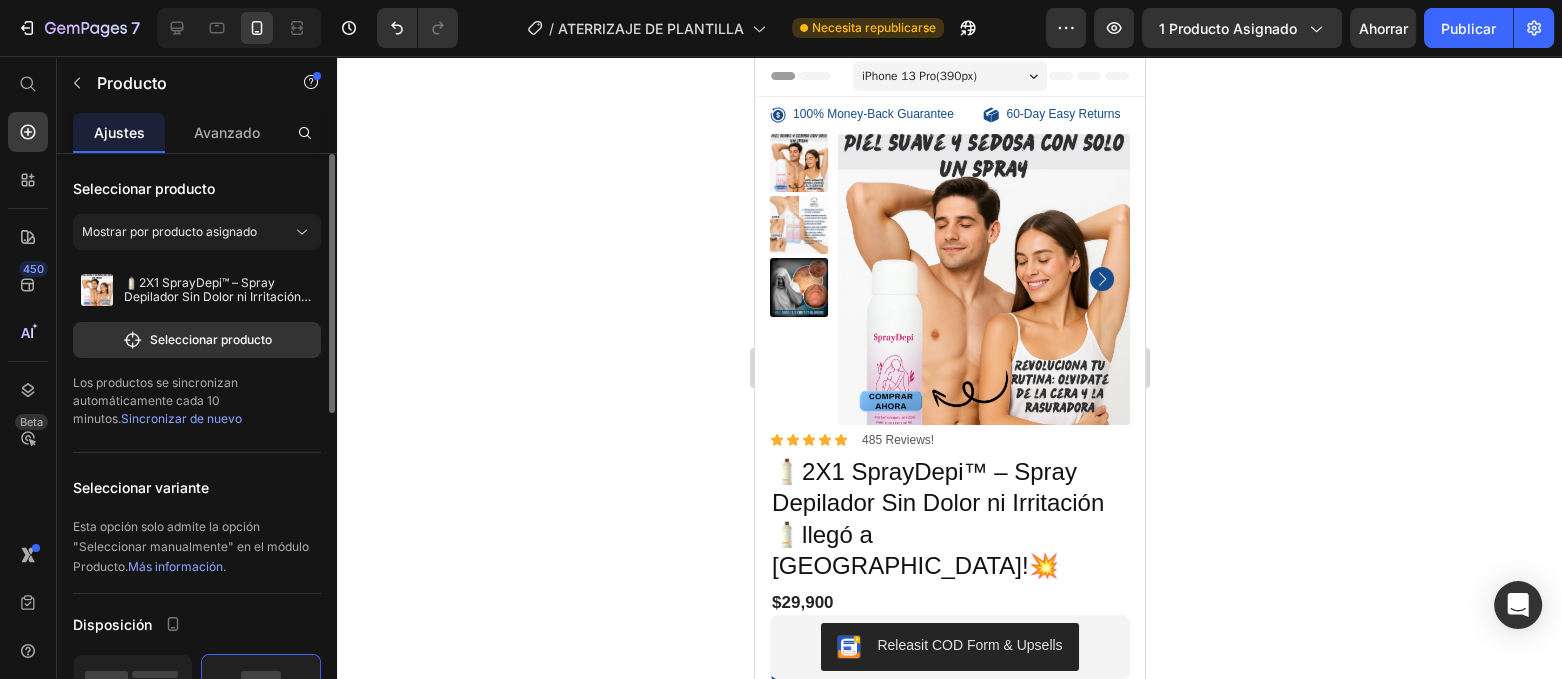 click 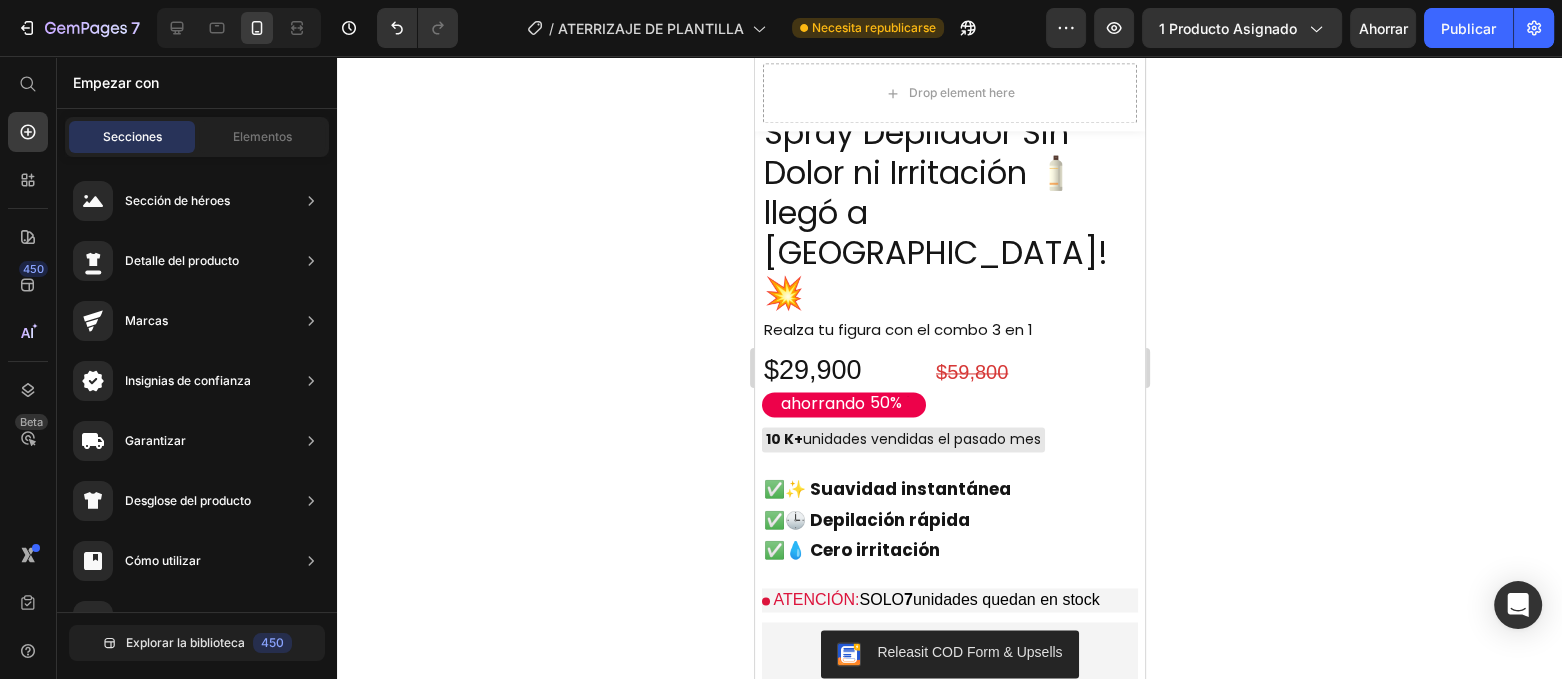 scroll, scrollTop: 2874, scrollLeft: 0, axis: vertical 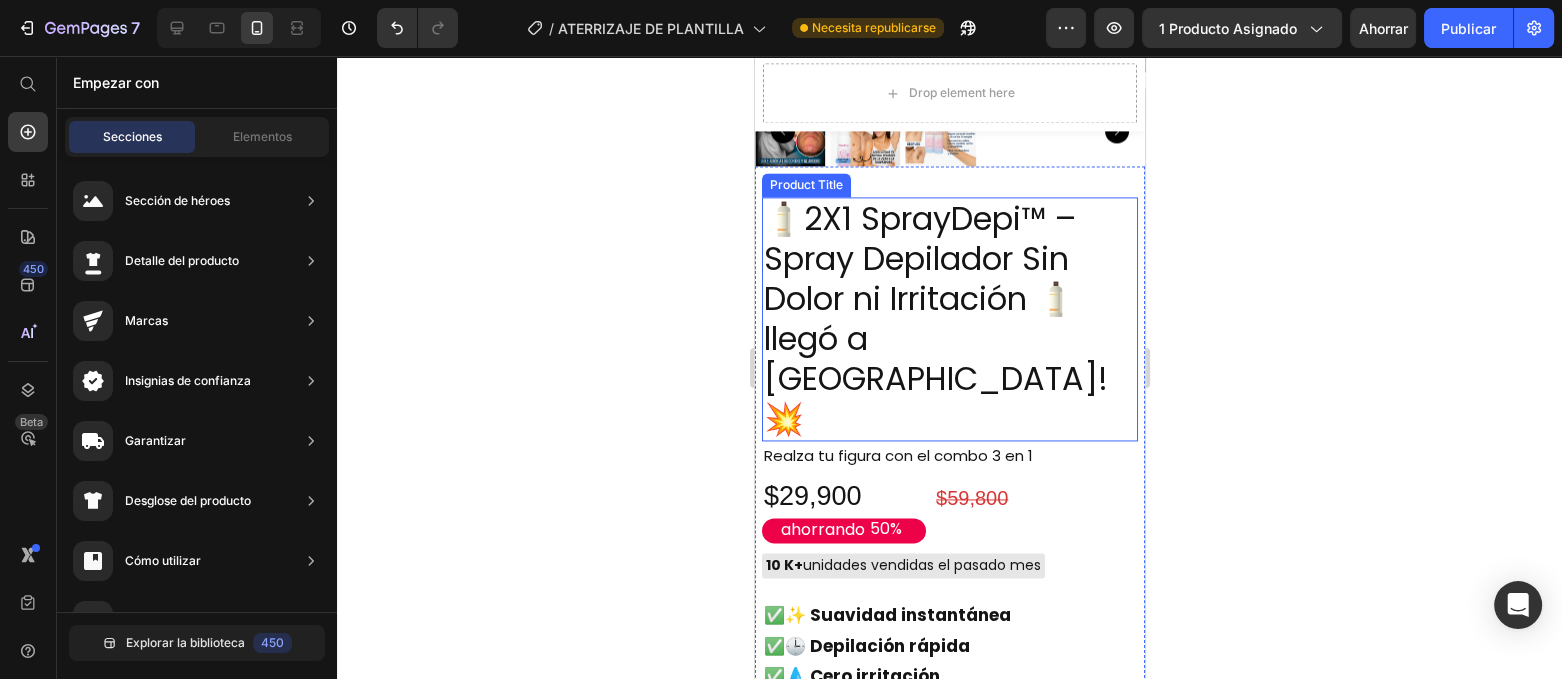click on "🧴2X1  SprayDepi™ – Spray Depilador Sin Dolor ni Irritación 🧴llegó a [GEOGRAPHIC_DATA]!💥" at bounding box center [949, 319] 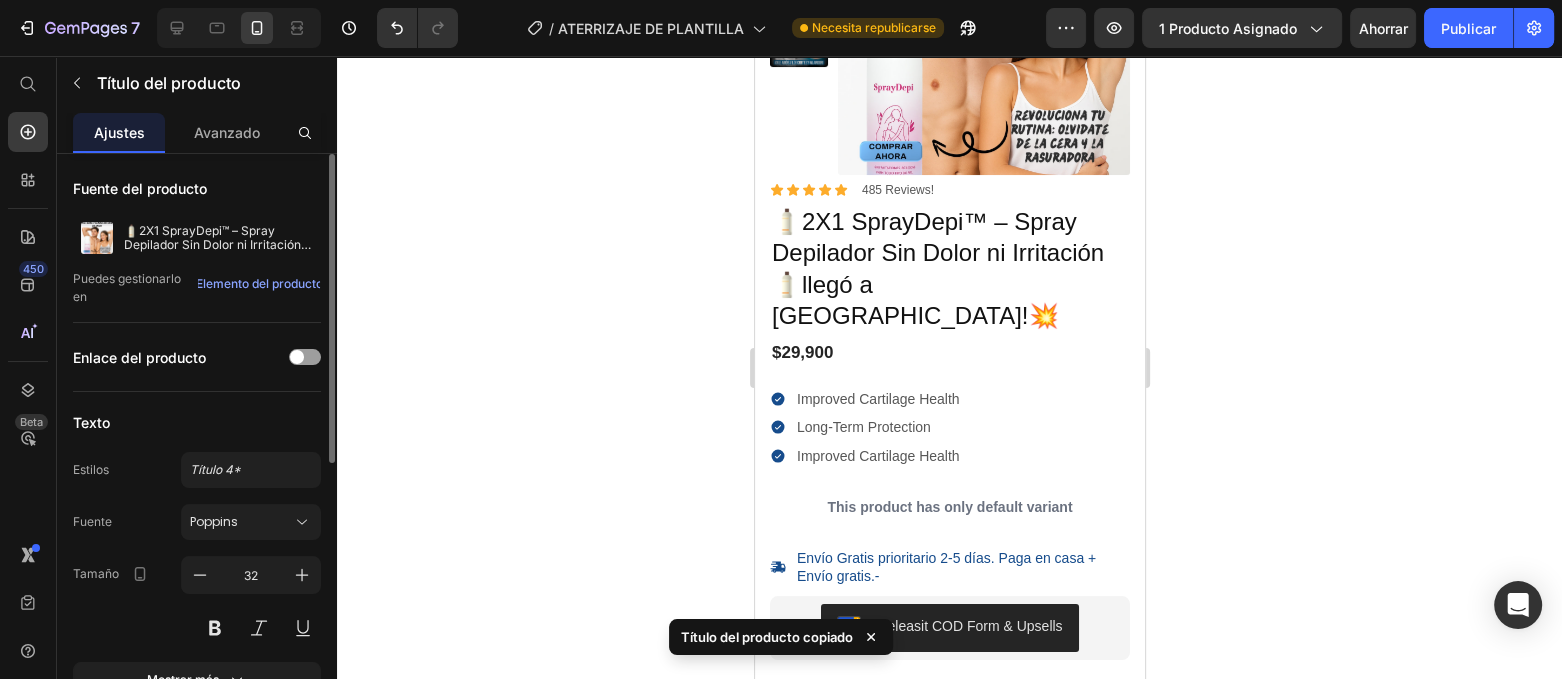 scroll, scrollTop: 125, scrollLeft: 0, axis: vertical 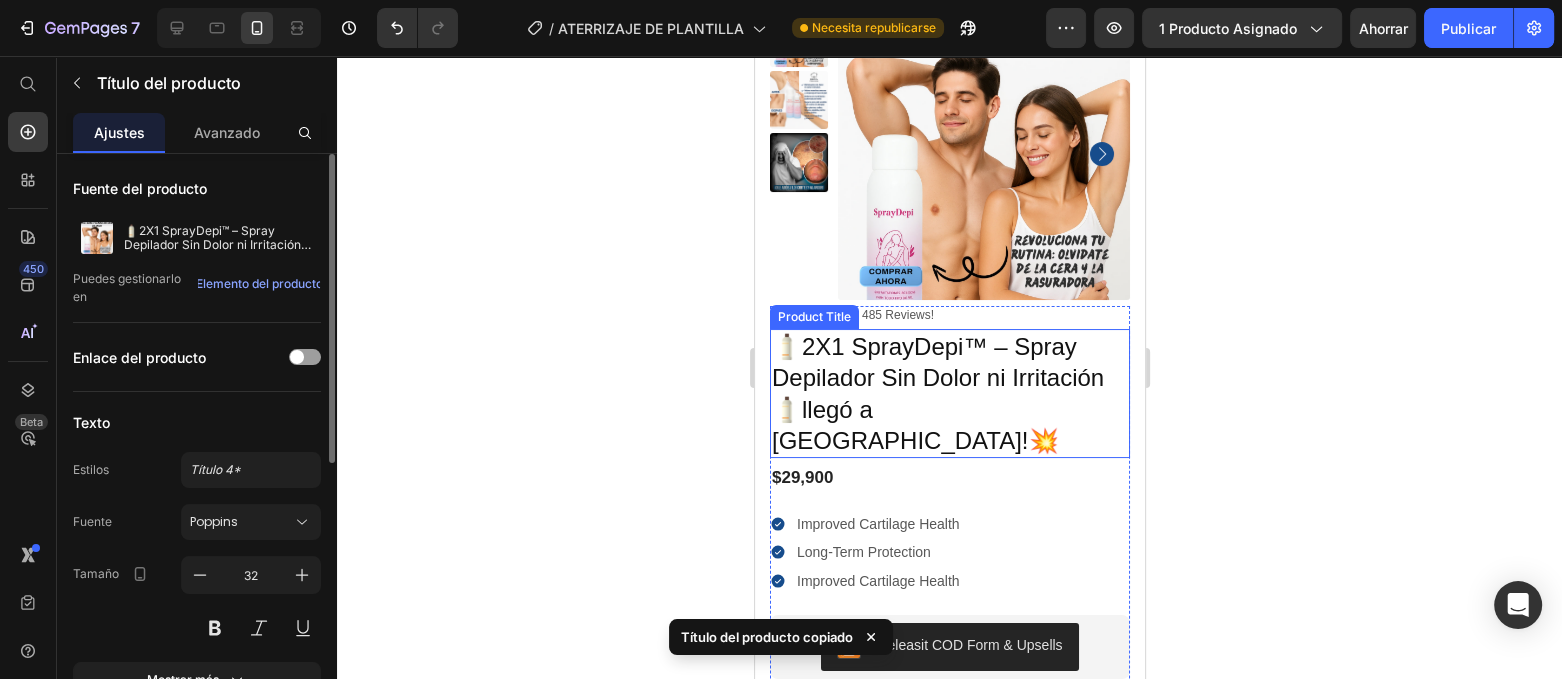 click on "🧴2X1  SprayDepi™ – Spray Depilador Sin Dolor ni Irritación 🧴llegó a [GEOGRAPHIC_DATA]!💥" at bounding box center [949, 393] 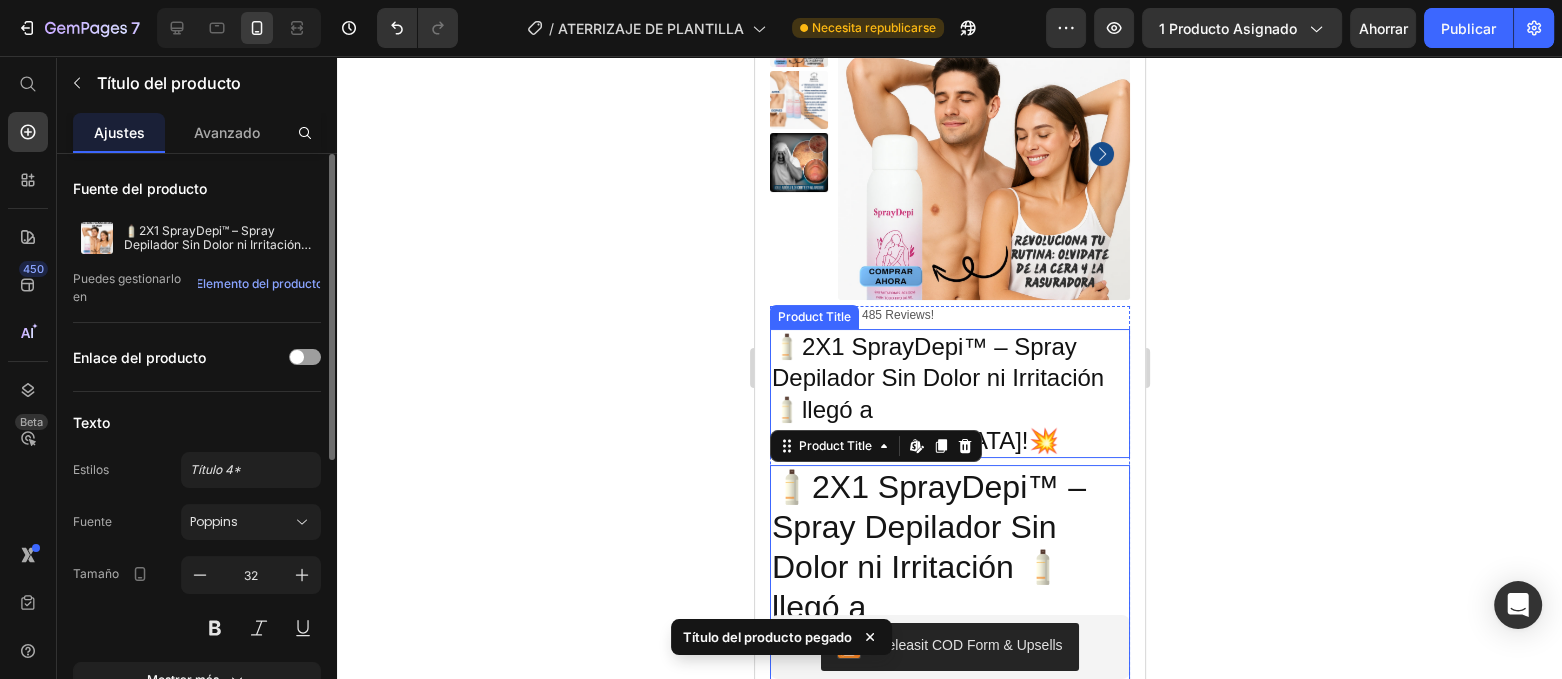 click on "🧴2X1  SprayDepi™ – Spray Depilador Sin Dolor ni Irritación 🧴llegó a [GEOGRAPHIC_DATA]!💥" at bounding box center (949, 393) 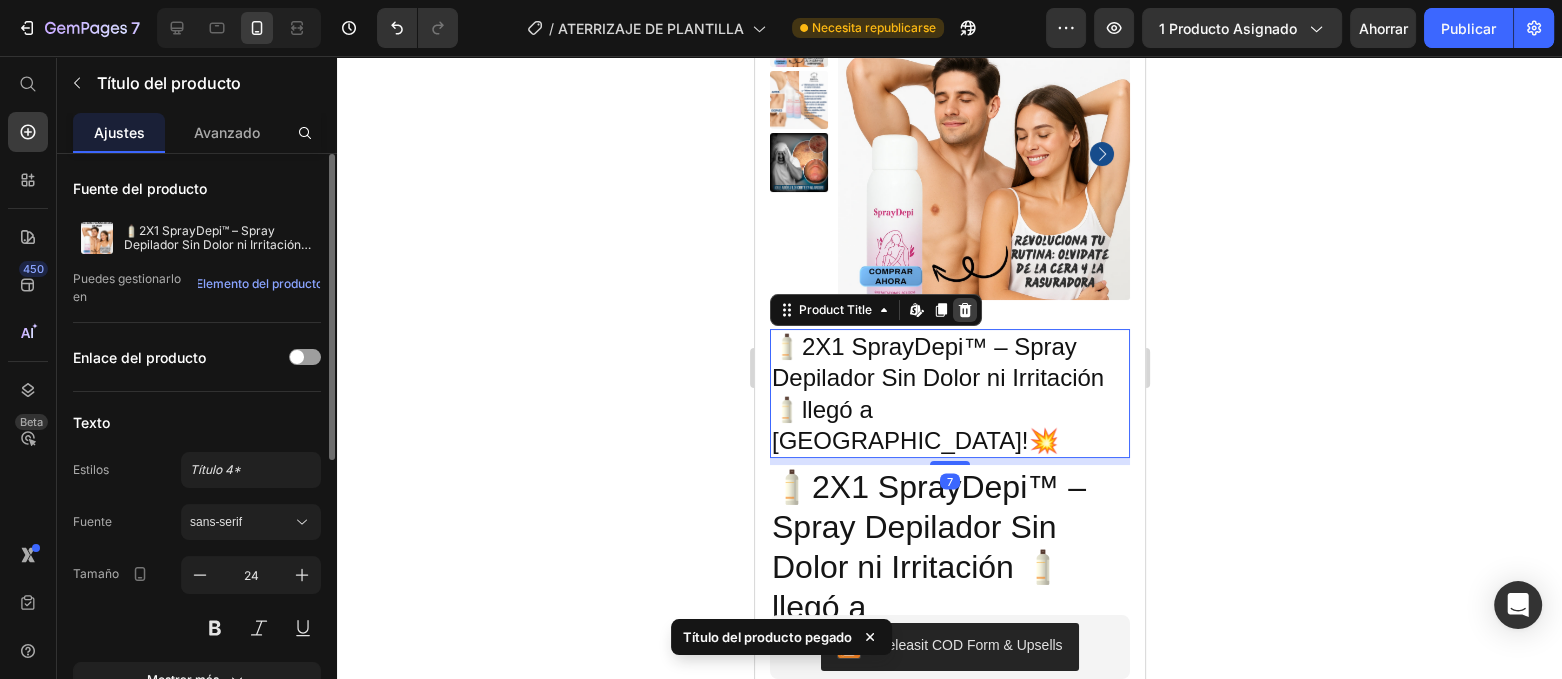 click 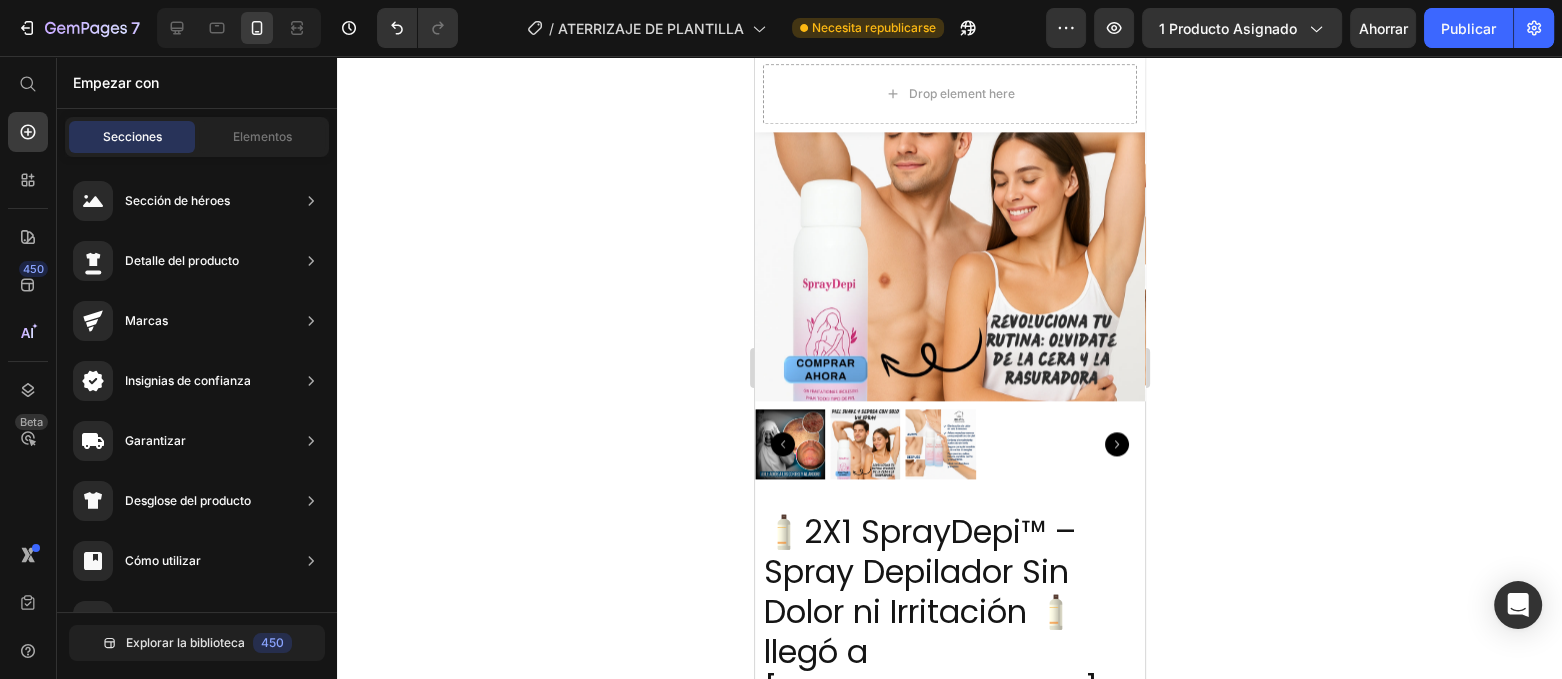 scroll, scrollTop: 2874, scrollLeft: 0, axis: vertical 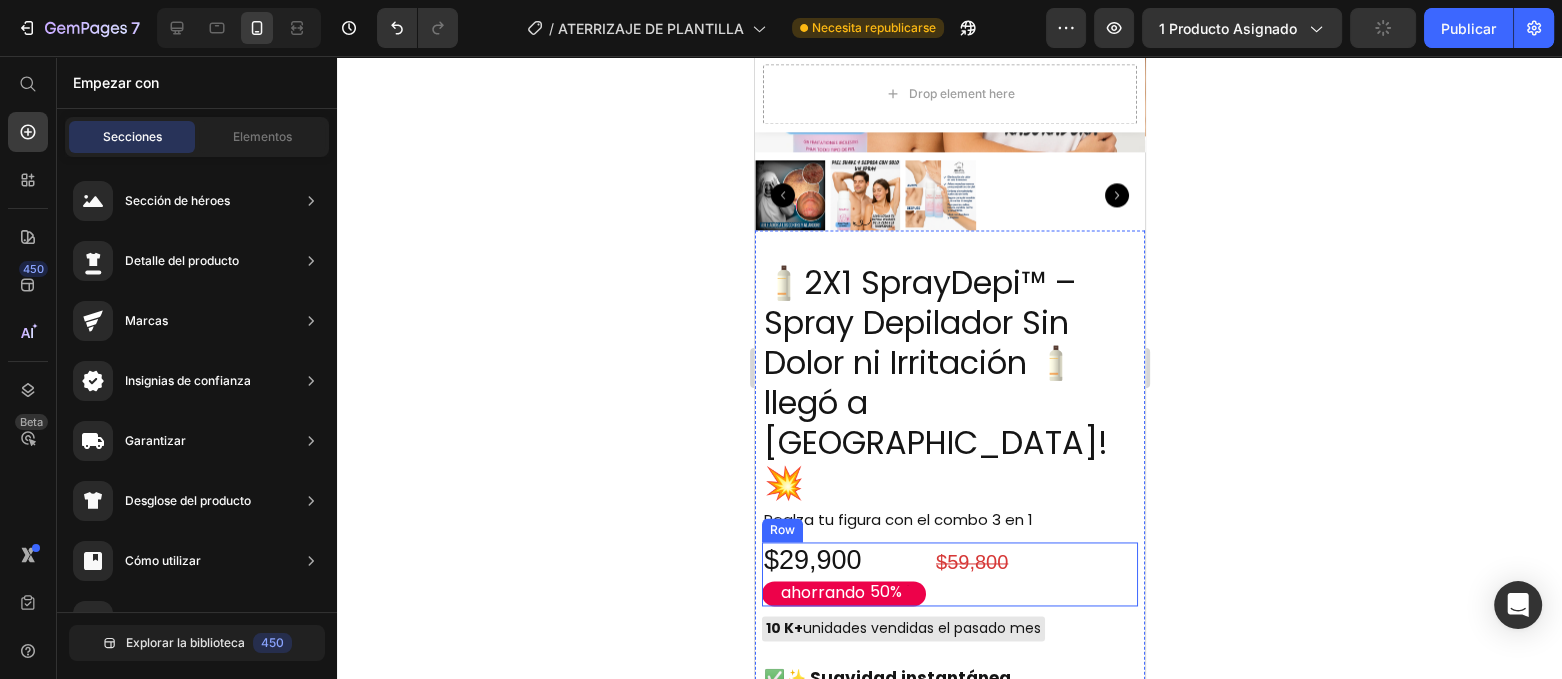 click on "$59,800 Product Price" at bounding box center [1045, 574] 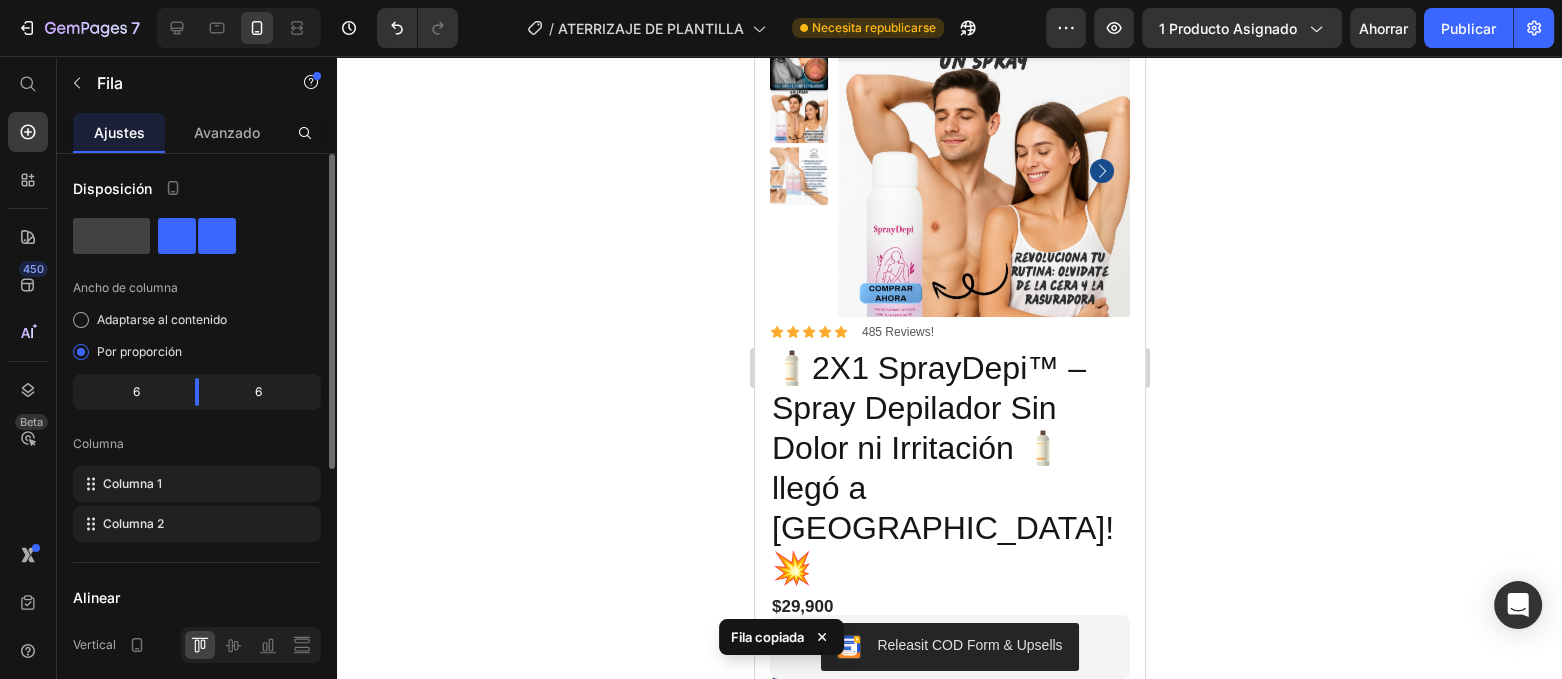 scroll, scrollTop: 250, scrollLeft: 0, axis: vertical 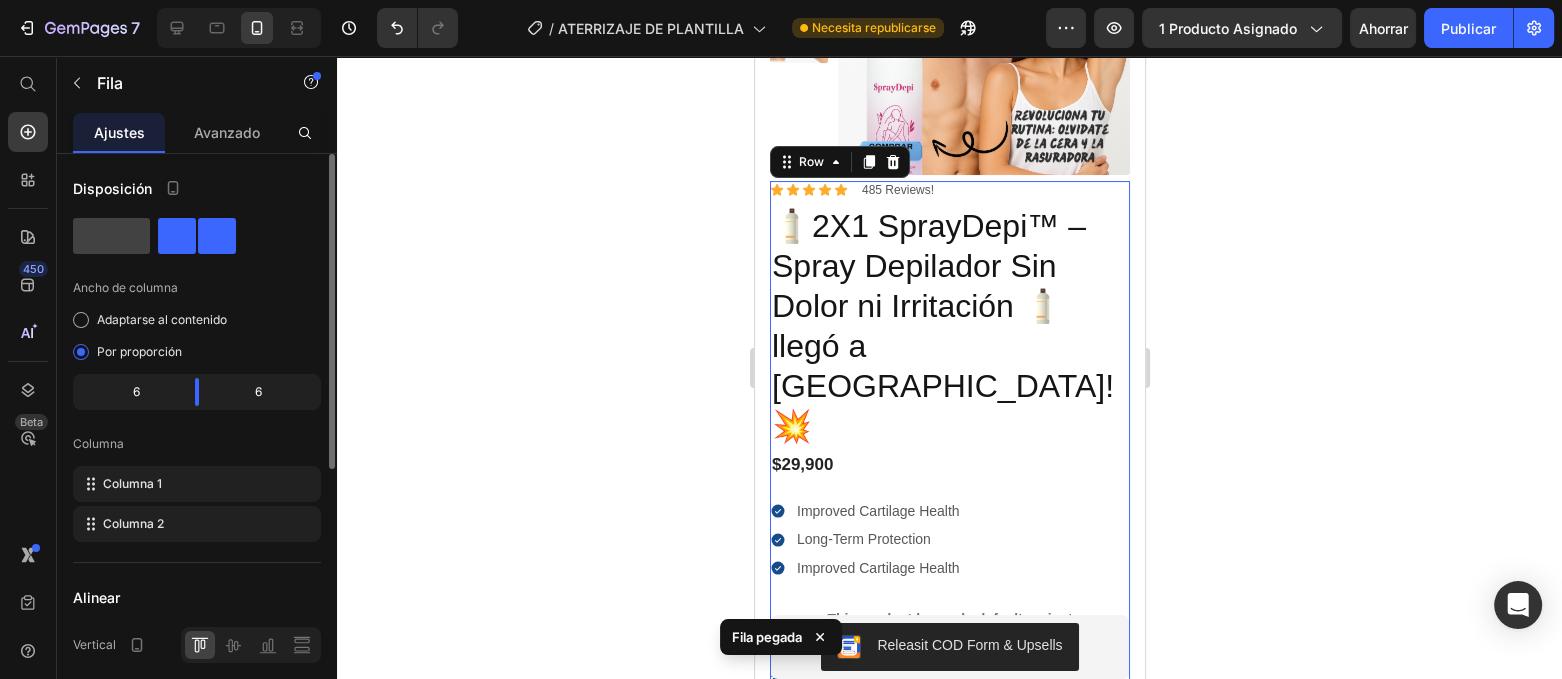 click on "Icon Icon Icon Icon Icon Icon List 485 Reviews! Text Block Row 🧴2X1  SprayDepi™ – Spray Depilador Sin Dolor ni Irritación 🧴llegó a [GEOGRAPHIC_DATA]!💥 Product Title $29,900 Product Price Improved Cartilage Health Long-Term Protection Improved Cartilage Health Item List This product has only default variant Product Variants & Swatches Quantity Text Block 1 Product Quantity
Envío Gratis prioritario 2-5 días. Paga en casa + Envío gratis.- Item List
100% Money-Back Guarantee Item List
60-Day Easy Returns and Exchanges Item List Row Releasit COD Form & Upsells Releasit COD Form & Upsells
Description
Label Directions
Supplement Facts Accordion" at bounding box center [949, 575] 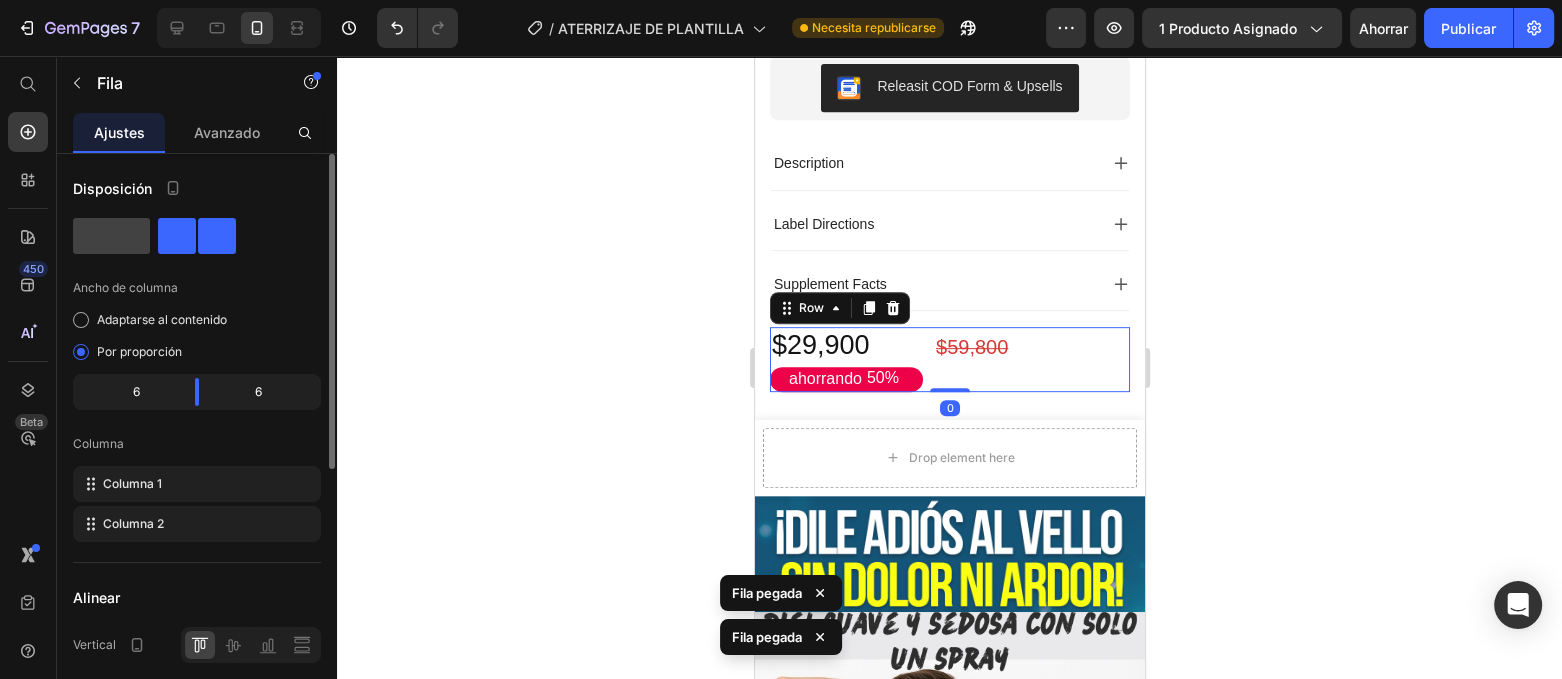 scroll, scrollTop: 791, scrollLeft: 0, axis: vertical 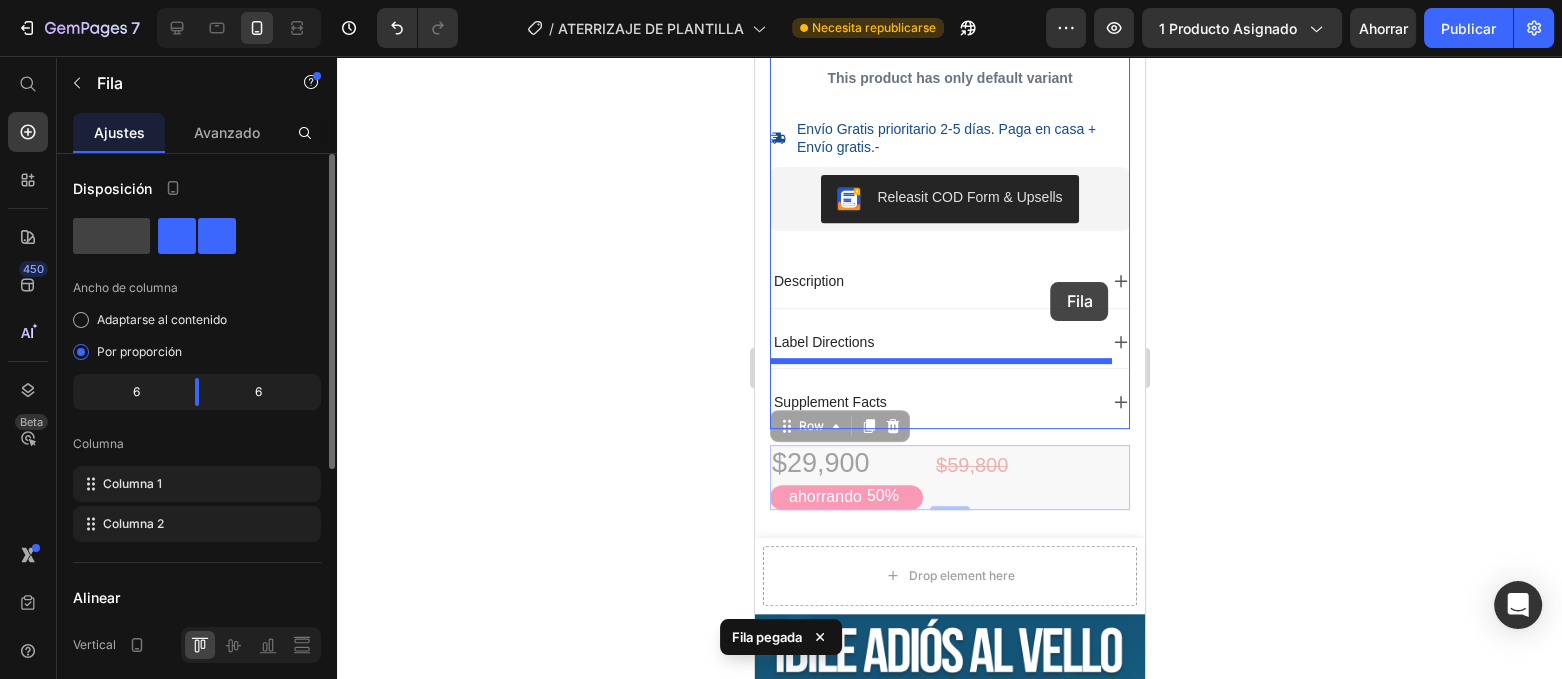 drag, startPoint x: 1091, startPoint y: 379, endPoint x: 1050, endPoint y: 282, distance: 105.30907 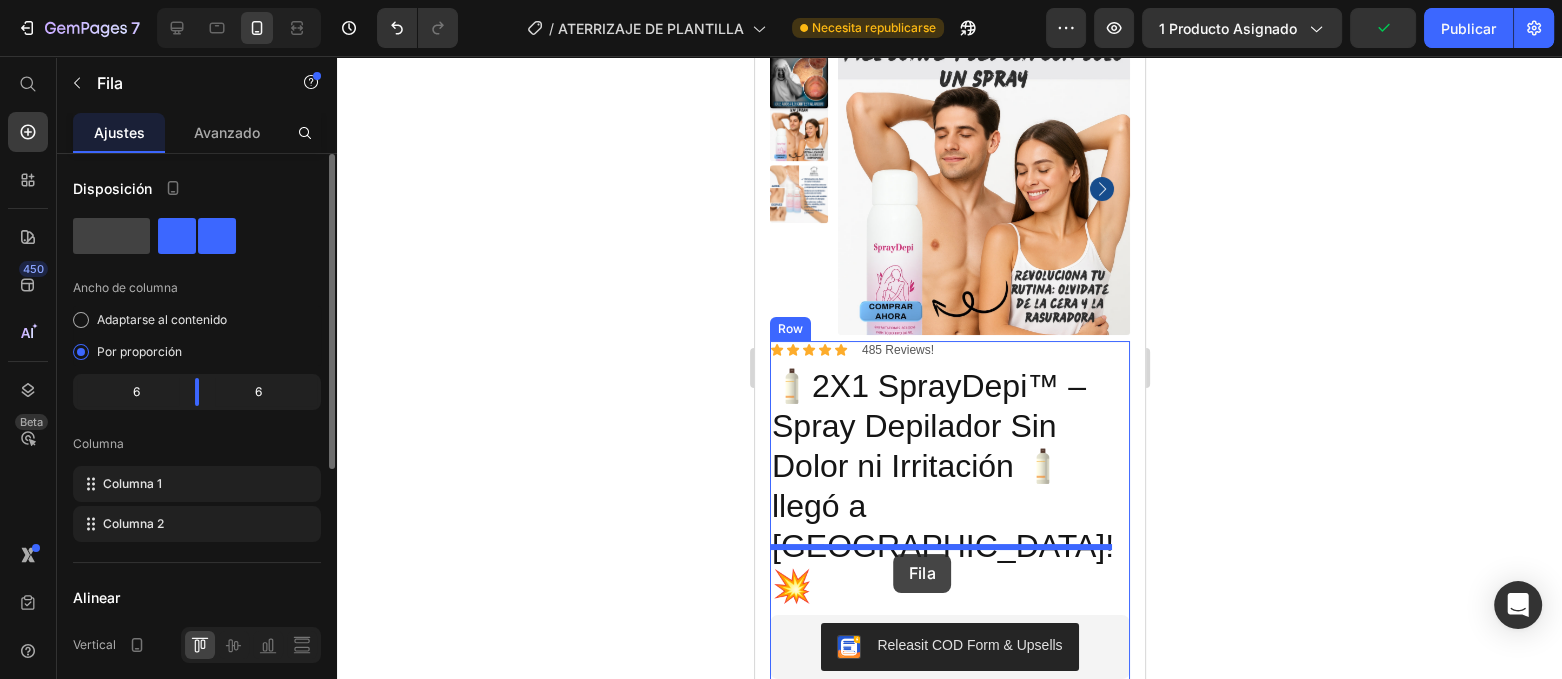 scroll, scrollTop: 155, scrollLeft: 0, axis: vertical 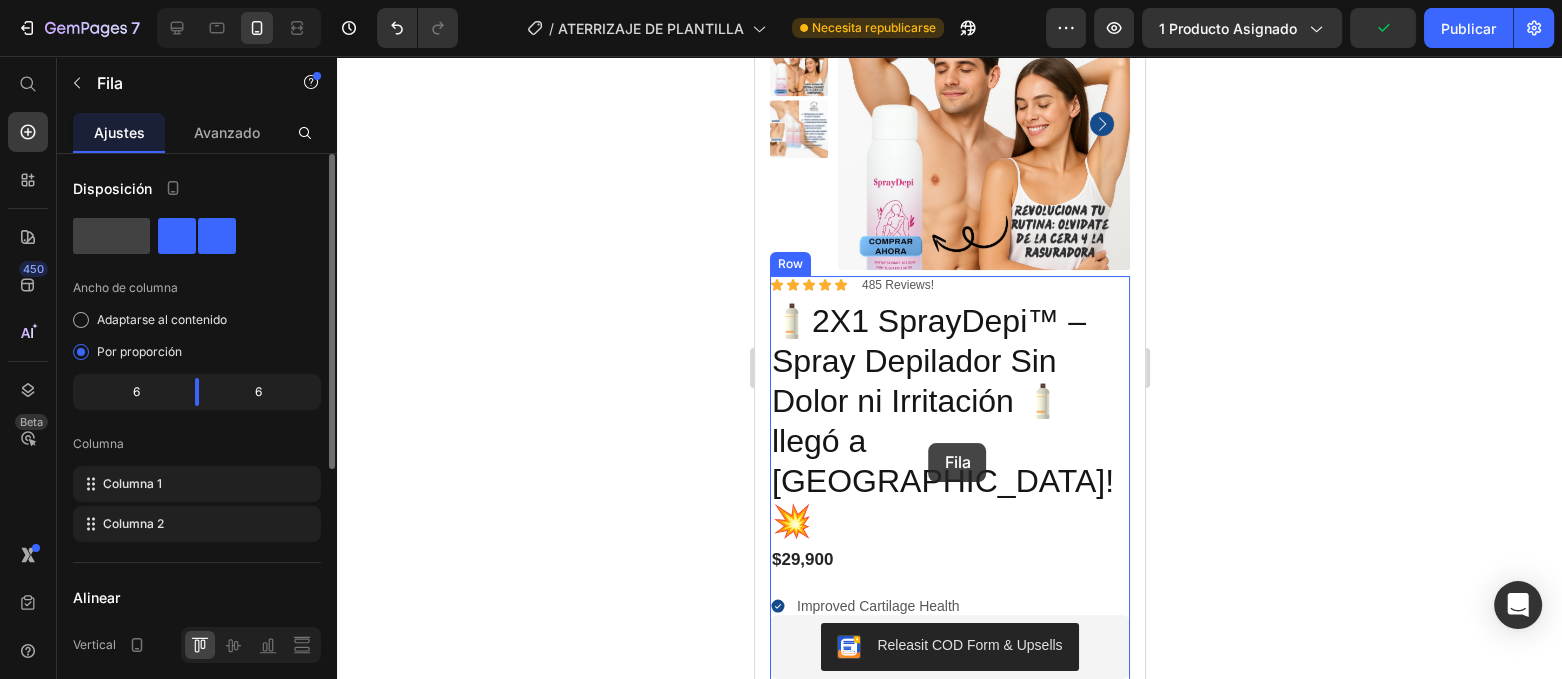 drag, startPoint x: 1089, startPoint y: 359, endPoint x: 906, endPoint y: 436, distance: 198.53967 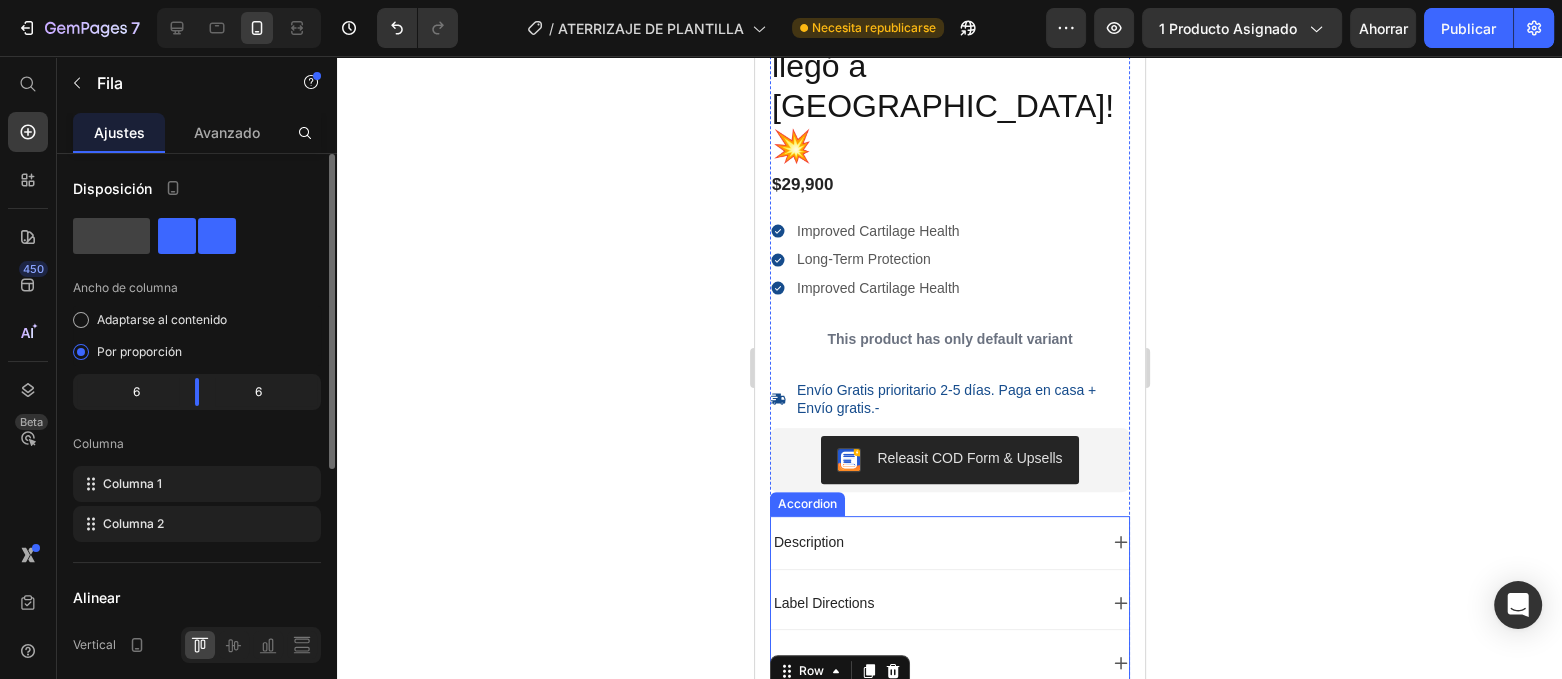 scroll, scrollTop: 655, scrollLeft: 0, axis: vertical 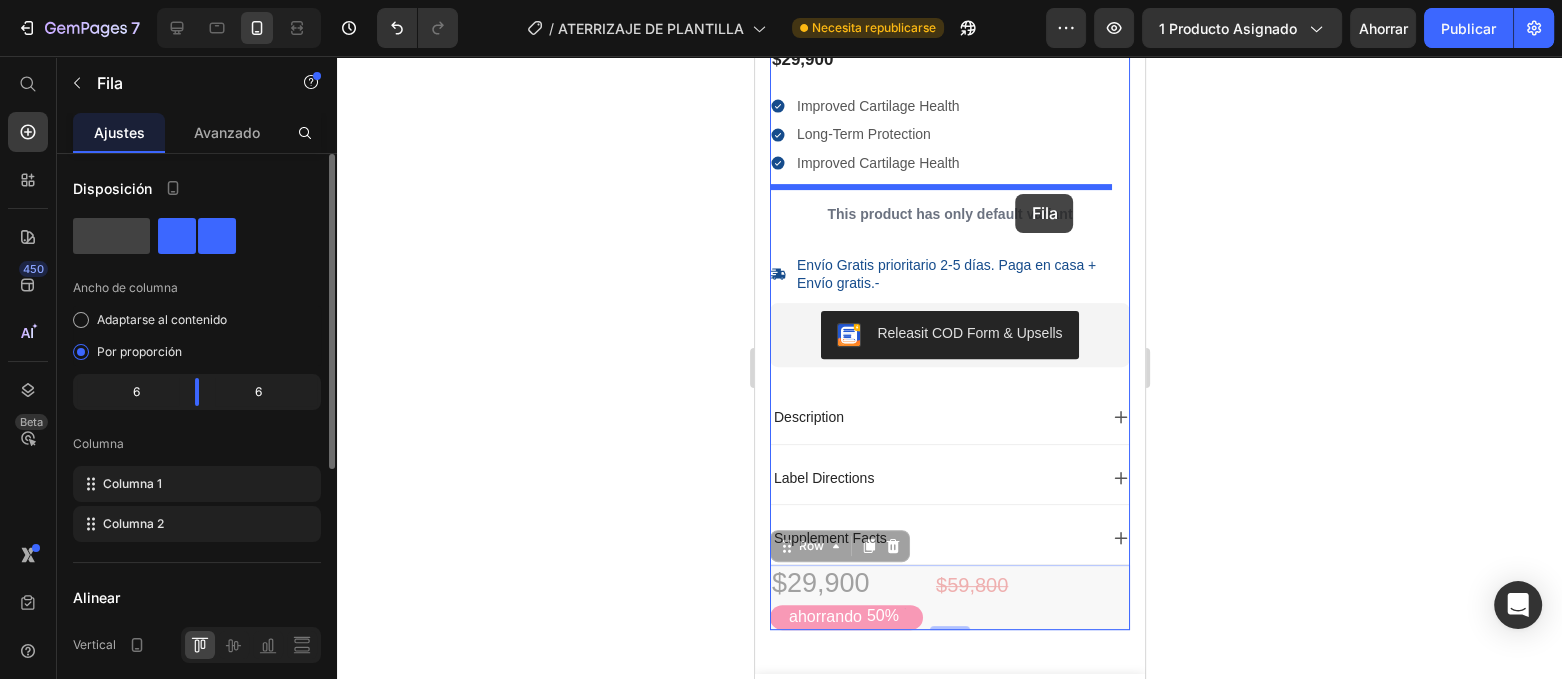 drag, startPoint x: 1054, startPoint y: 498, endPoint x: 1015, endPoint y: 194, distance: 306.49142 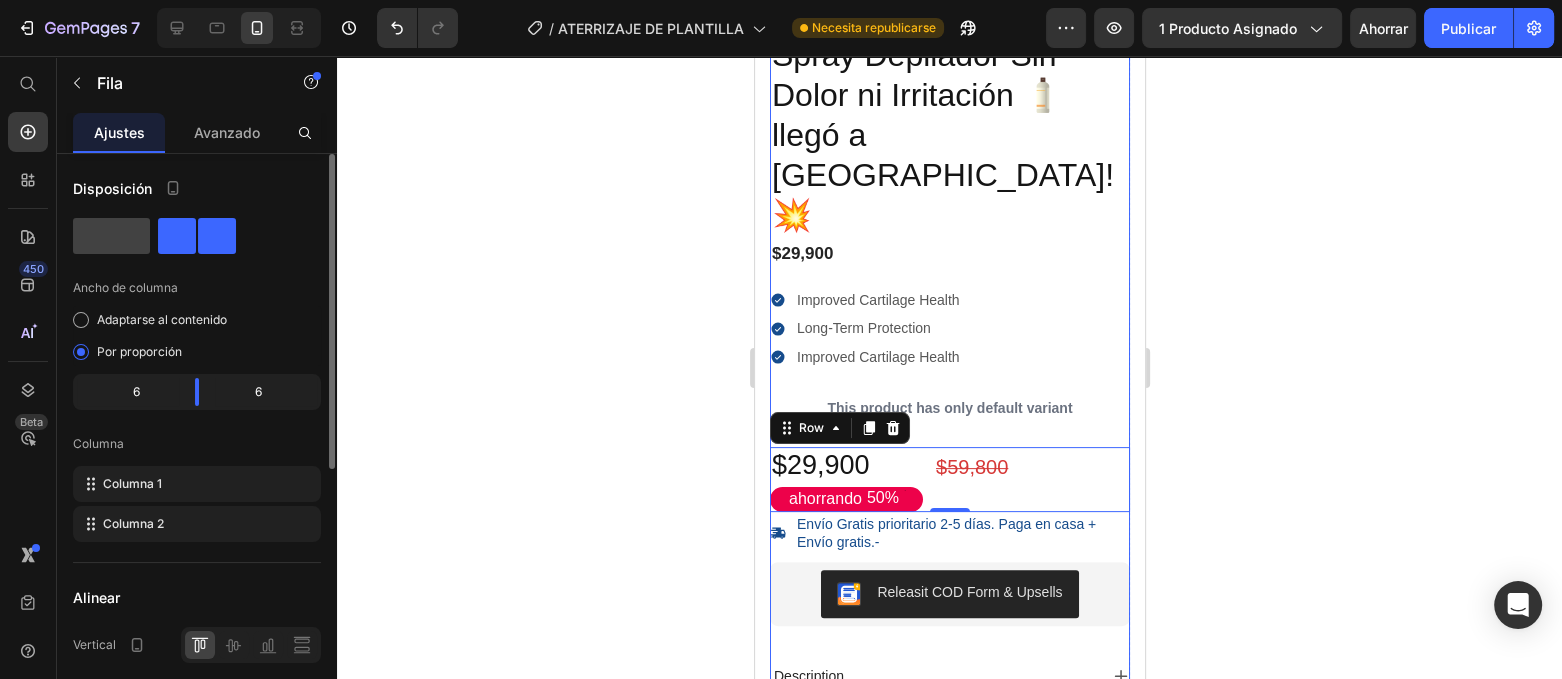 scroll, scrollTop: 404, scrollLeft: 0, axis: vertical 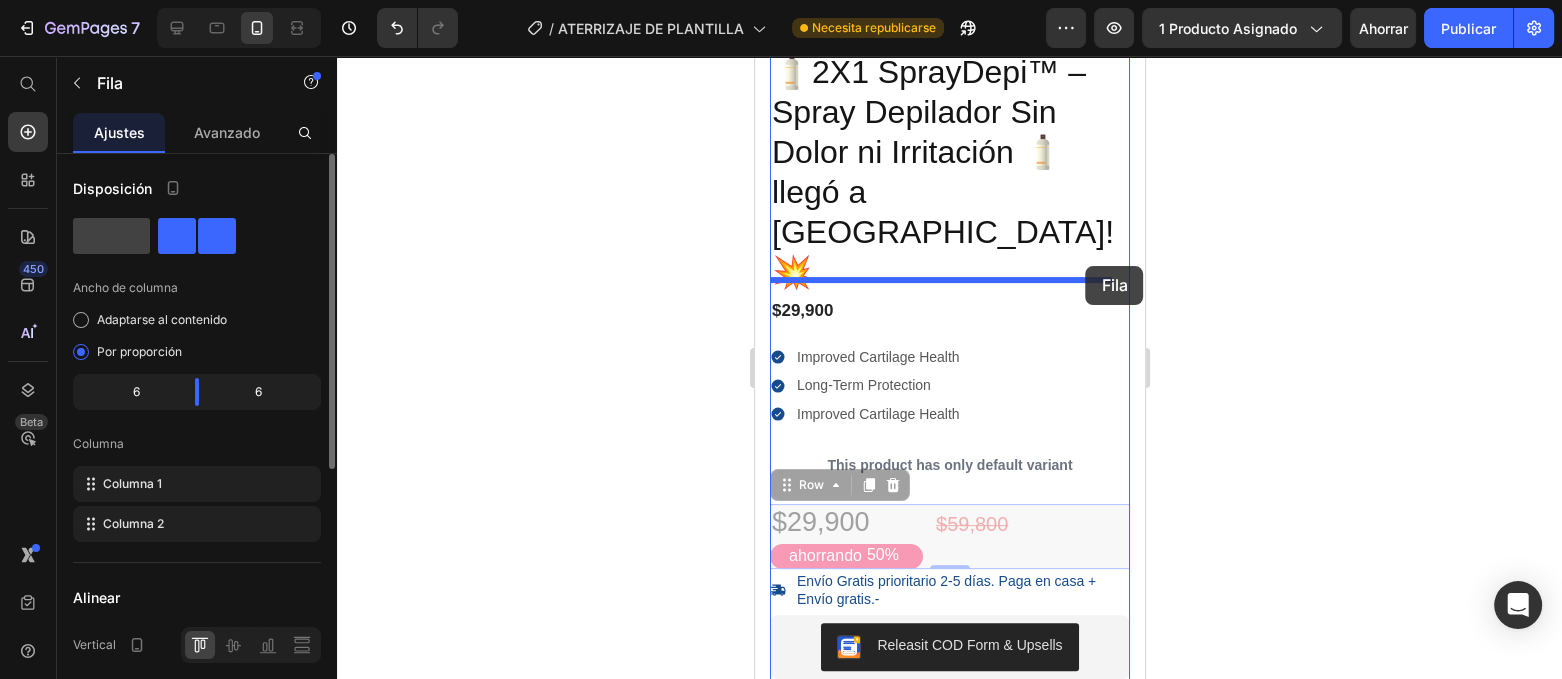 drag, startPoint x: 1093, startPoint y: 437, endPoint x: 1085, endPoint y: 266, distance: 171.18703 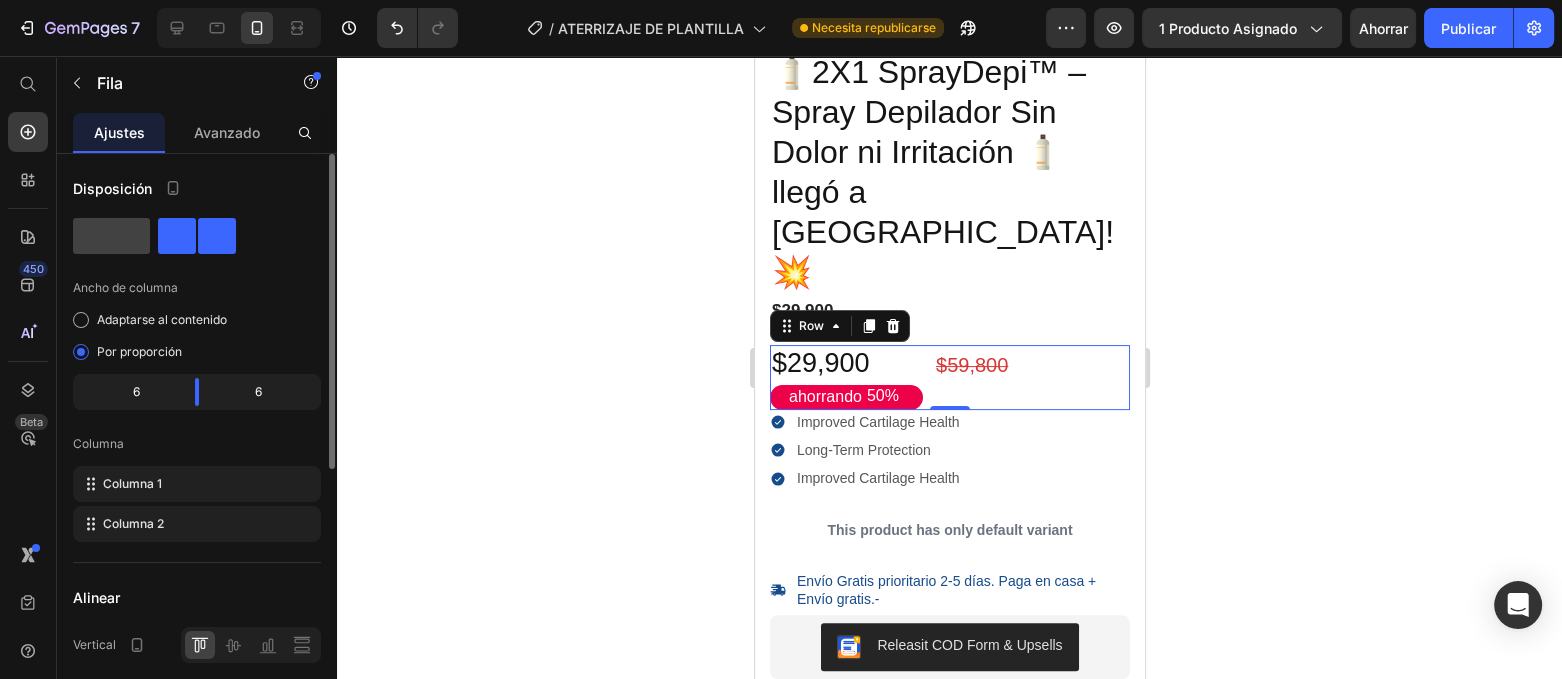 click 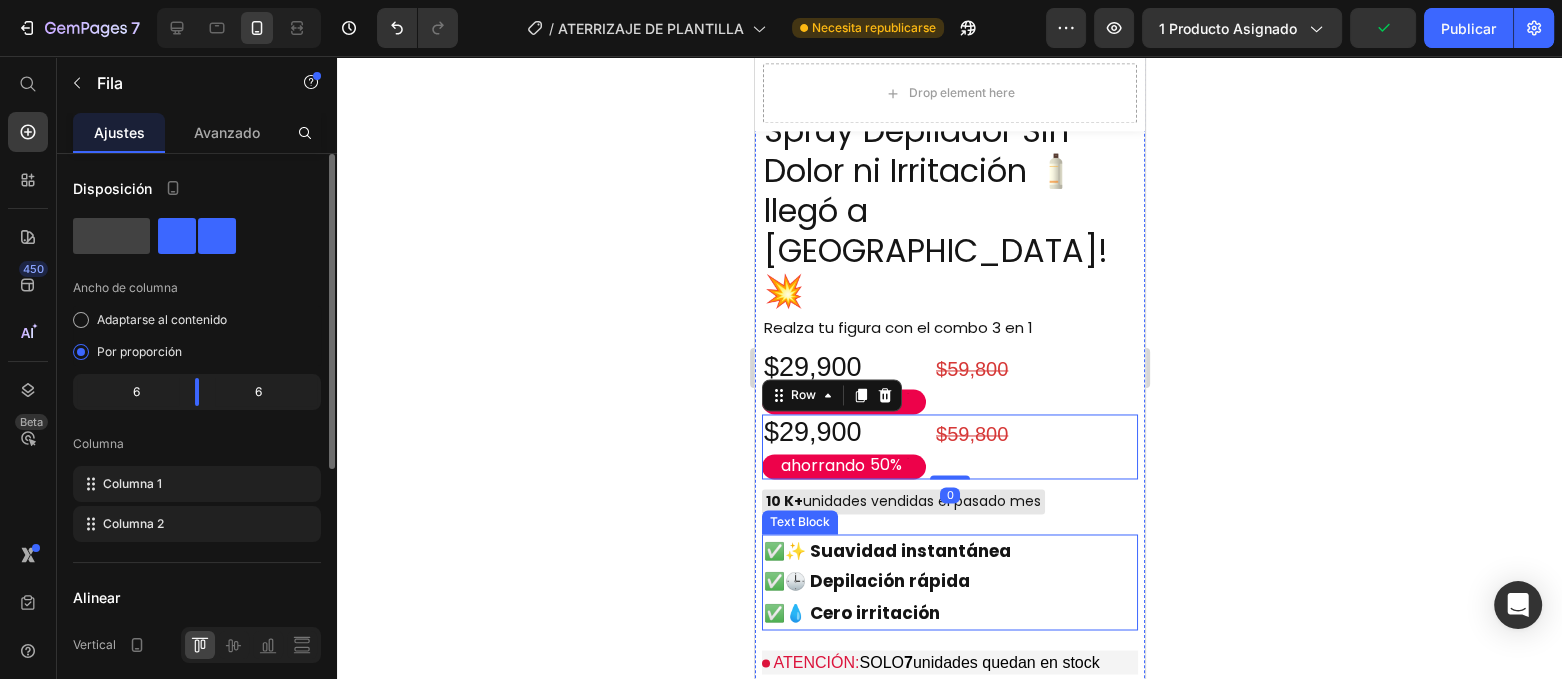 scroll, scrollTop: 3155, scrollLeft: 0, axis: vertical 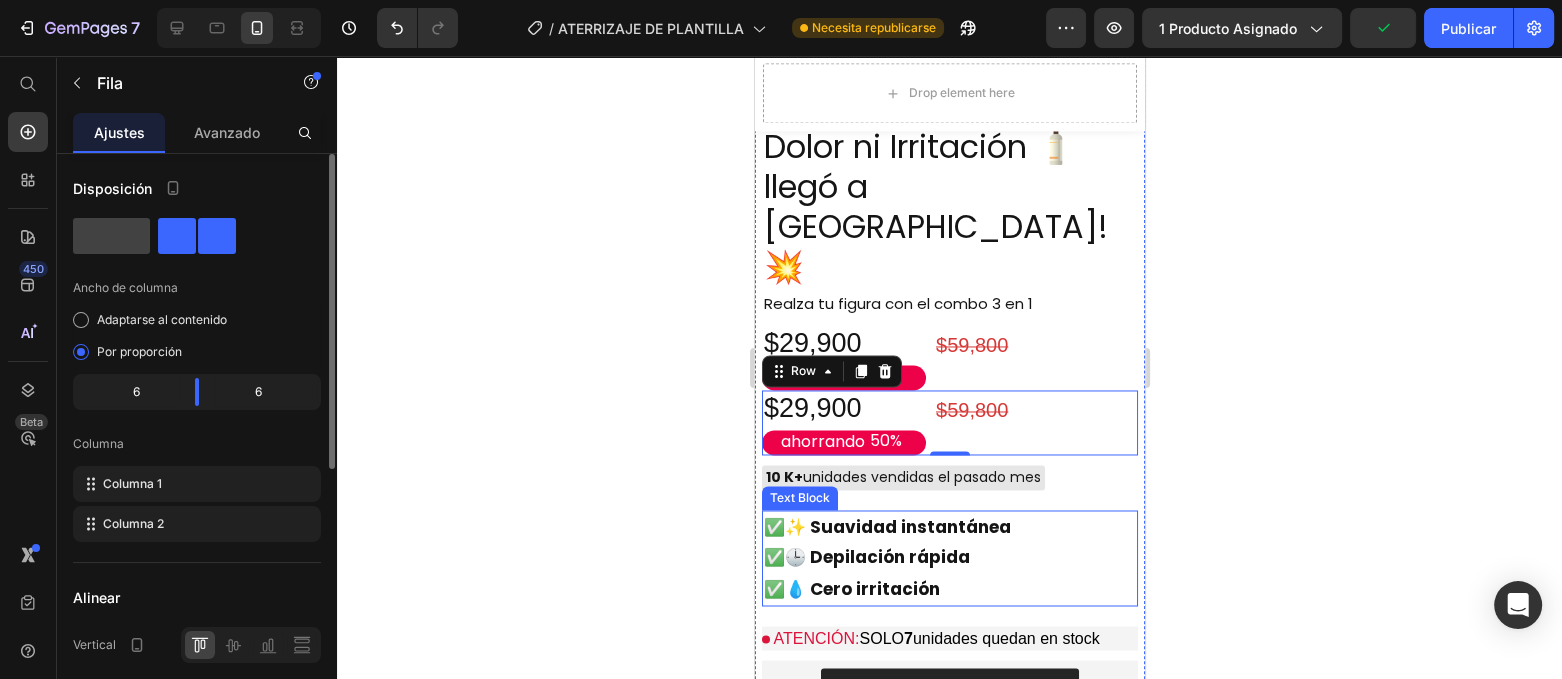click on "✅  ✨ Suavidad instantánea ✅  🕒 Depilación rápida ✅  💧 Cero irritación" at bounding box center (949, 558) 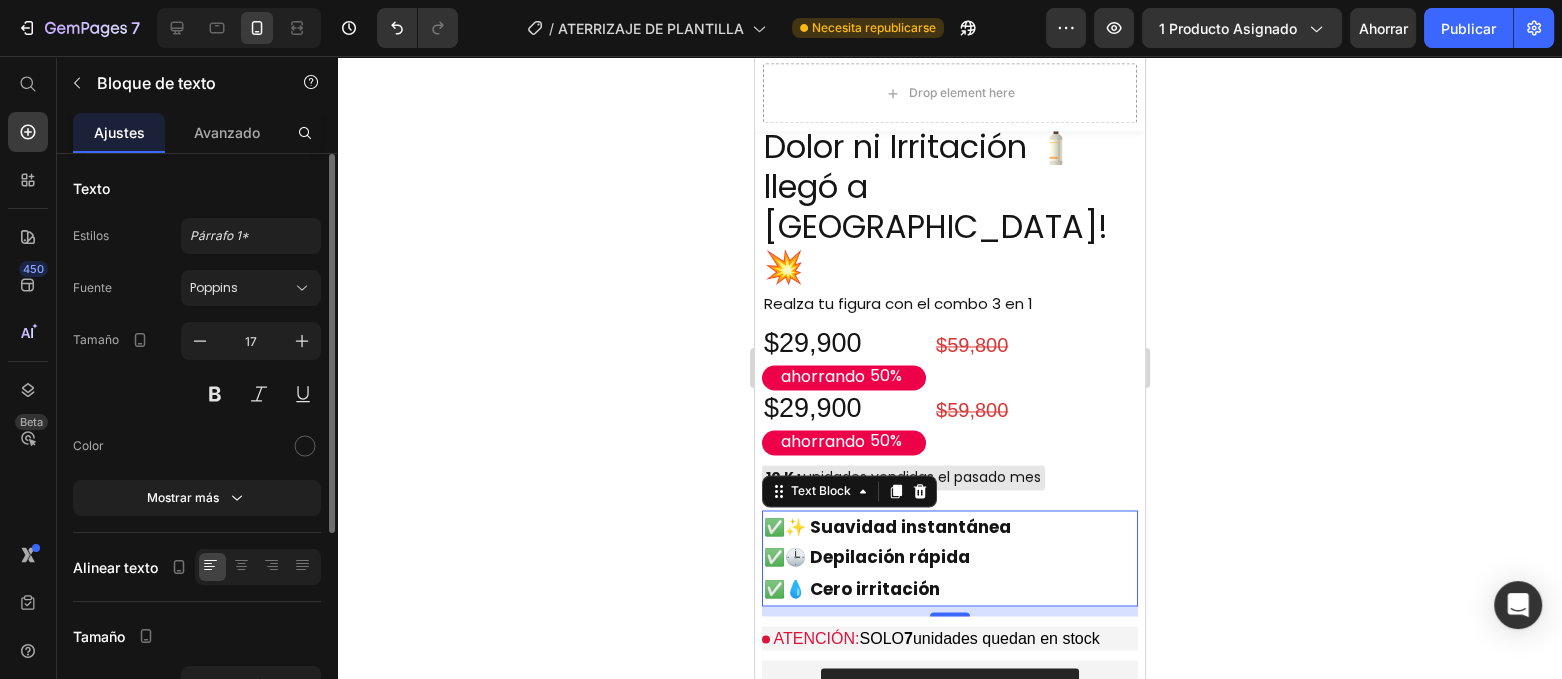 click 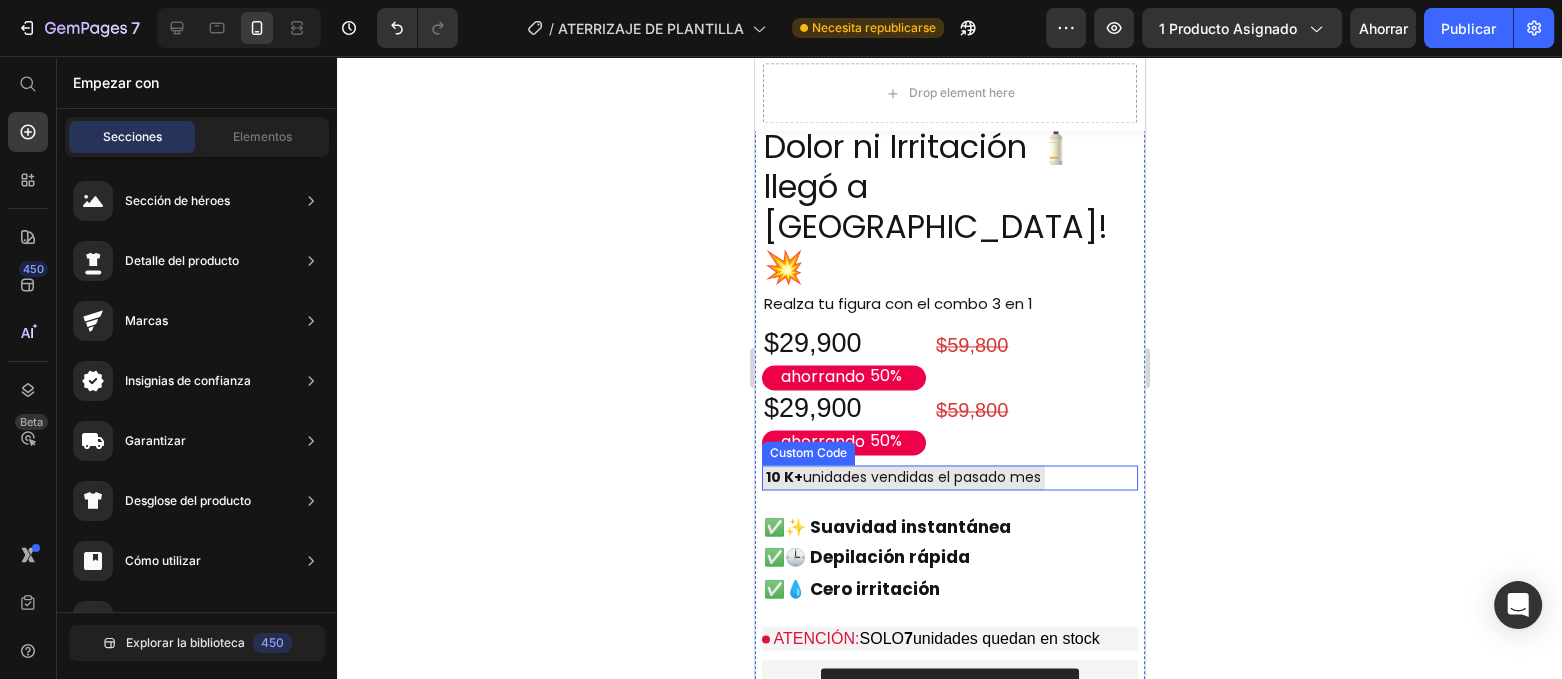 click on "10 K+  unidades vendidas el pasado mes" at bounding box center (949, 477) 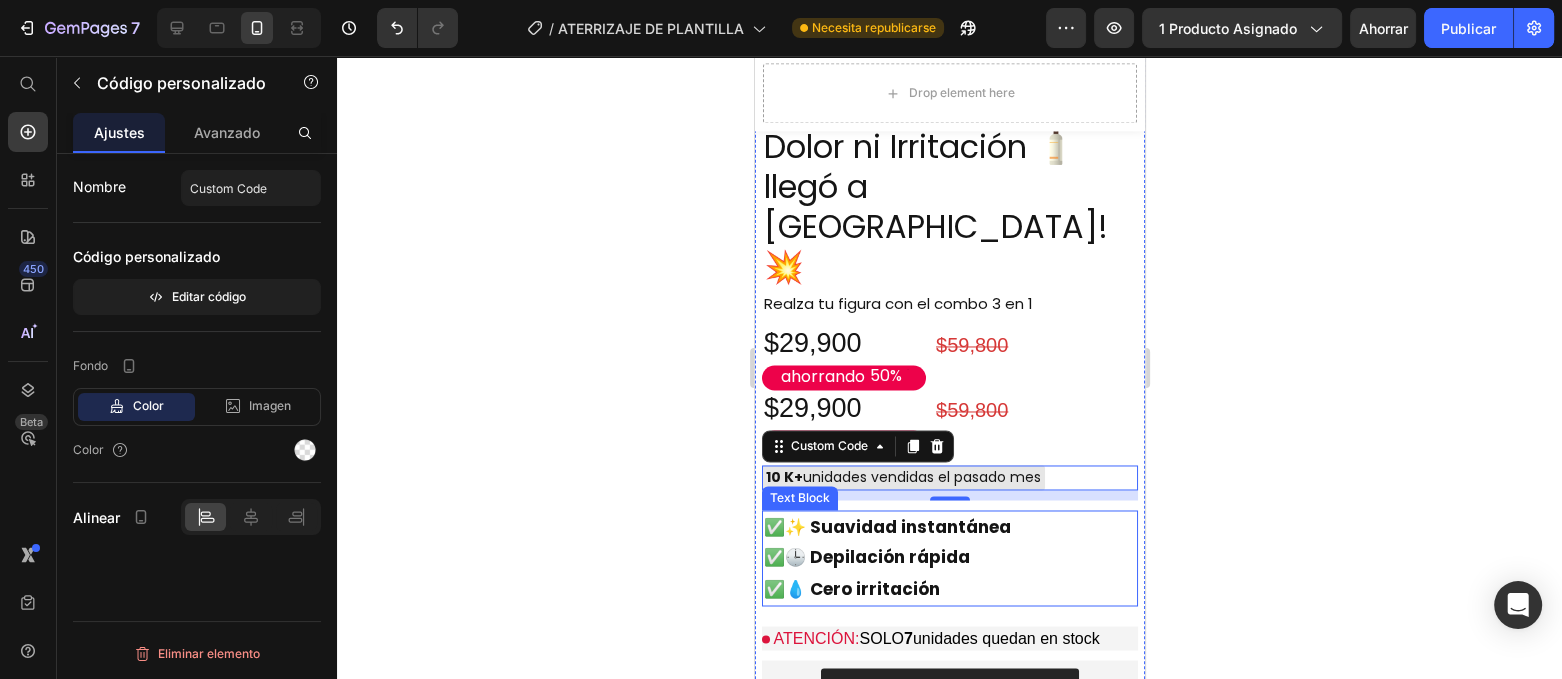 click on "✅  ✨ Suavidad instantánea ✅  🕒 Depilación rápida ✅  💧 Cero irritación" at bounding box center [949, 558] 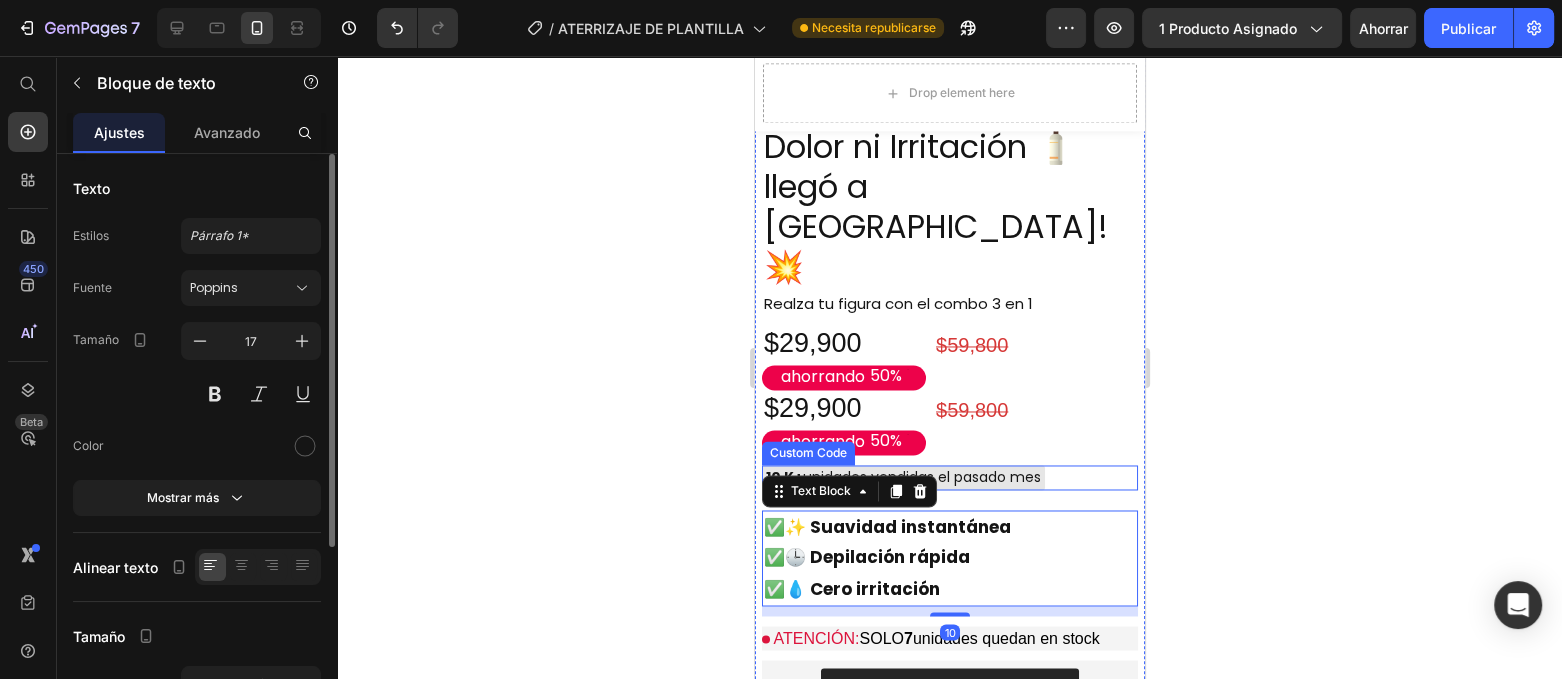 click on "10 K+  unidades vendidas el pasado mes" at bounding box center [949, 477] 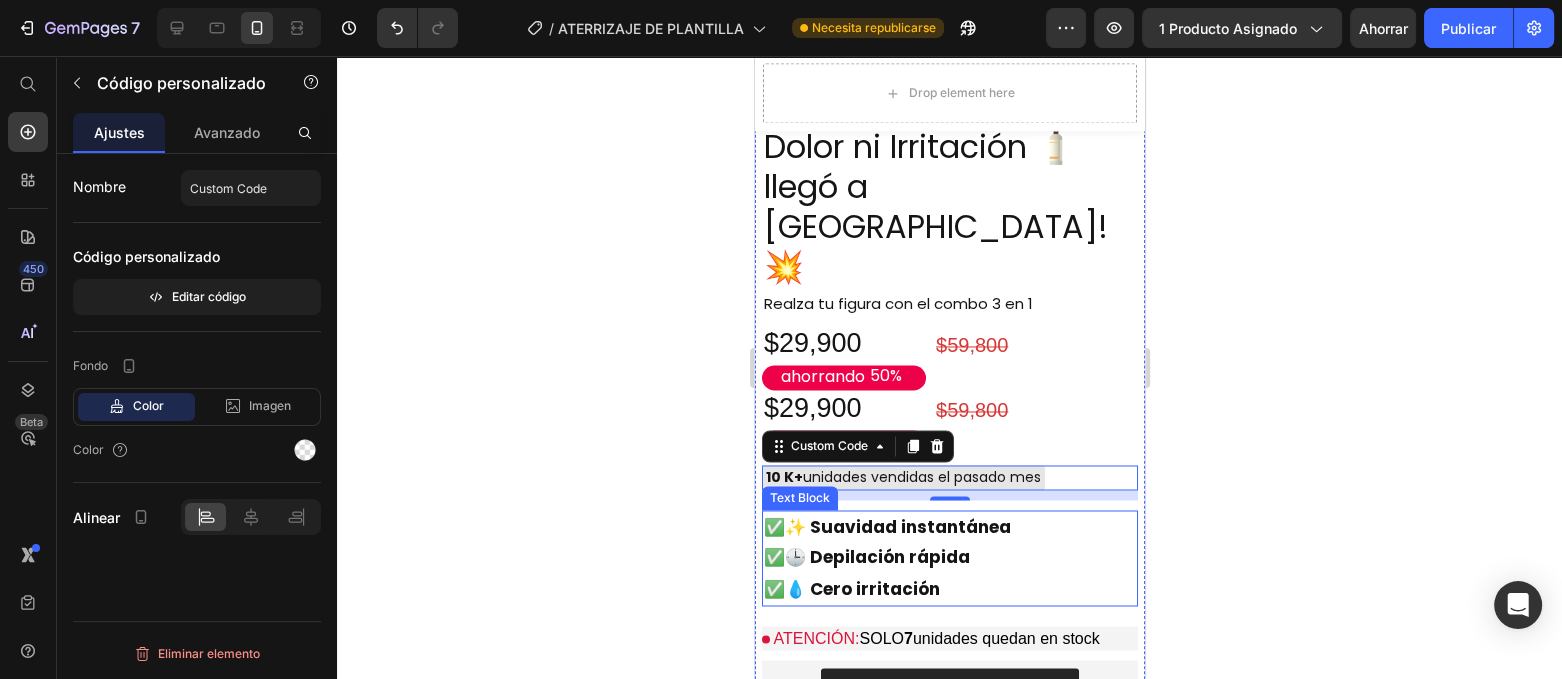 click on "✅  ✨ Suavidad instantánea ✅  🕒 Depilación rápida ✅  💧 Cero irritación" at bounding box center (949, 558) 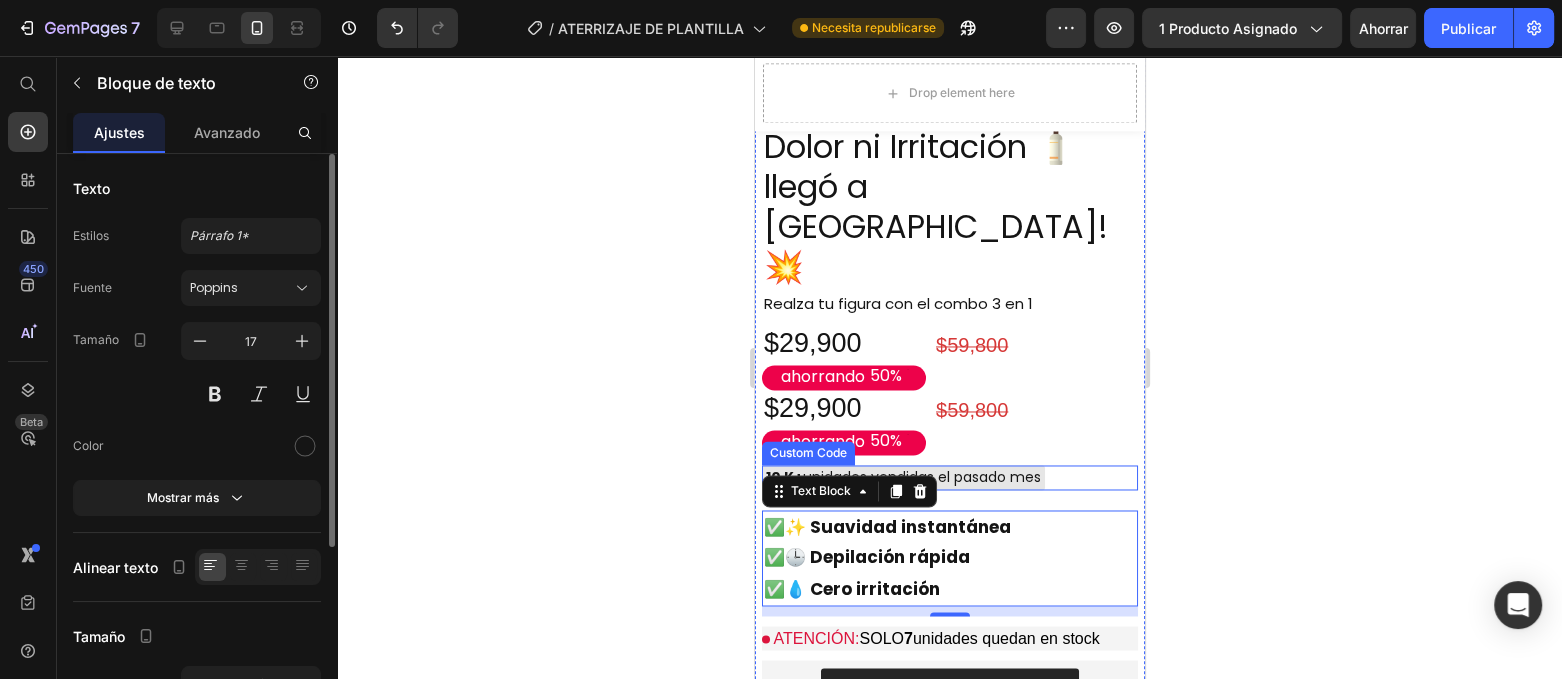 click on "10 K+  unidades vendidas el pasado mes" at bounding box center [949, 477] 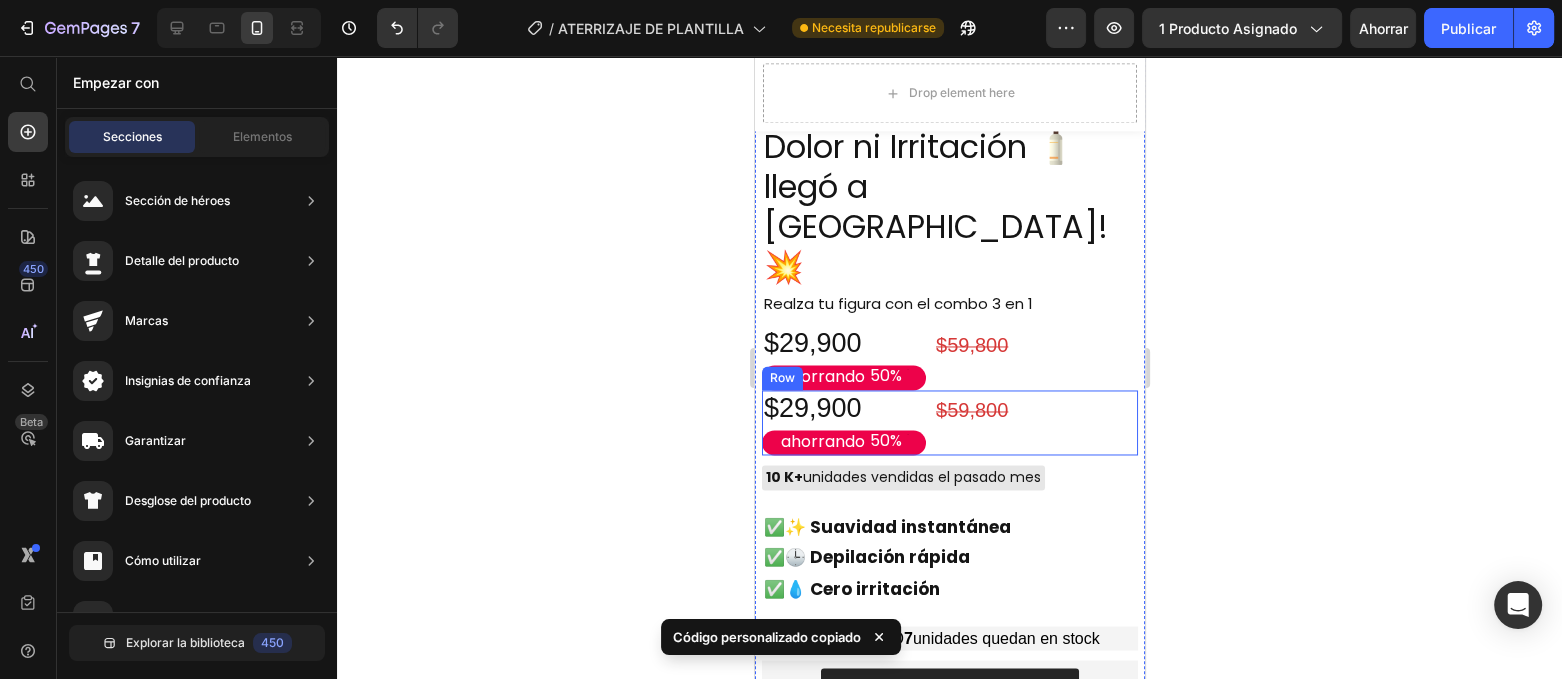 click on "$59,800 Product Price" at bounding box center (1045, 422) 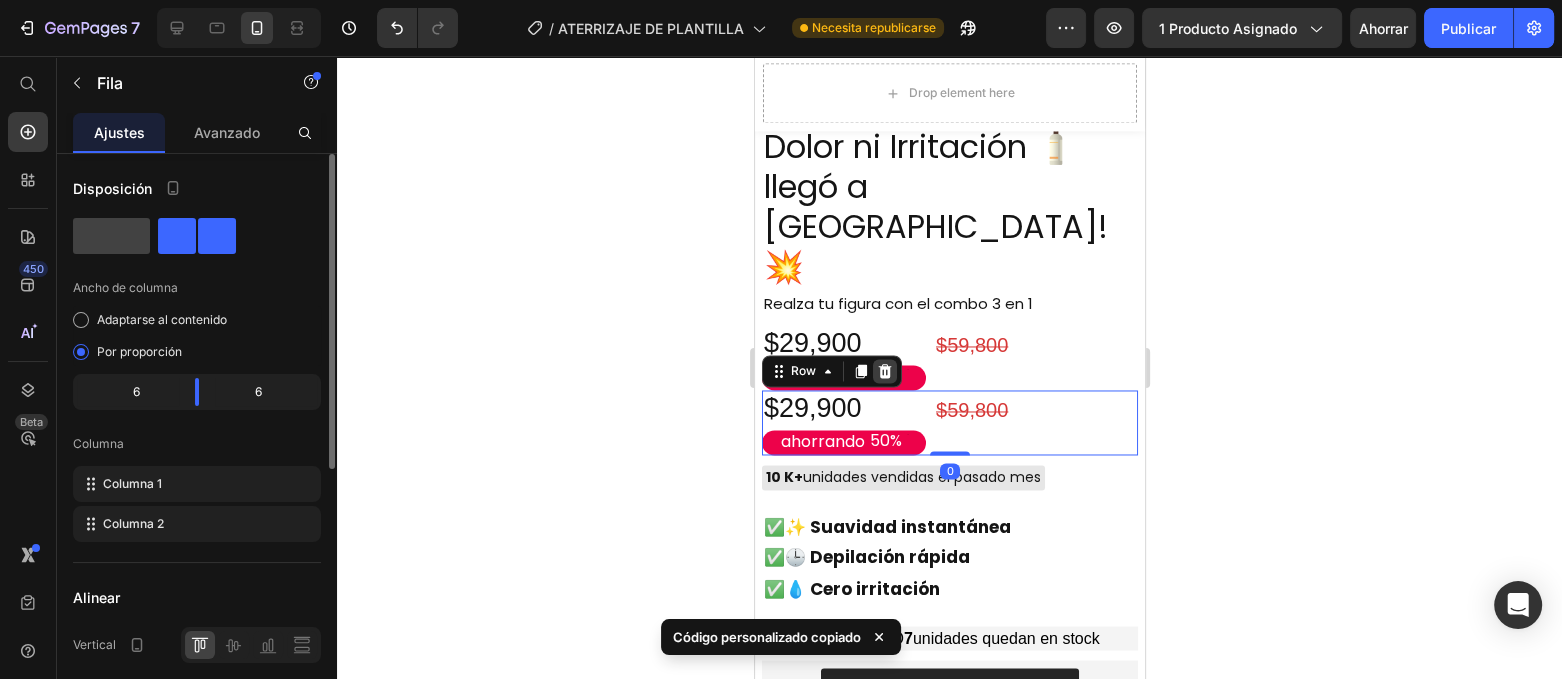 click 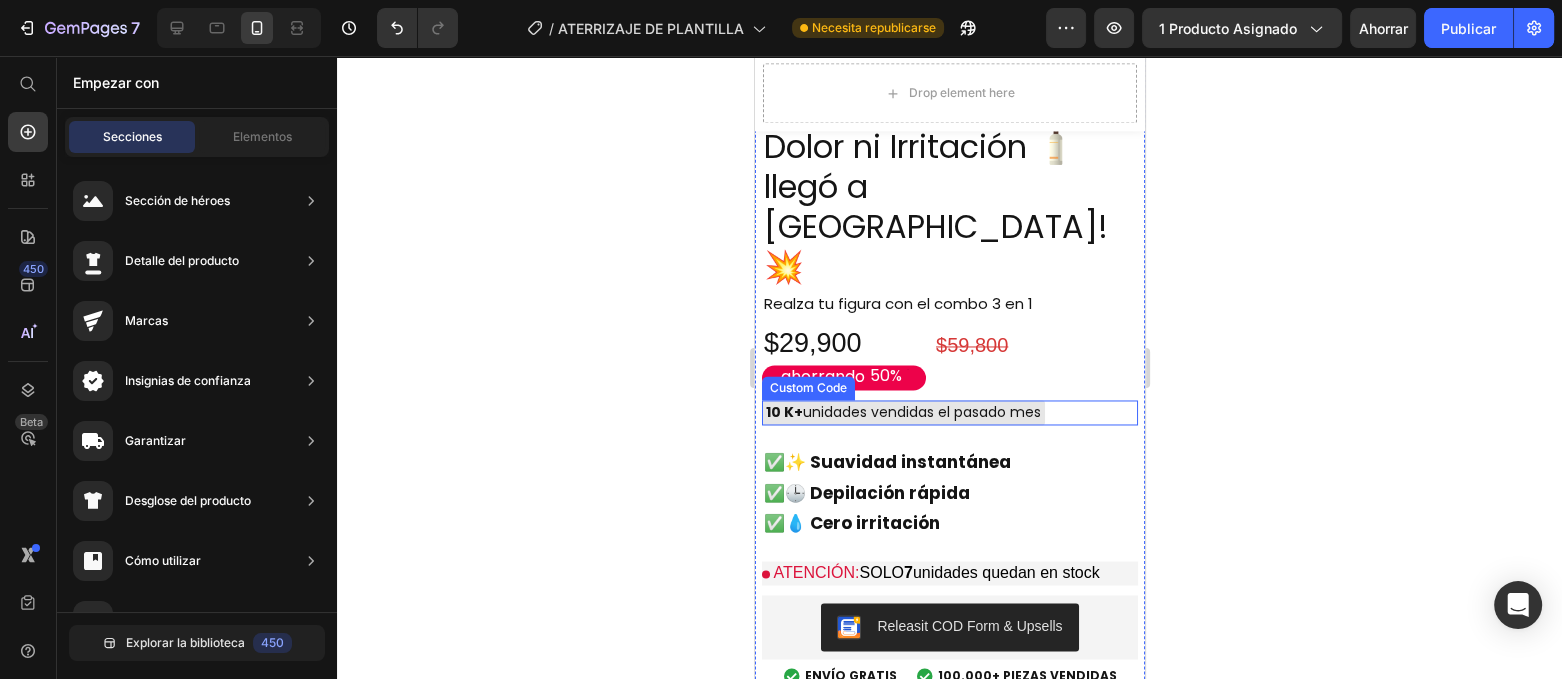 click on "10 K+  unidades vendidas el pasado mes" at bounding box center [902, 412] 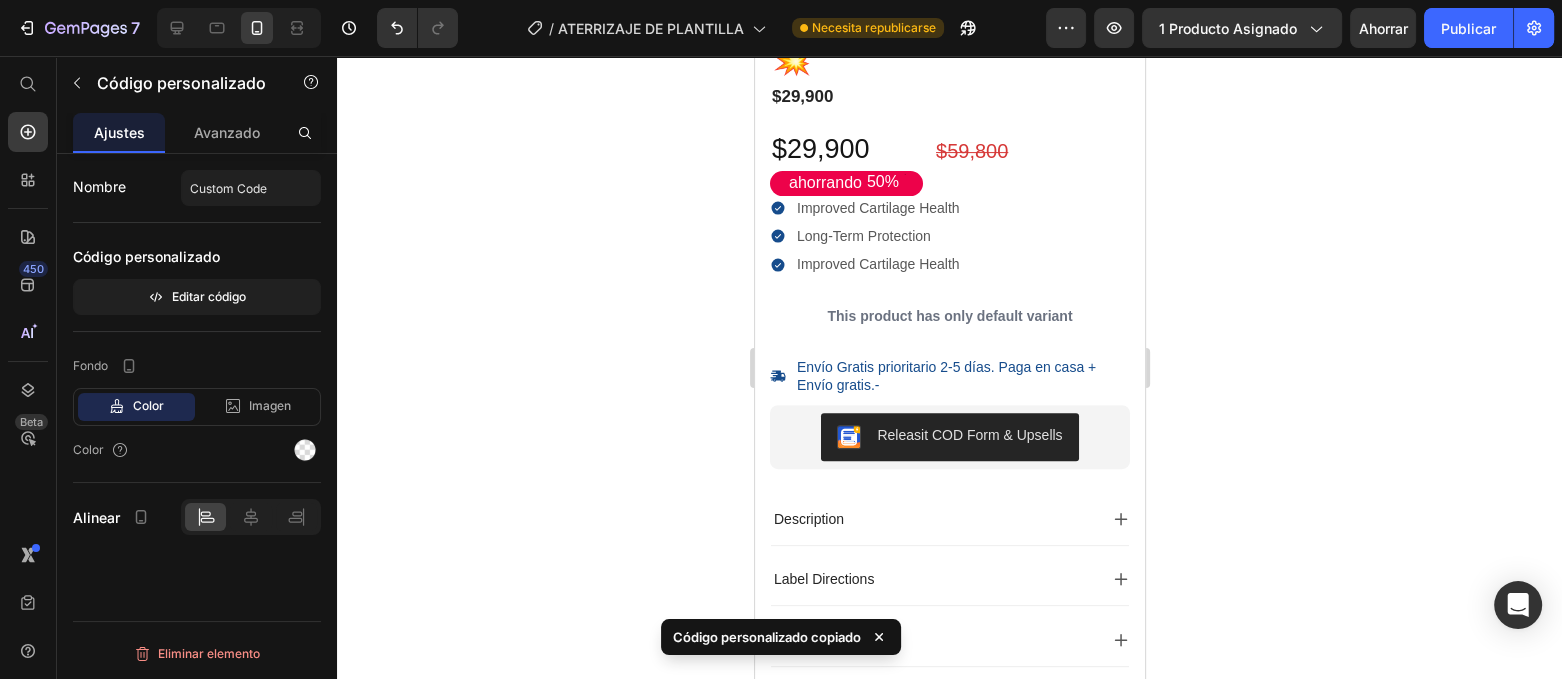 scroll, scrollTop: 403, scrollLeft: 0, axis: vertical 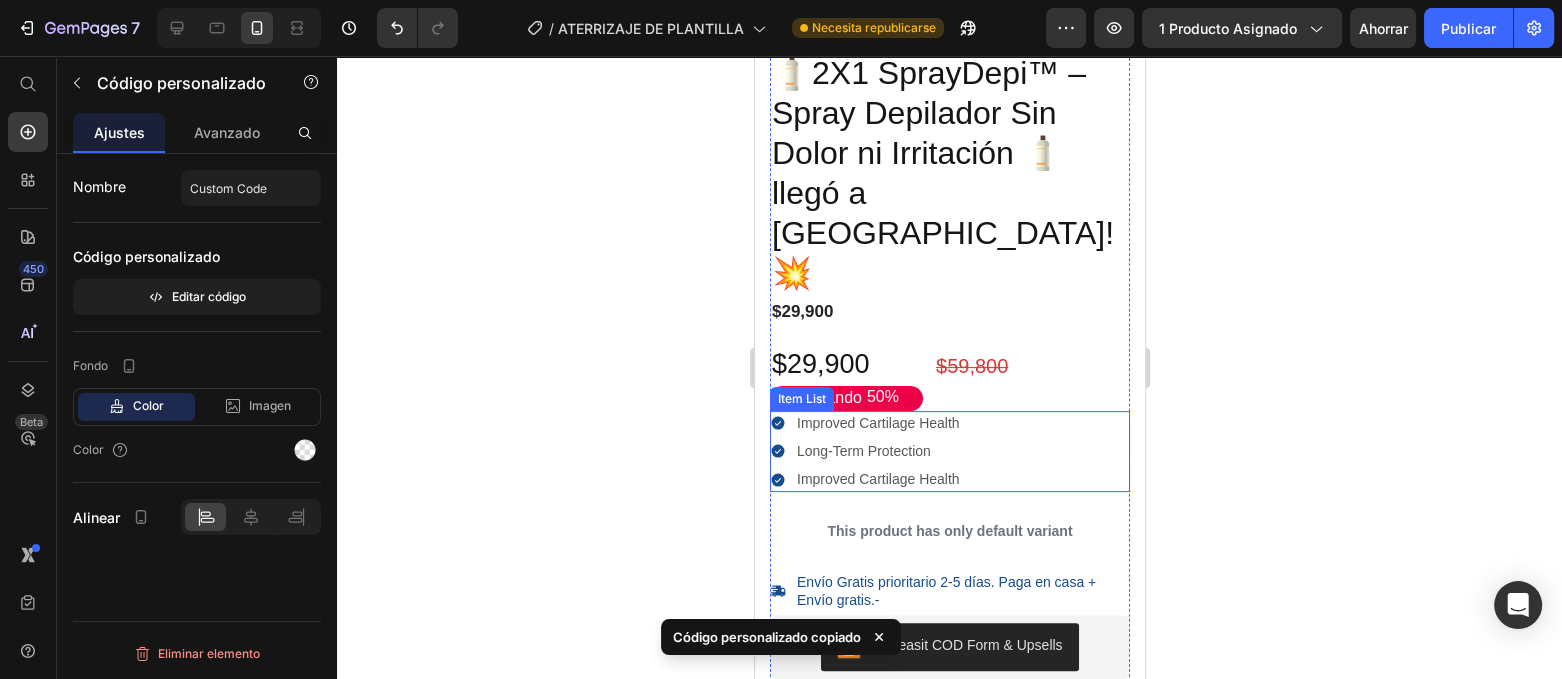 click on "Improved Cartilage Health Long-Term Protection Improved Cartilage Health" at bounding box center (949, 451) 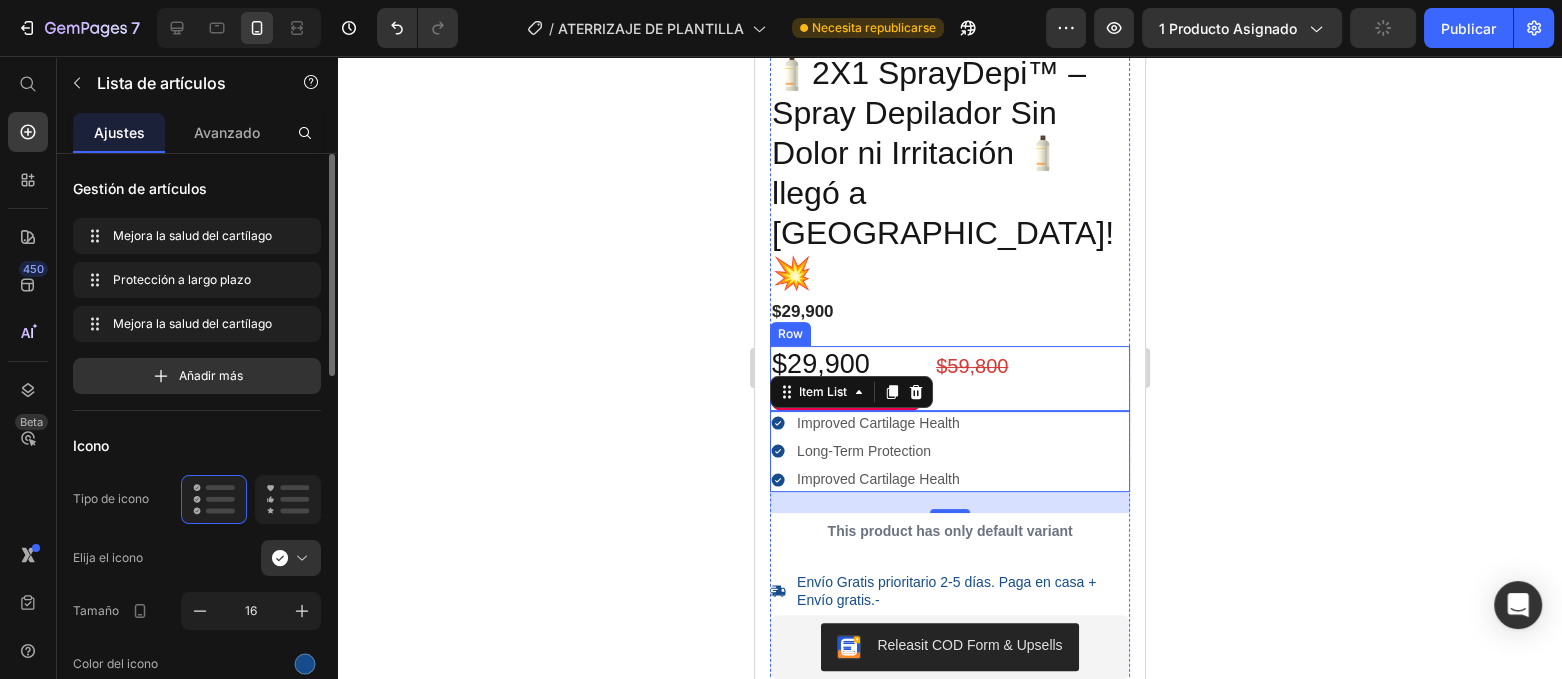click on "$59,800 Product Price" at bounding box center (1041, 378) 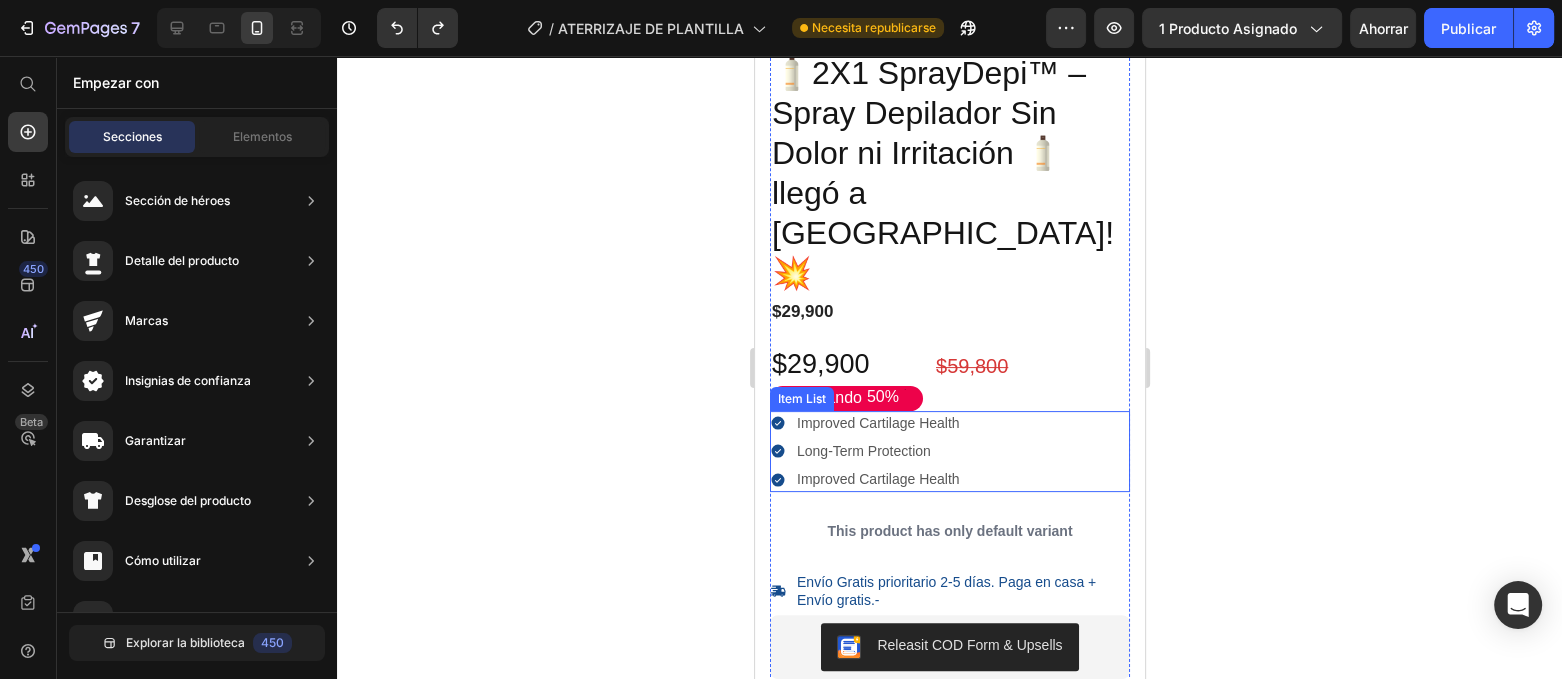 click on "Improved Cartilage Health" at bounding box center [877, 479] 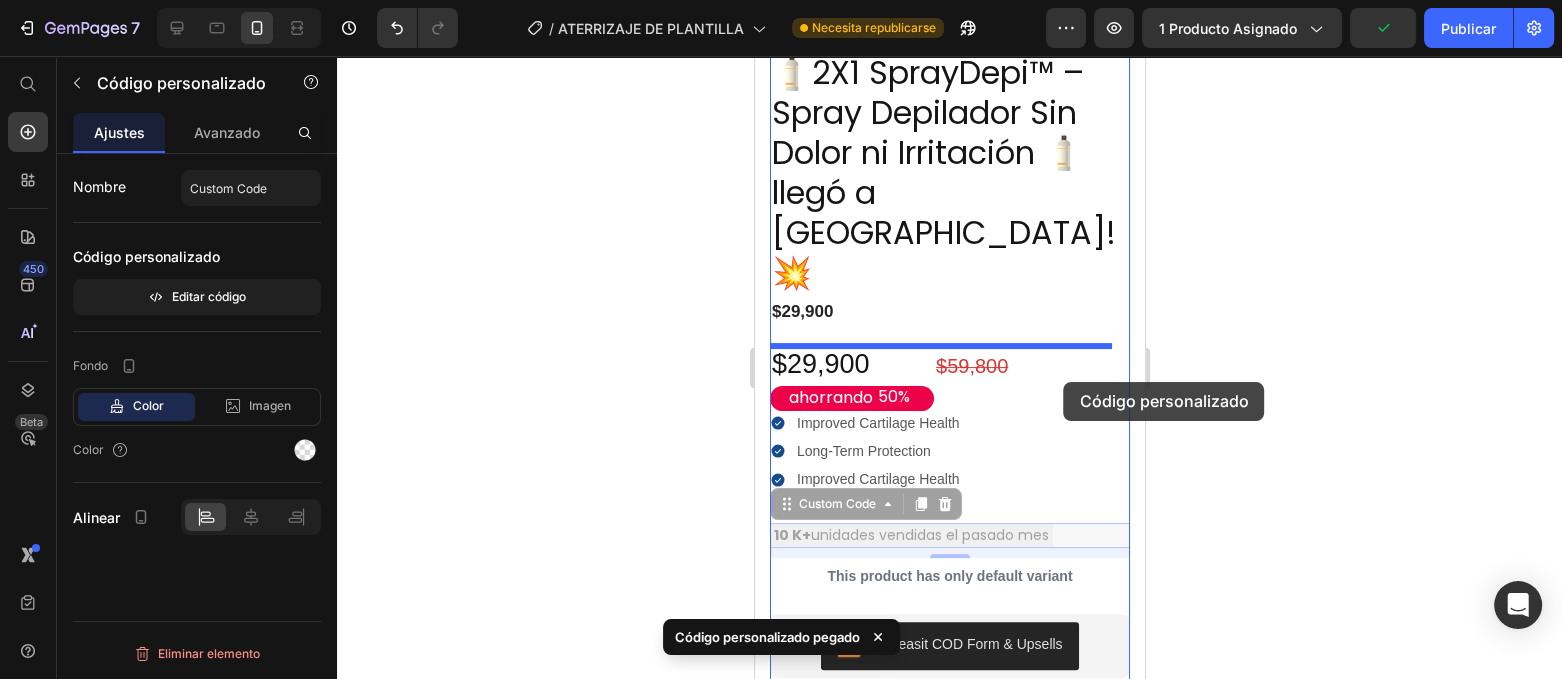 drag, startPoint x: 1070, startPoint y: 456, endPoint x: 1063, endPoint y: 382, distance: 74.330345 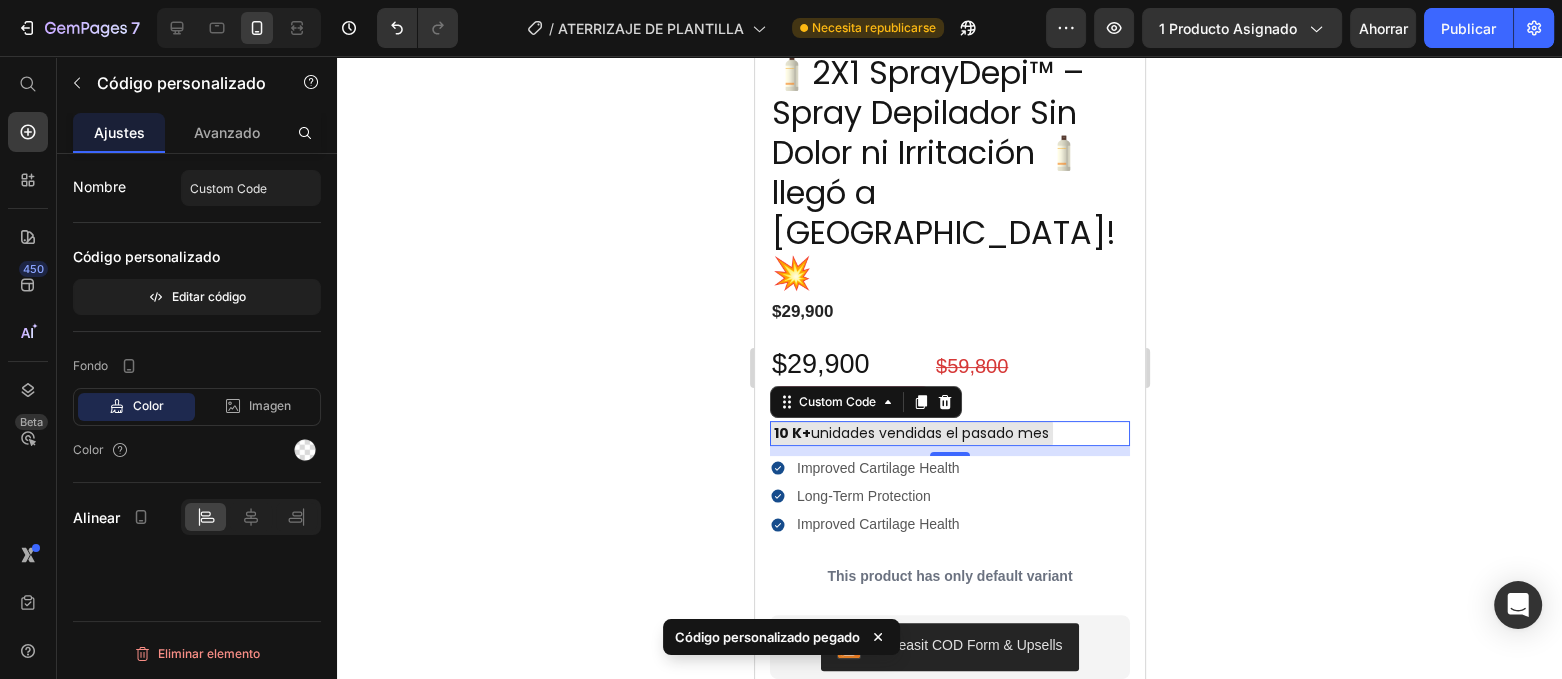 click 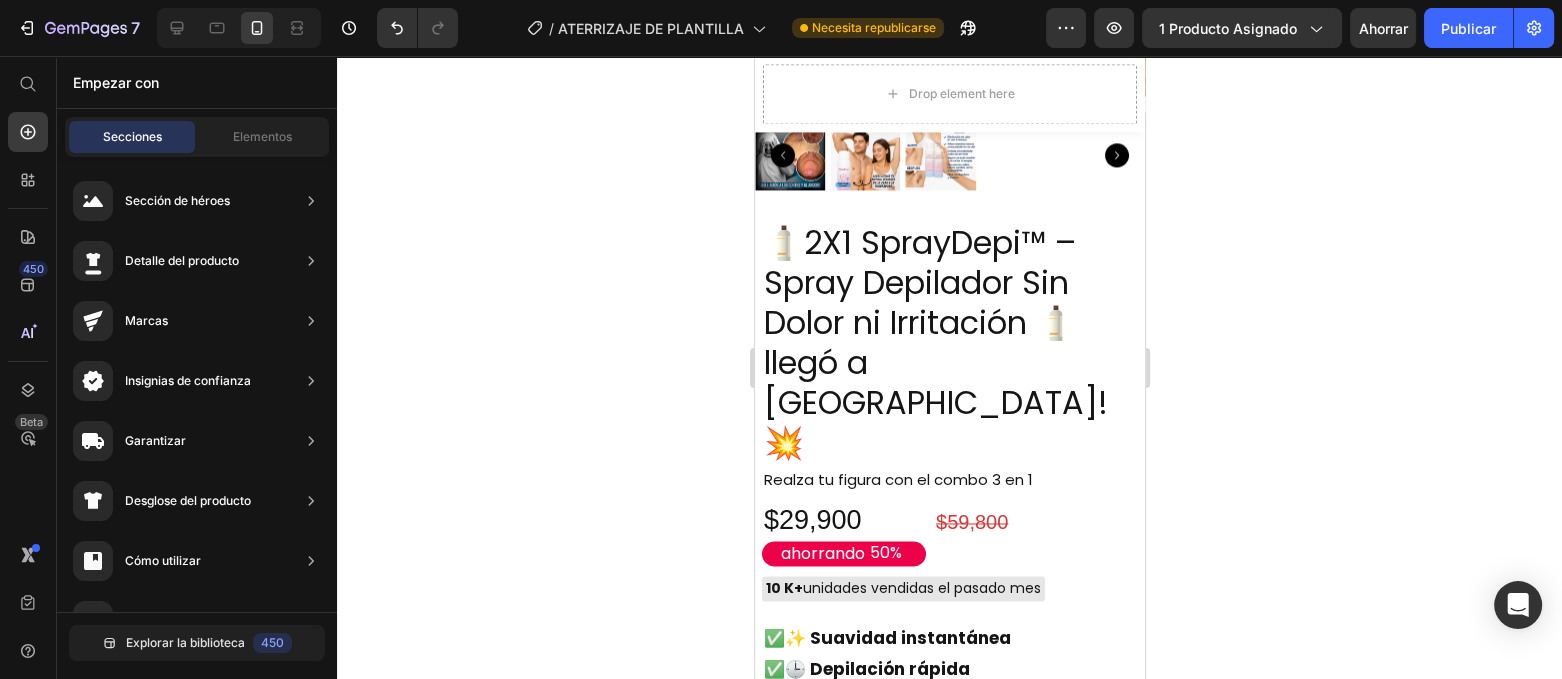 scroll, scrollTop: 3152, scrollLeft: 0, axis: vertical 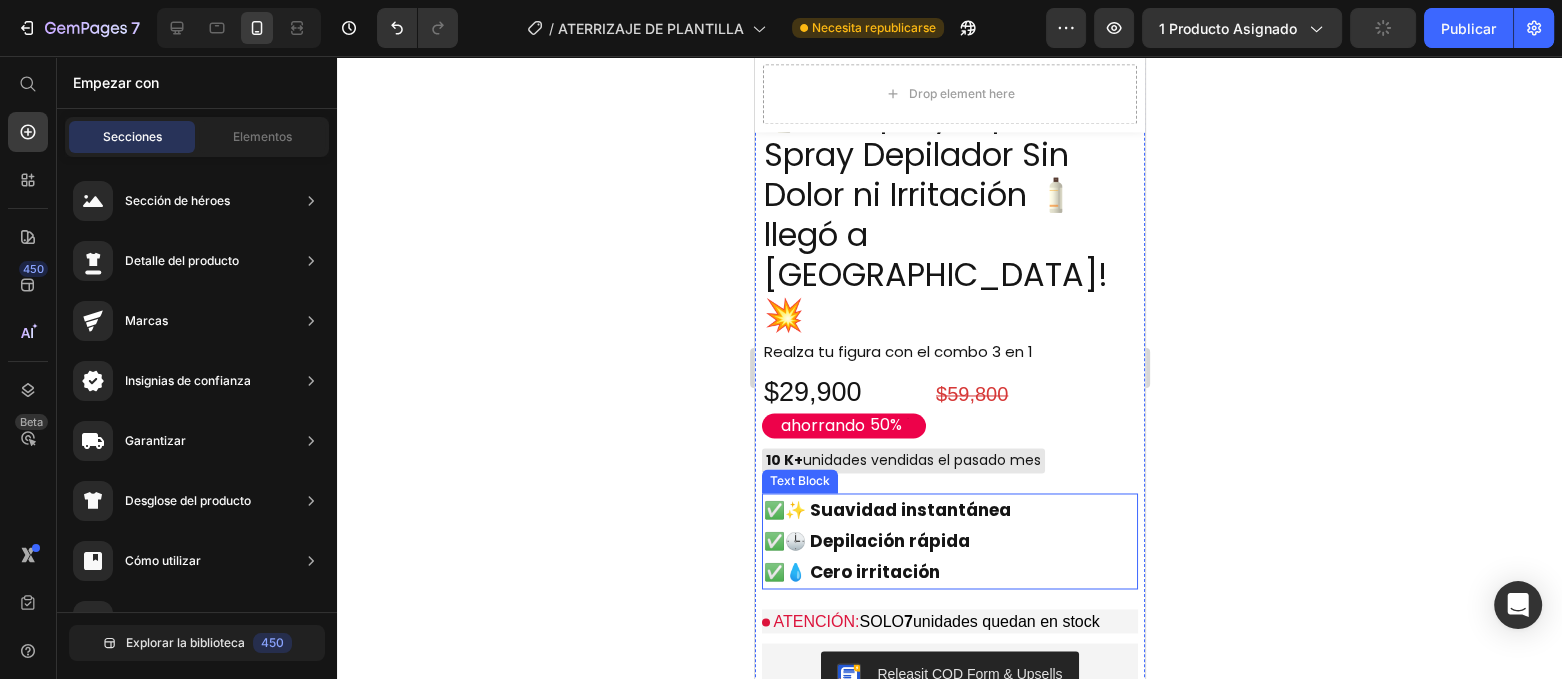 click on "✅  ✨ Suavidad instantánea ✅  🕒 Depilación rápida ✅  💧 Cero irritación" at bounding box center (949, 541) 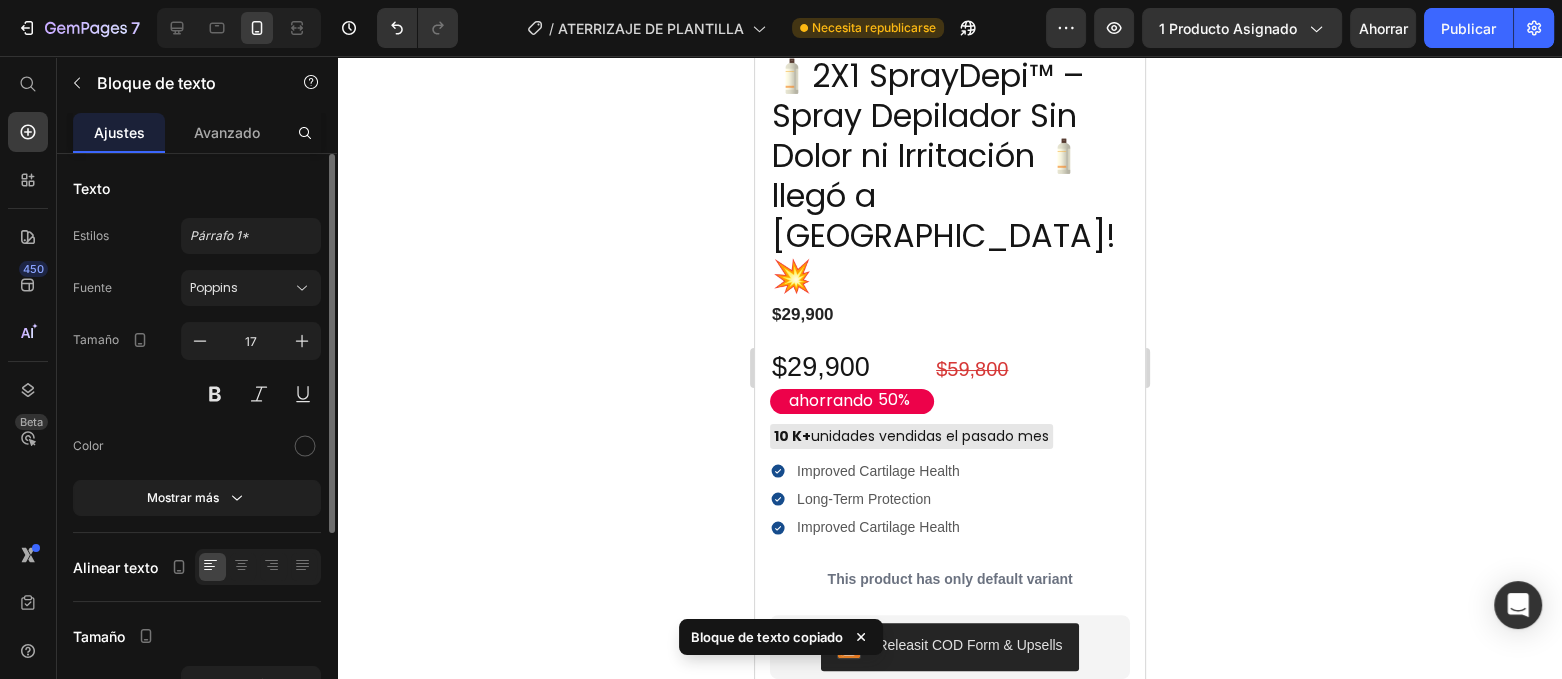 scroll, scrollTop: 400, scrollLeft: 0, axis: vertical 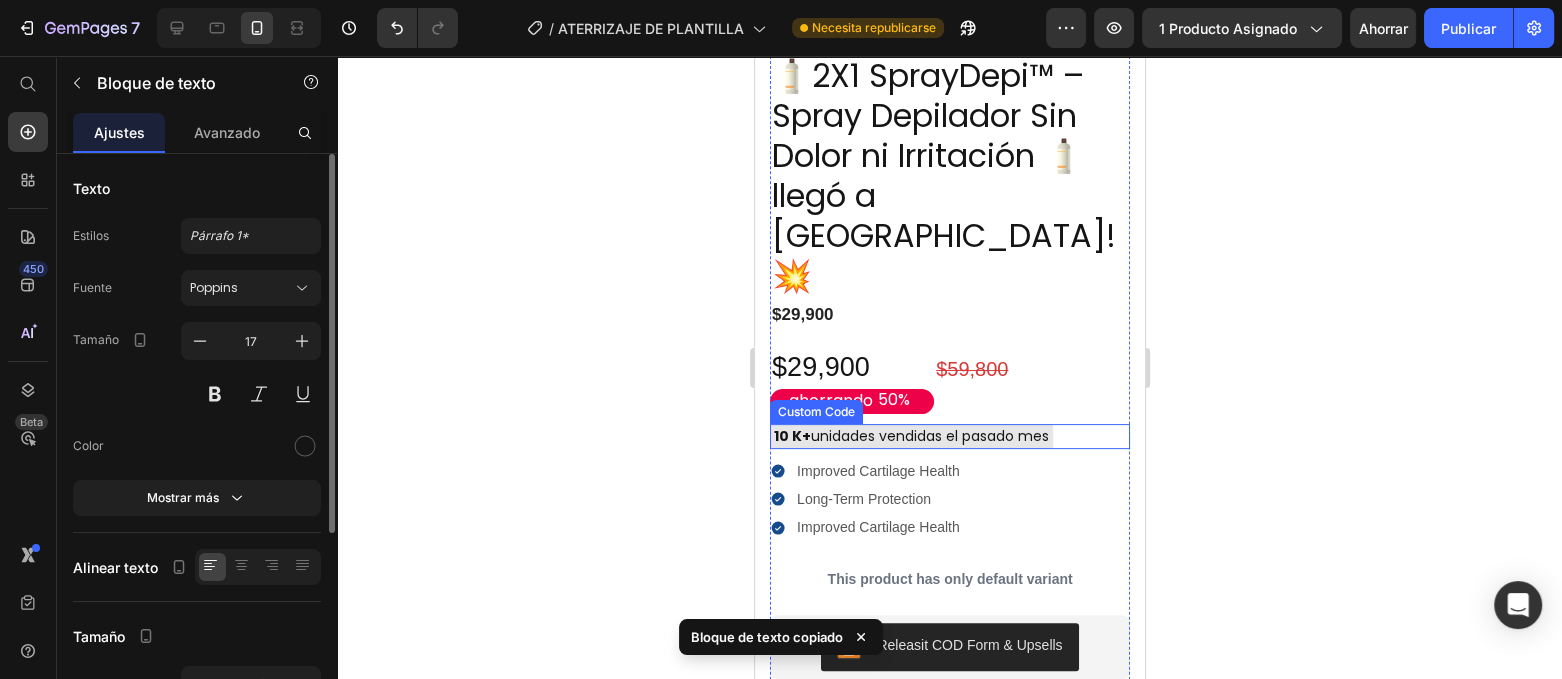 click on "10 K+  unidades vendidas el pasado mes" at bounding box center (910, 436) 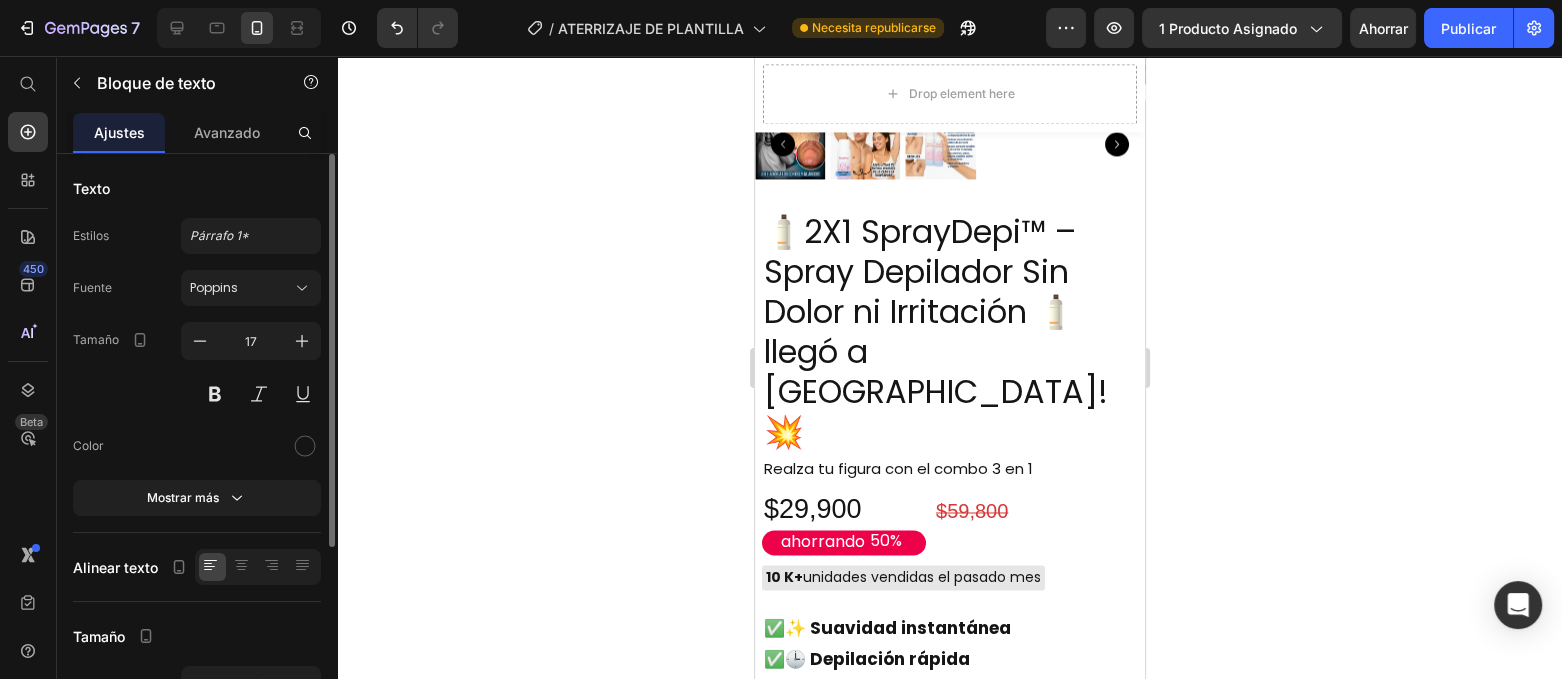 scroll, scrollTop: 3400, scrollLeft: 0, axis: vertical 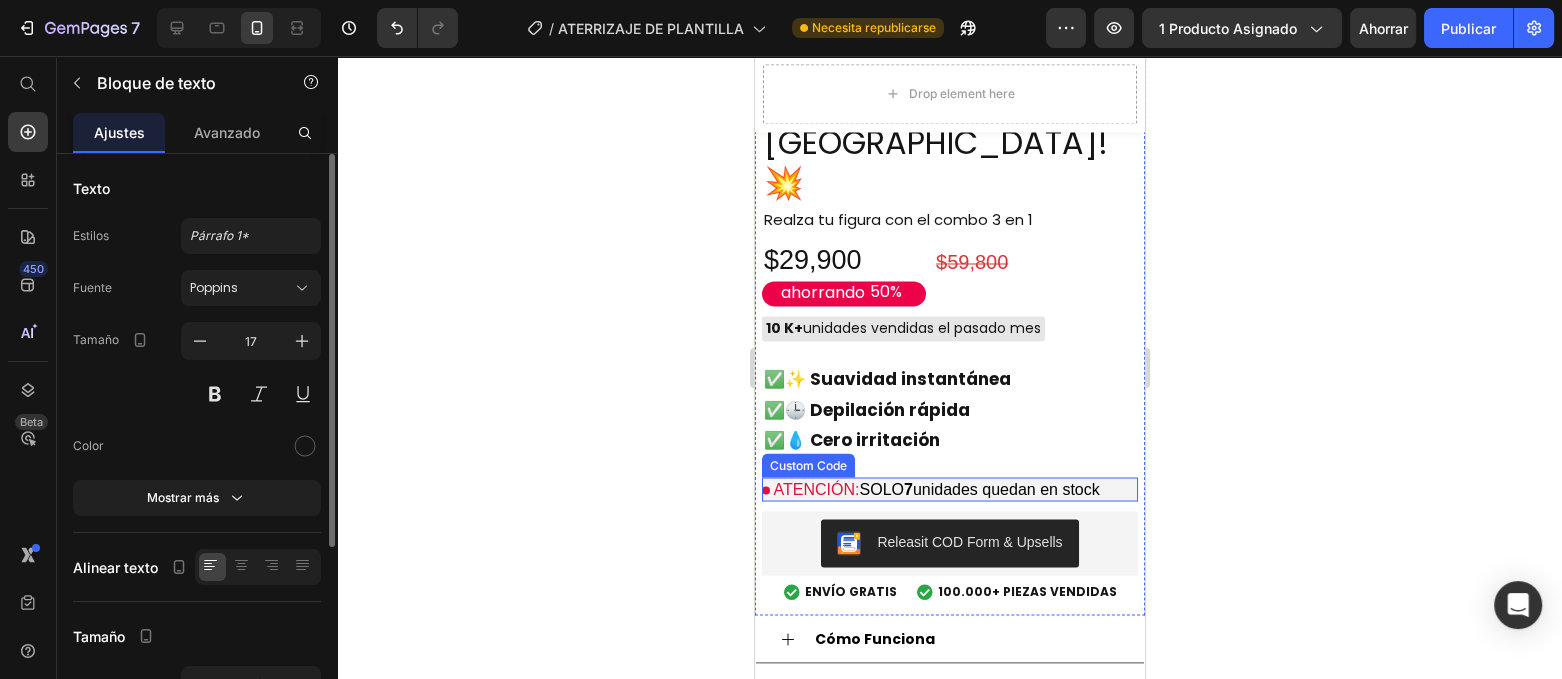 click on "ATENCIÓN:  SOLO  7  unidades quedan en stock" at bounding box center (949, 489) 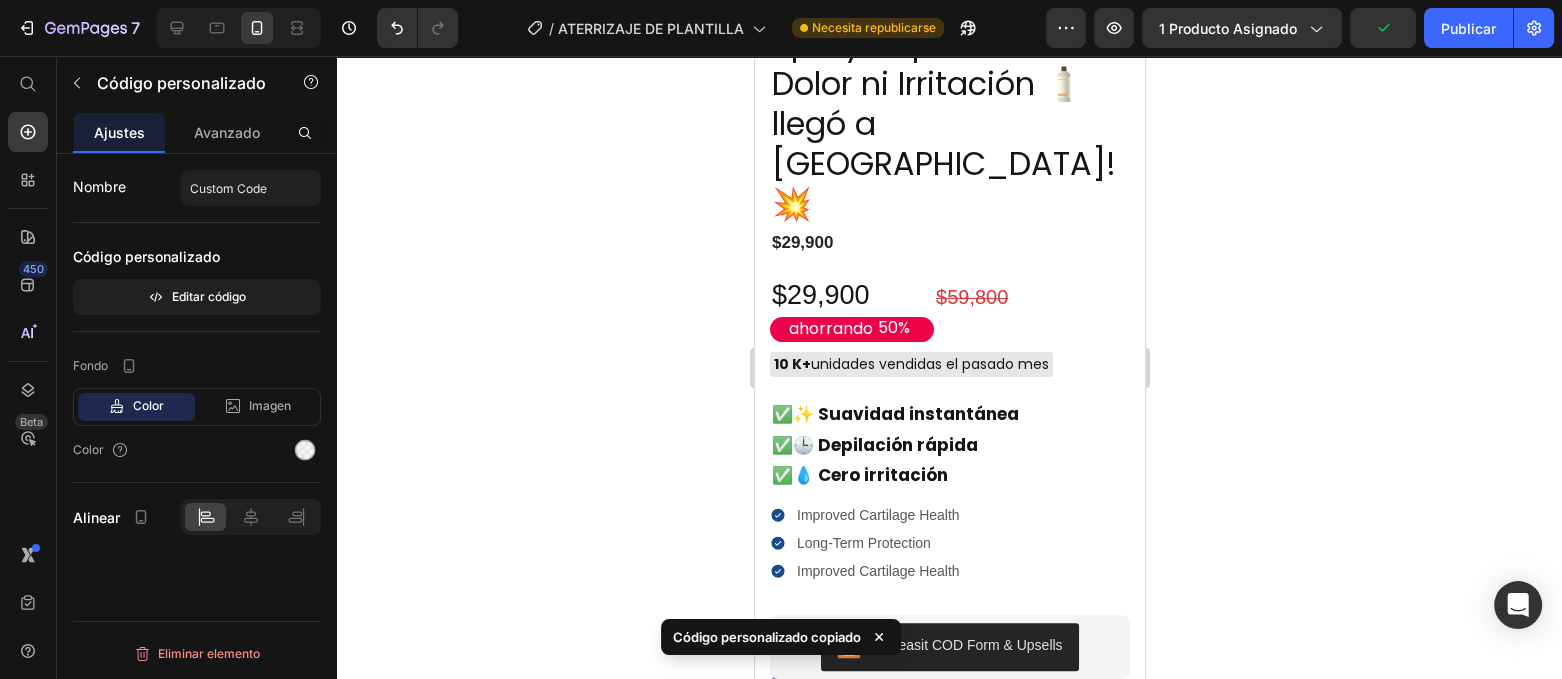 scroll, scrollTop: 526, scrollLeft: 0, axis: vertical 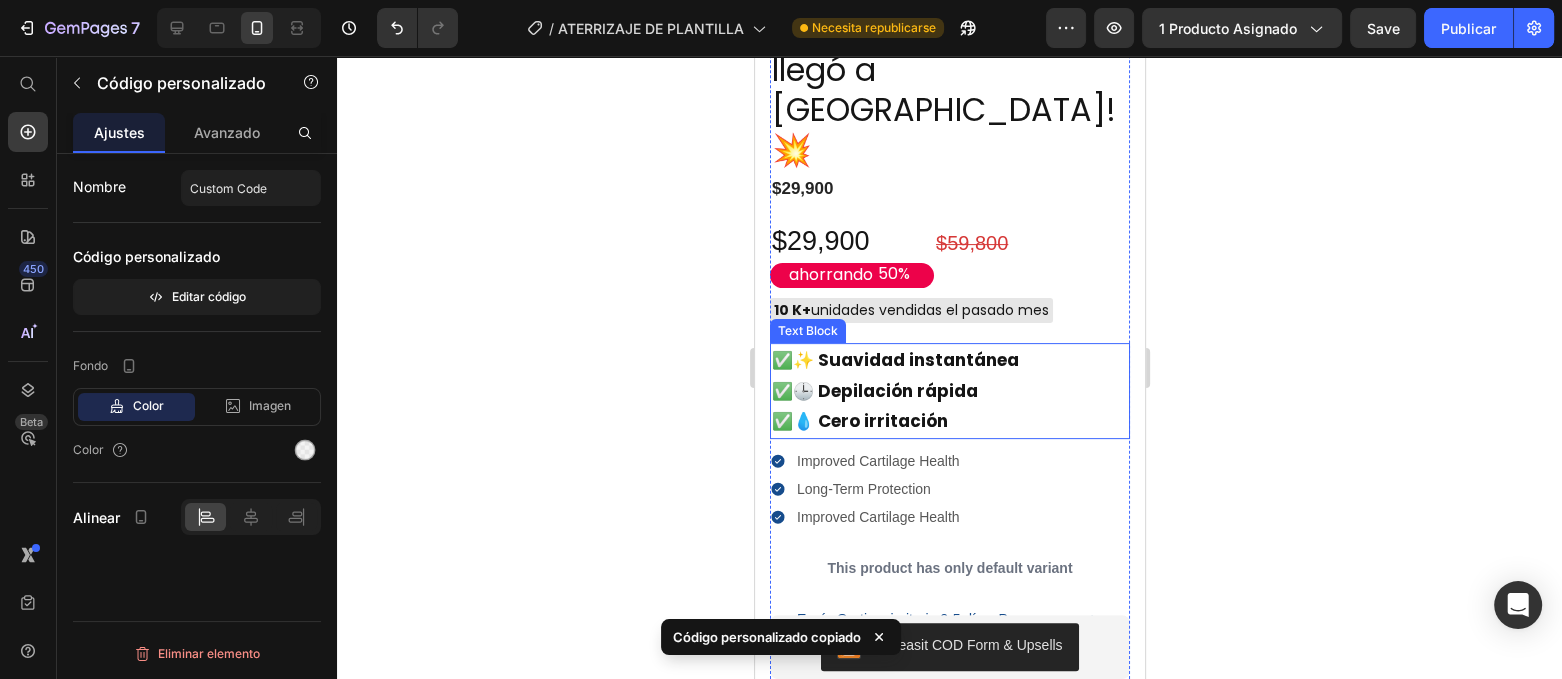 click on "✅  ✨ Suavidad instantánea ✅  🕒 Depilación rápida ✅  💧 Cero irritación" at bounding box center (949, 391) 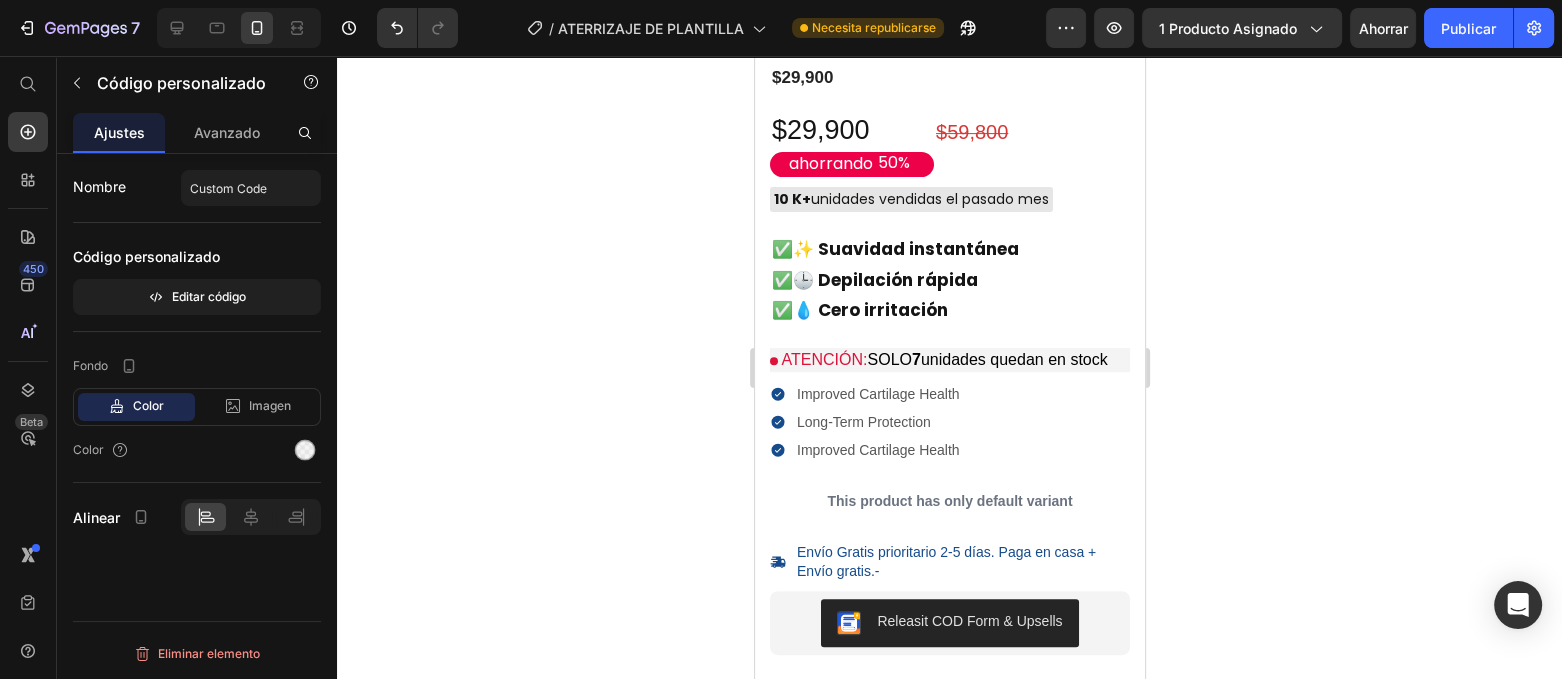 scroll, scrollTop: 676, scrollLeft: 0, axis: vertical 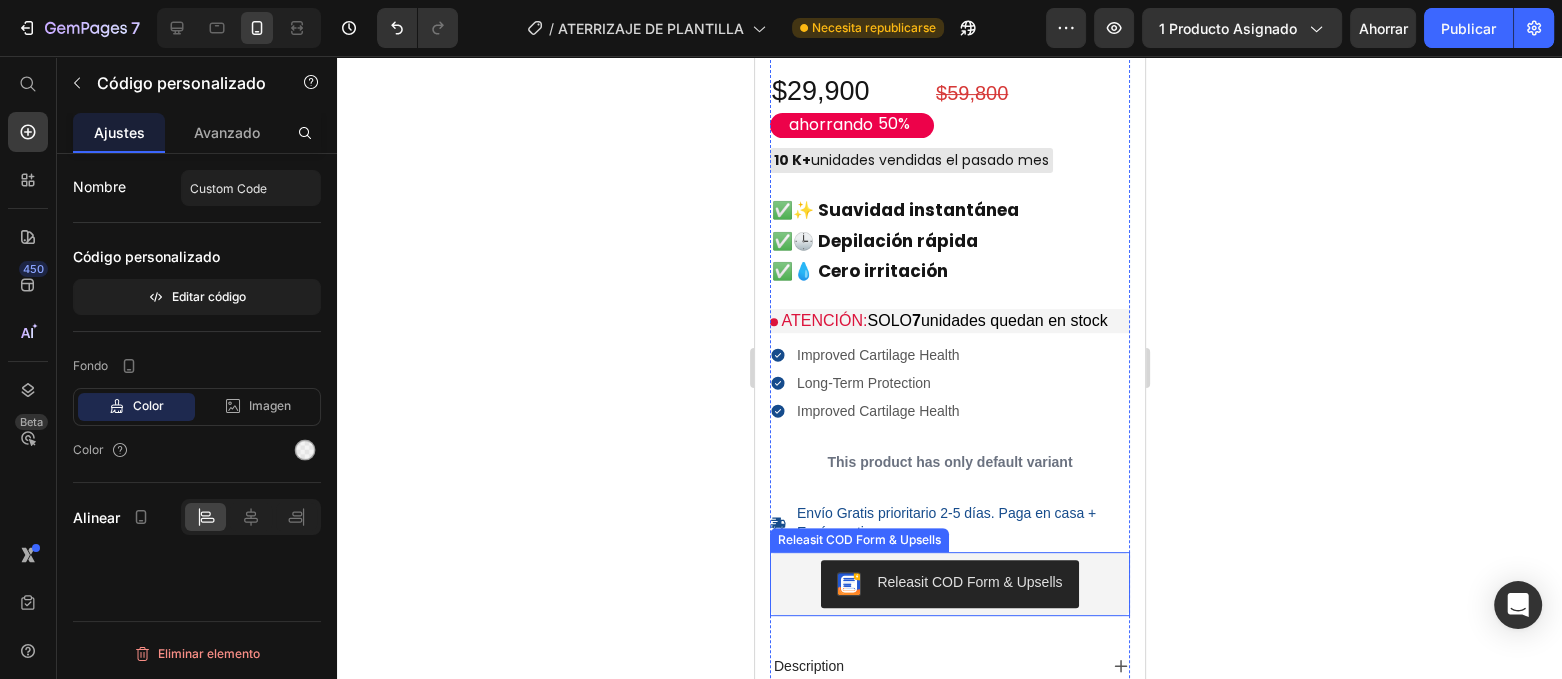 click on "Releasit COD Form & Upsells" at bounding box center [948, 584] 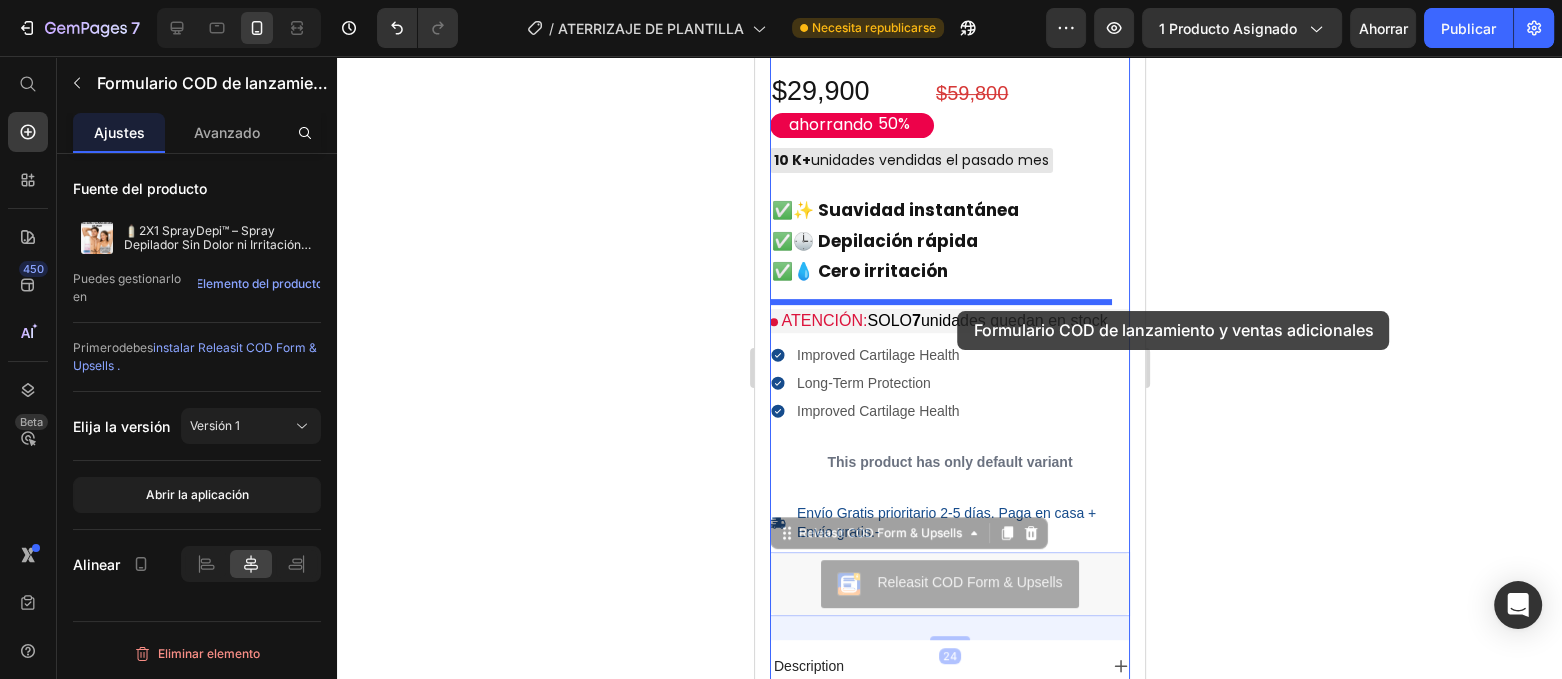 drag, startPoint x: 980, startPoint y: 512, endPoint x: 957, endPoint y: 311, distance: 202.31165 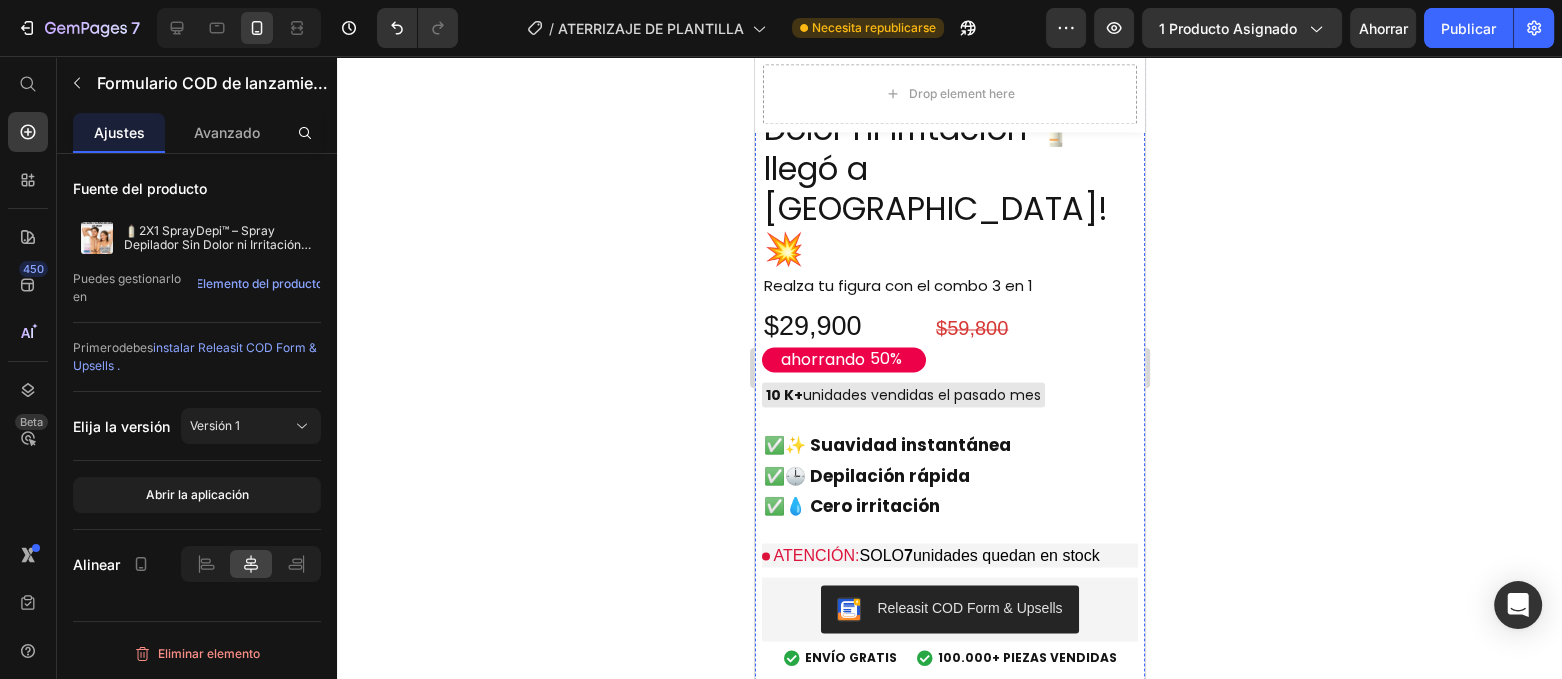 scroll, scrollTop: 3426, scrollLeft: 0, axis: vertical 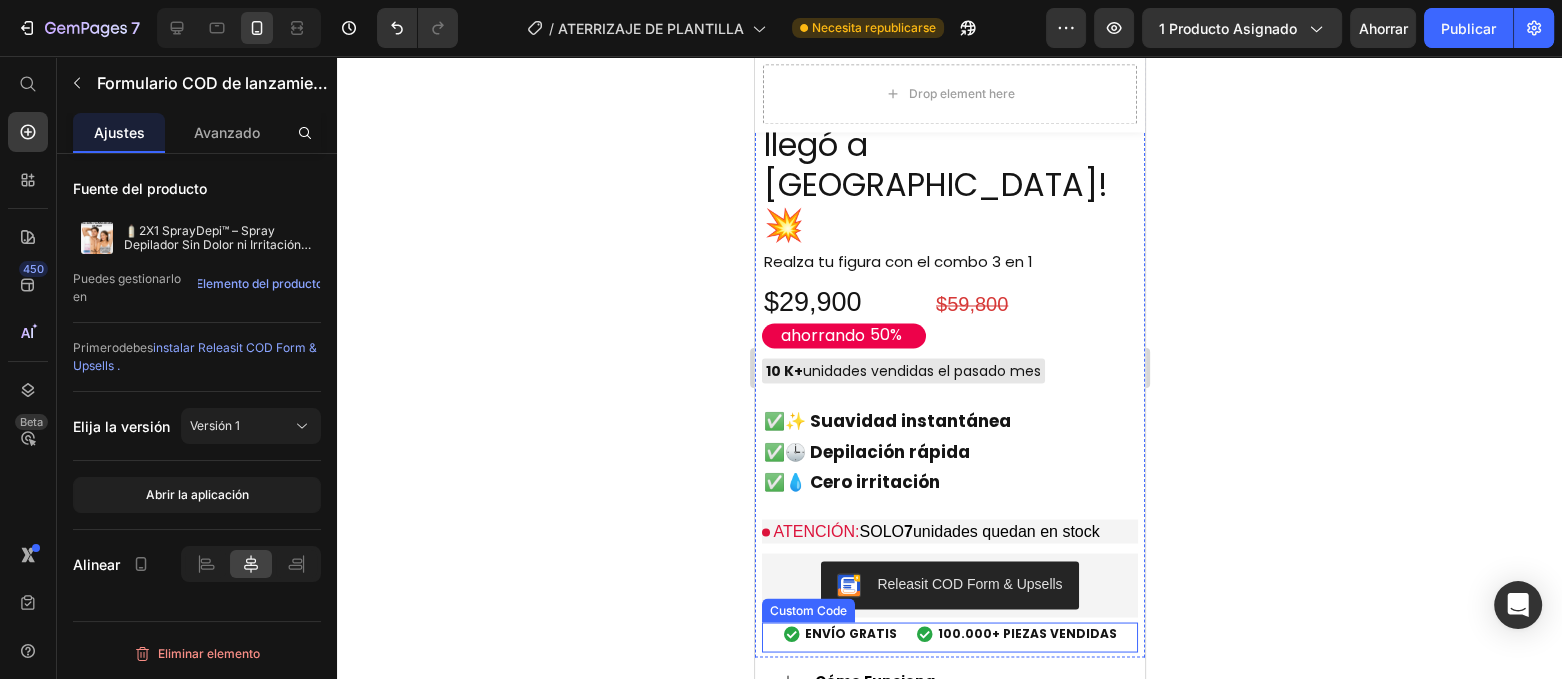 click on "ENVÍO GRATIS
100.000+ PIEZAS VENDIDAS" at bounding box center [949, 633] 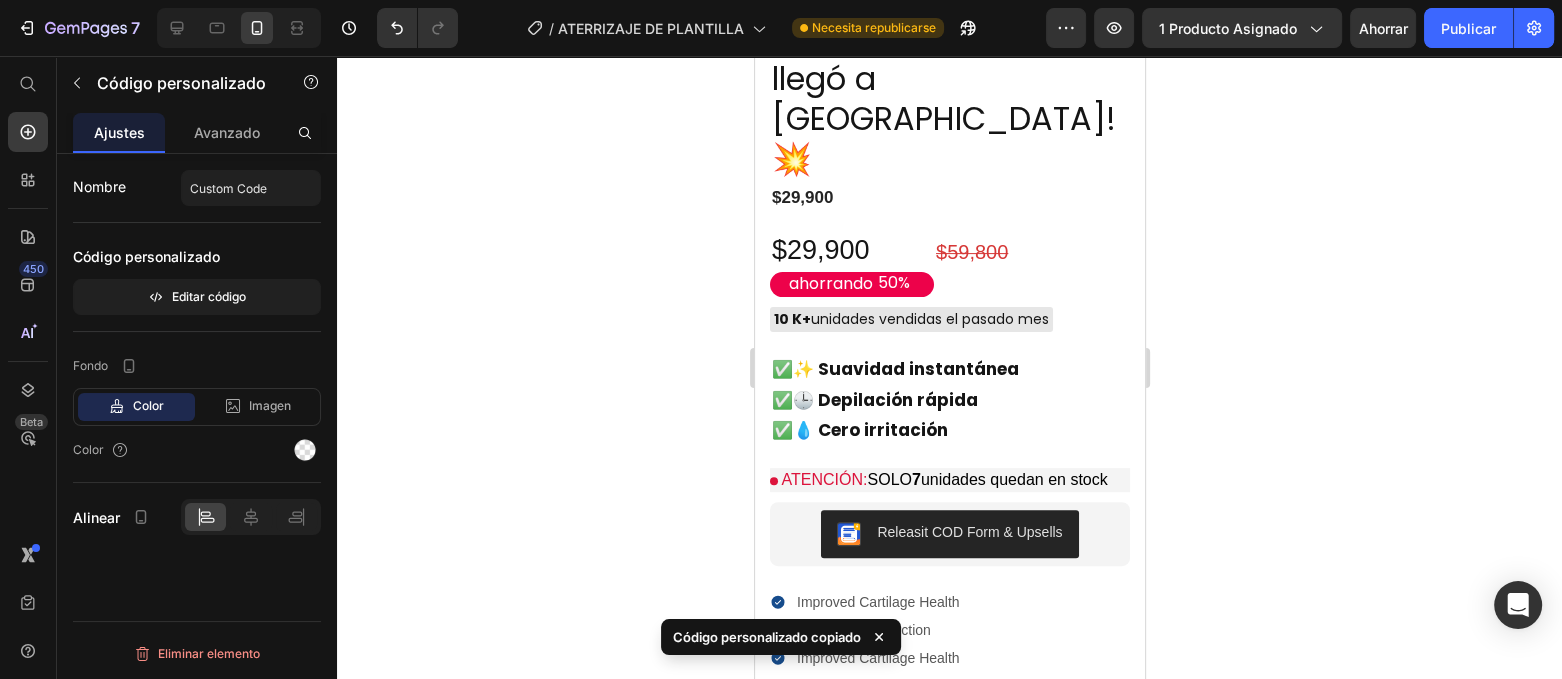 scroll, scrollTop: 674, scrollLeft: 0, axis: vertical 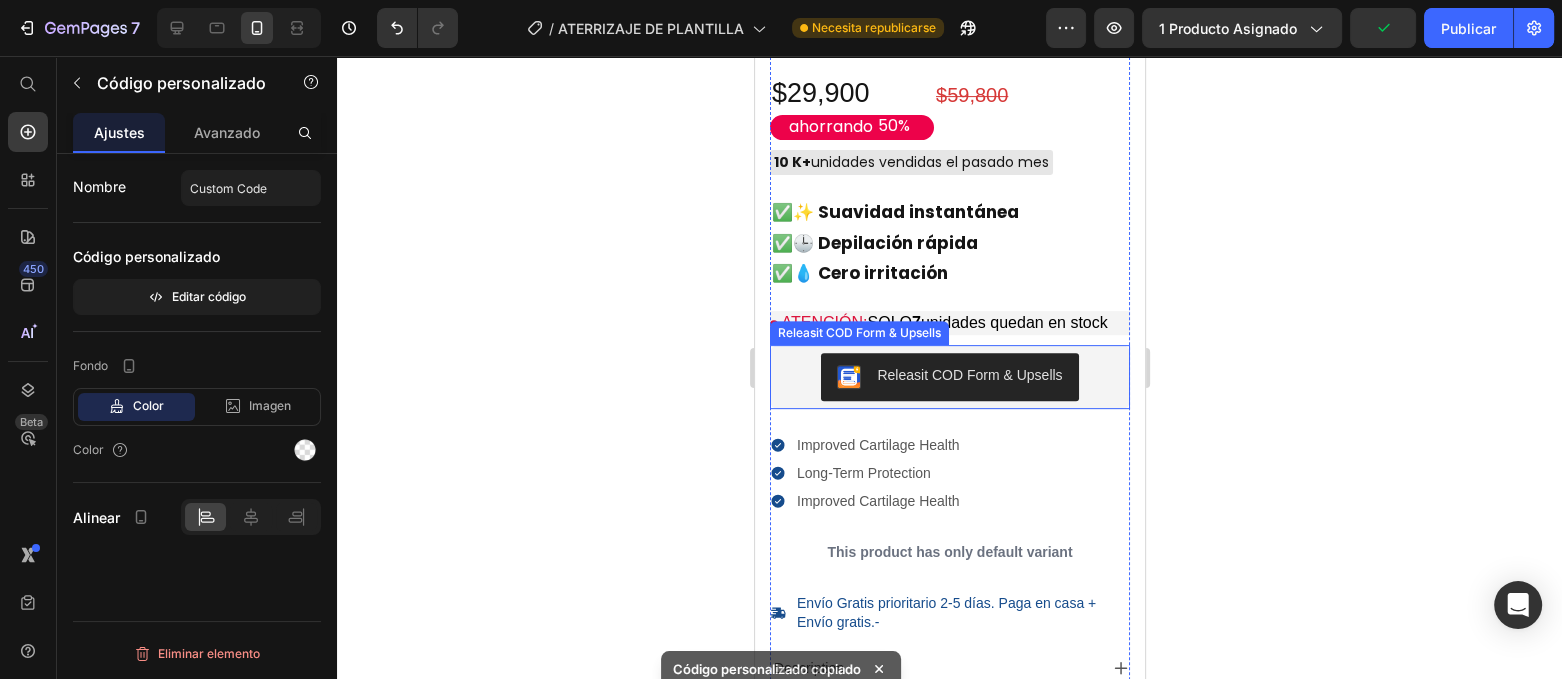 click on "Releasit COD Form & Upsells" at bounding box center (949, 377) 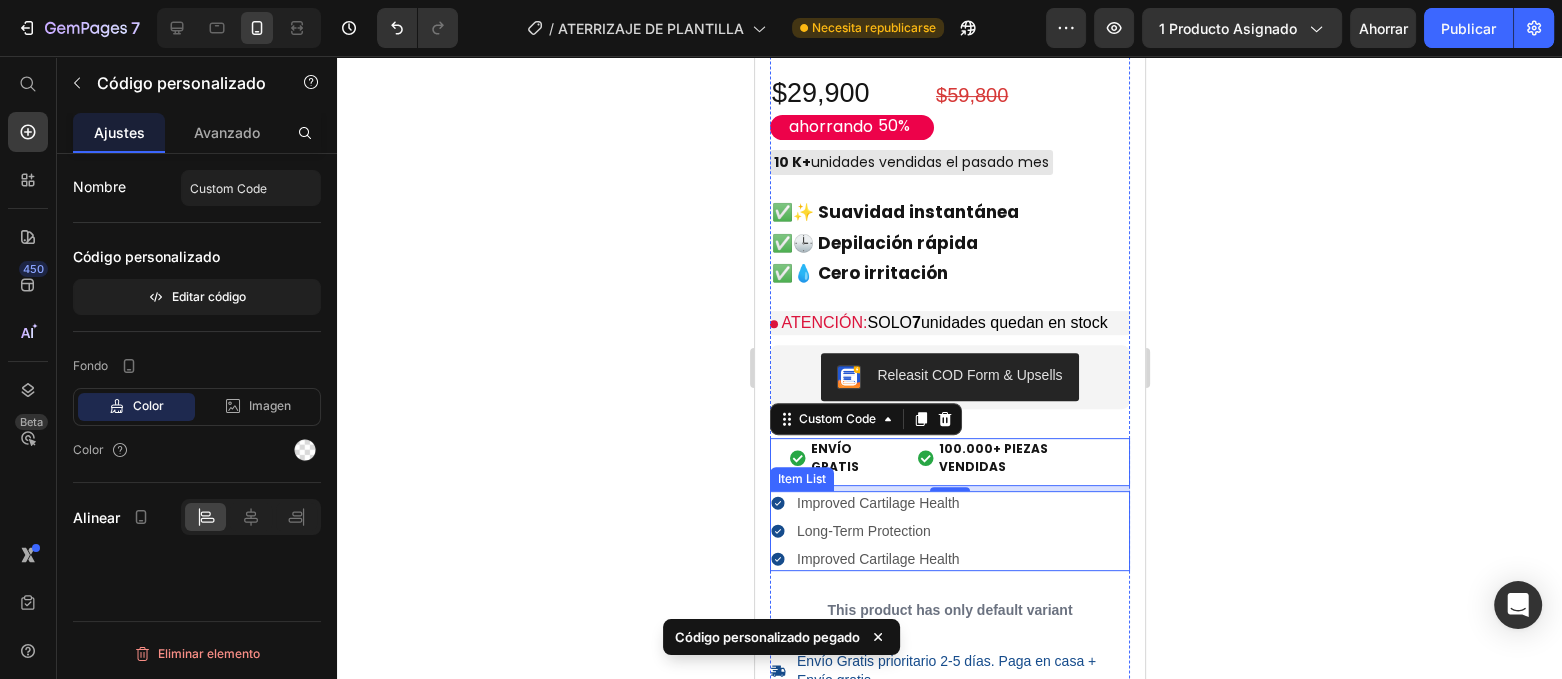click on "Improved Cartilage Health Long-Term Protection Improved Cartilage Health" at bounding box center [949, 531] 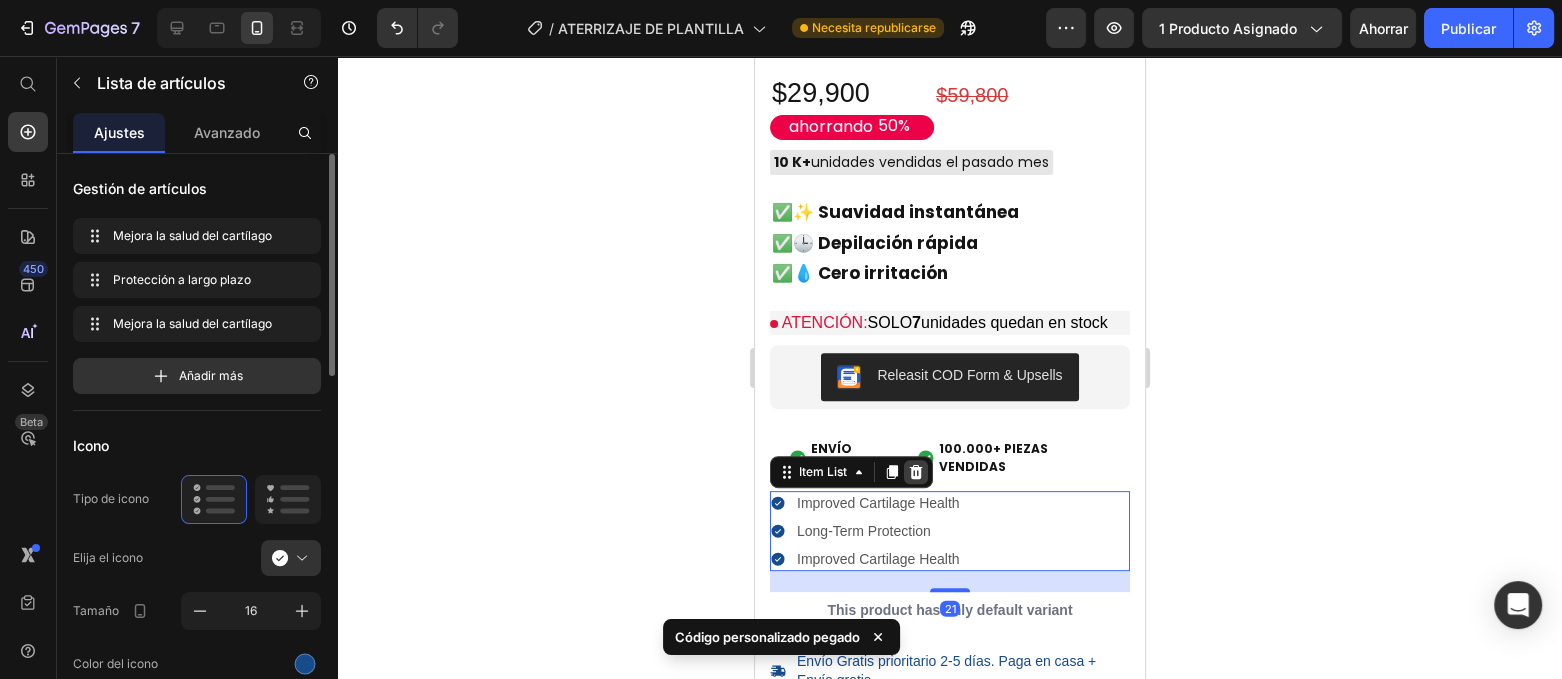 click 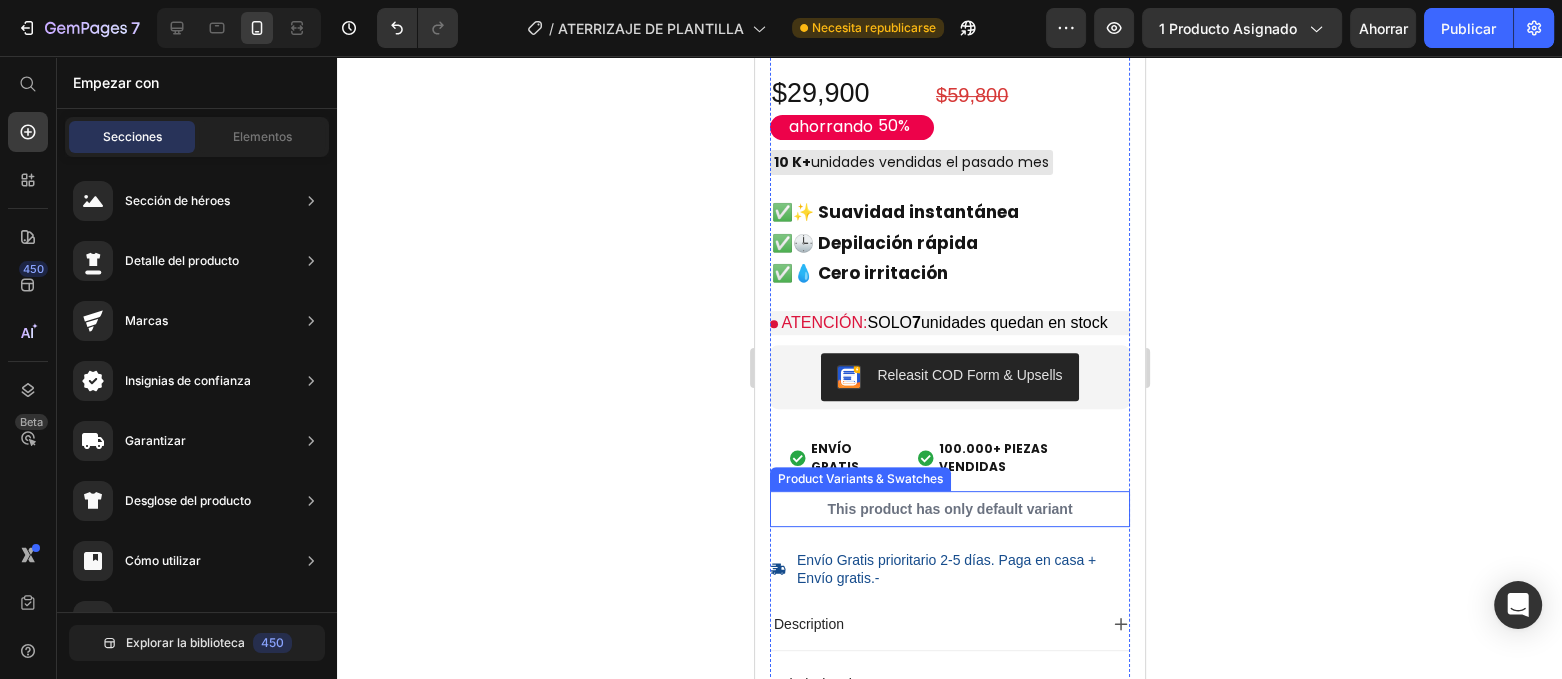 click on "This product has only default variant" at bounding box center [949, 509] 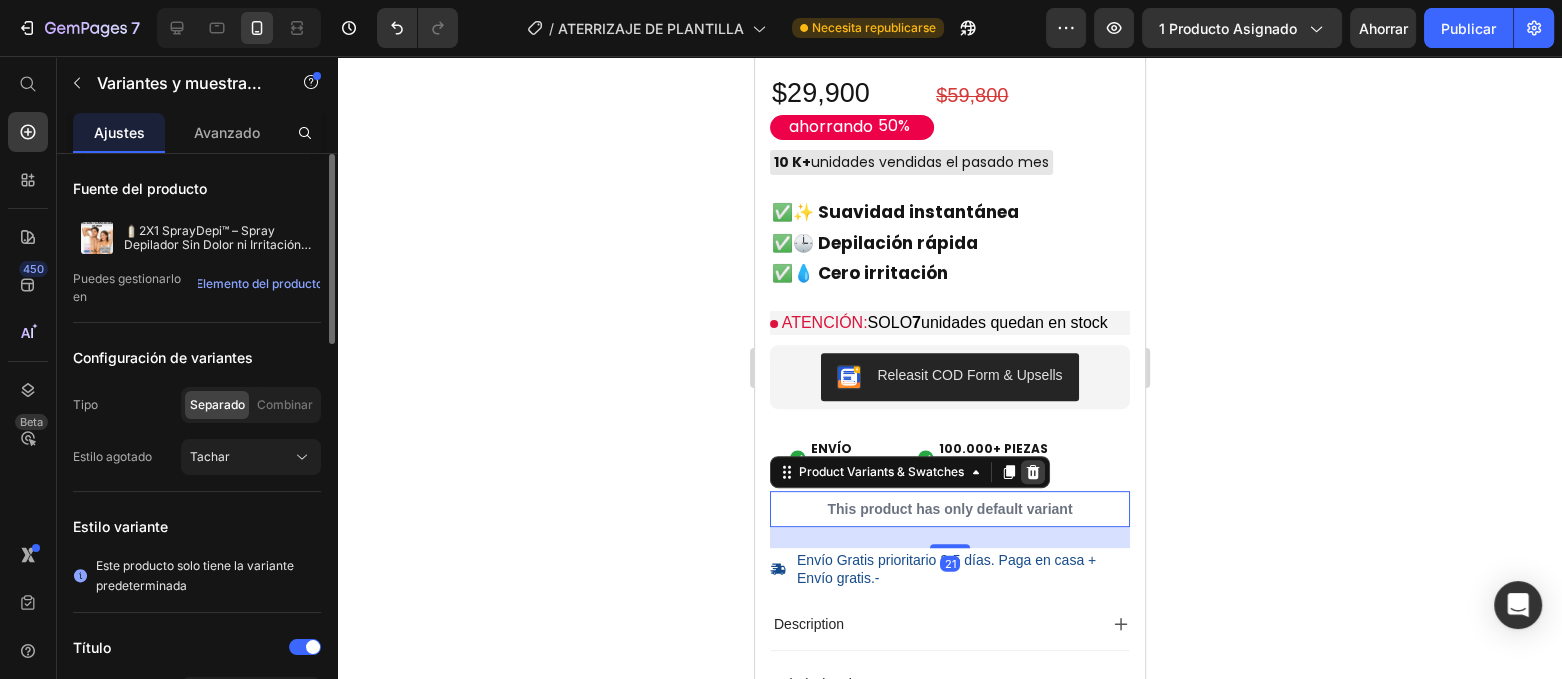 click 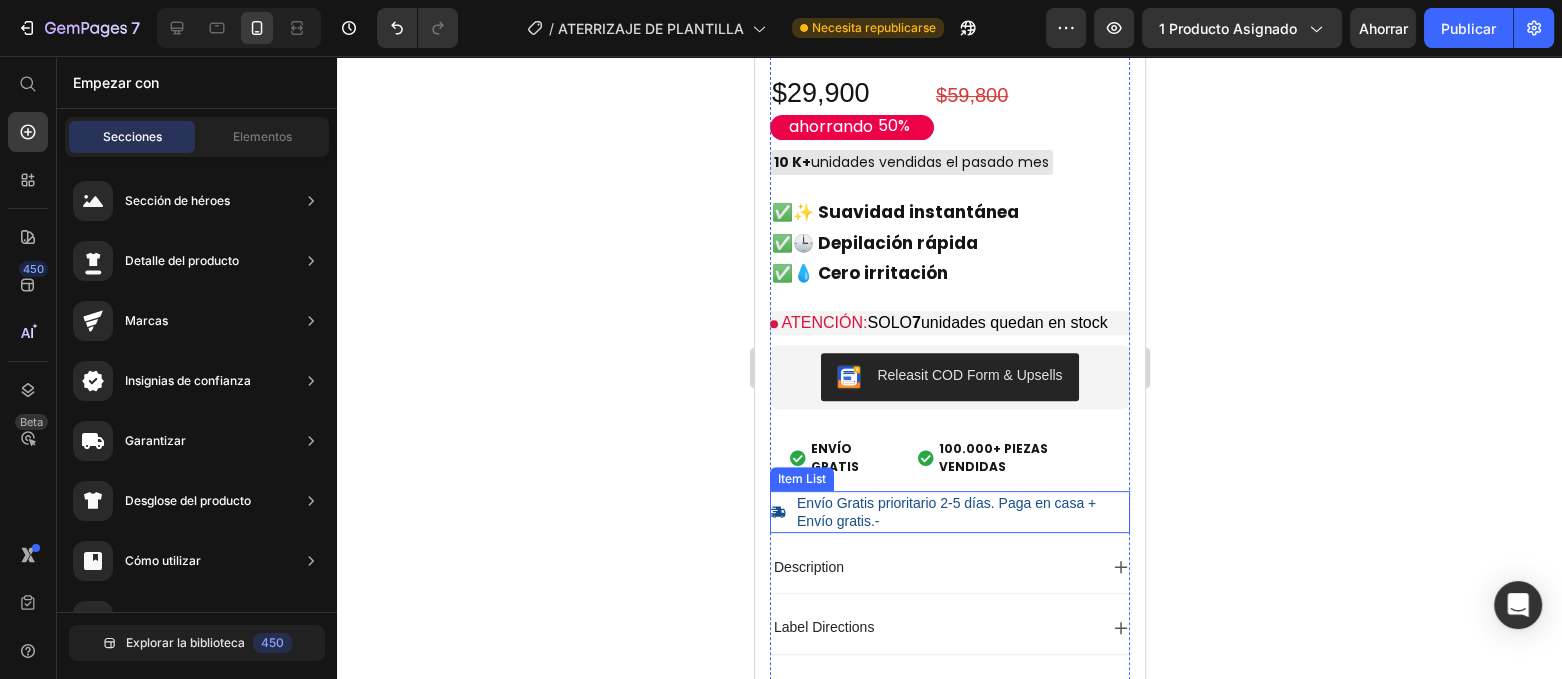 click on "Envío Gratis prioritario 2-5 días. Paga en casa + Envío gratis.-" at bounding box center [961, 512] 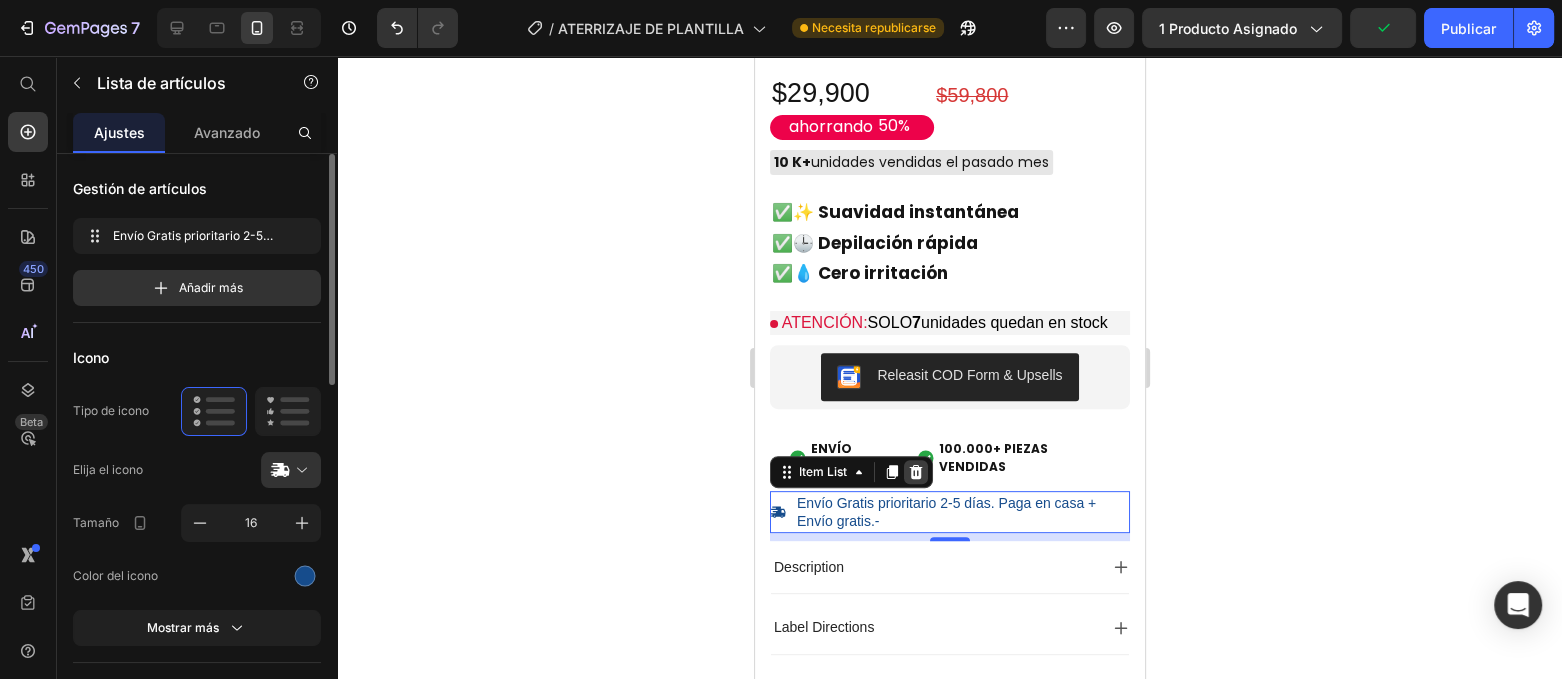 click 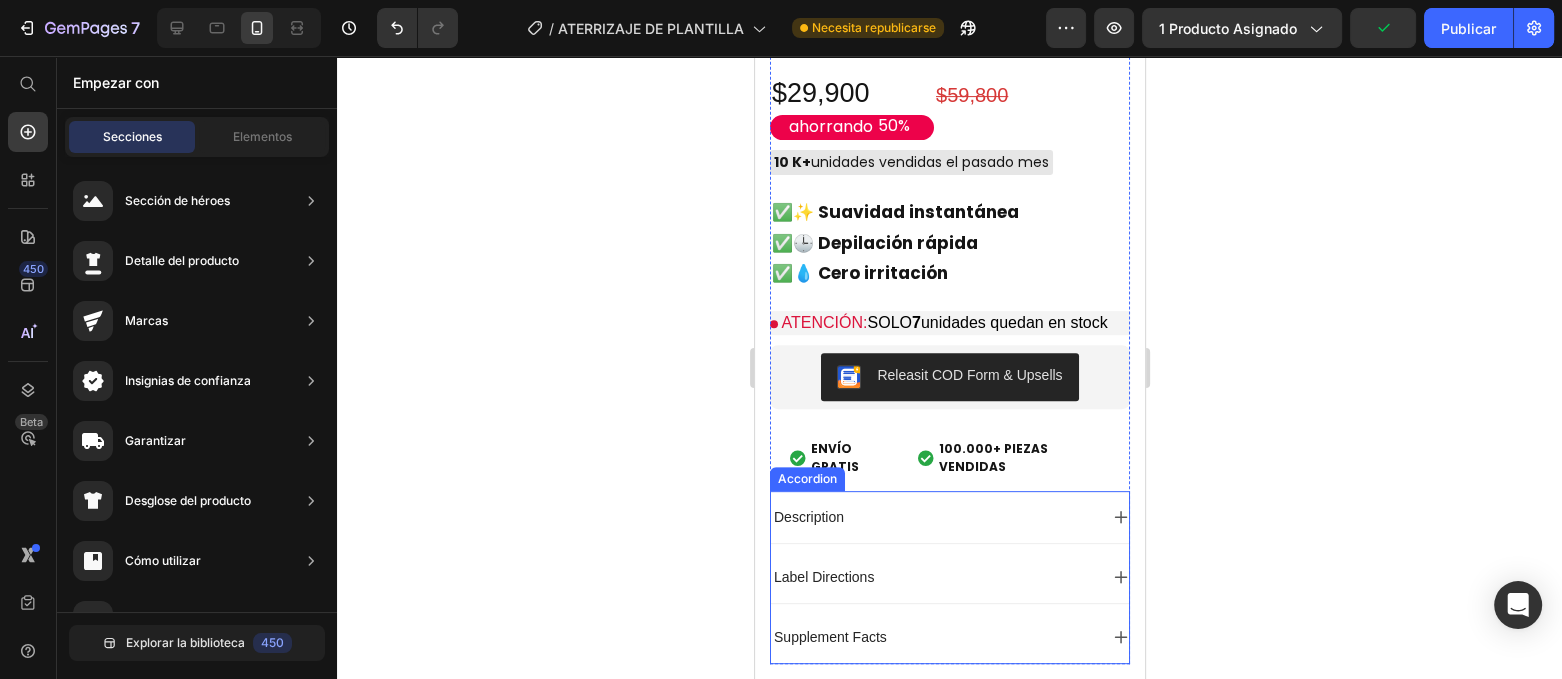 click on "Description" at bounding box center [949, 517] 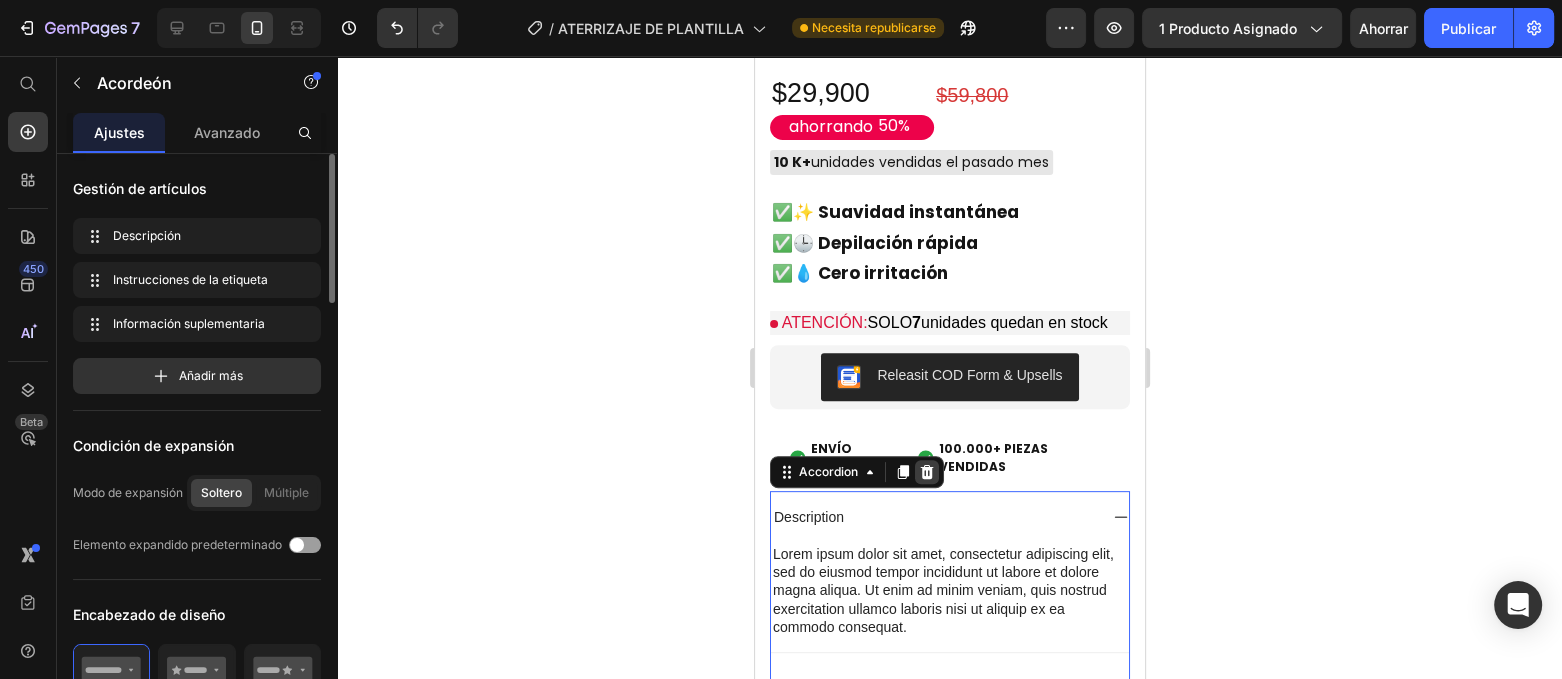 click 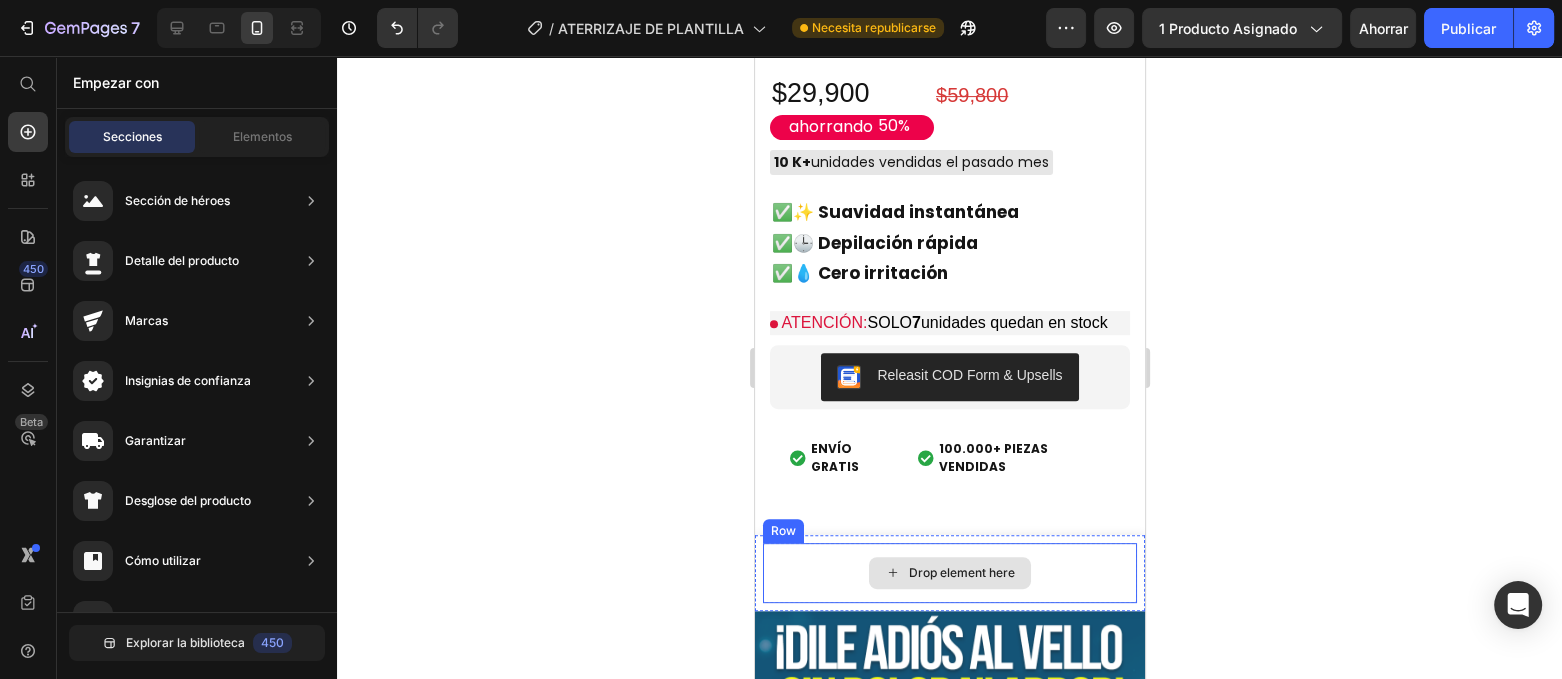 click on "Drop element here" at bounding box center [949, 573] 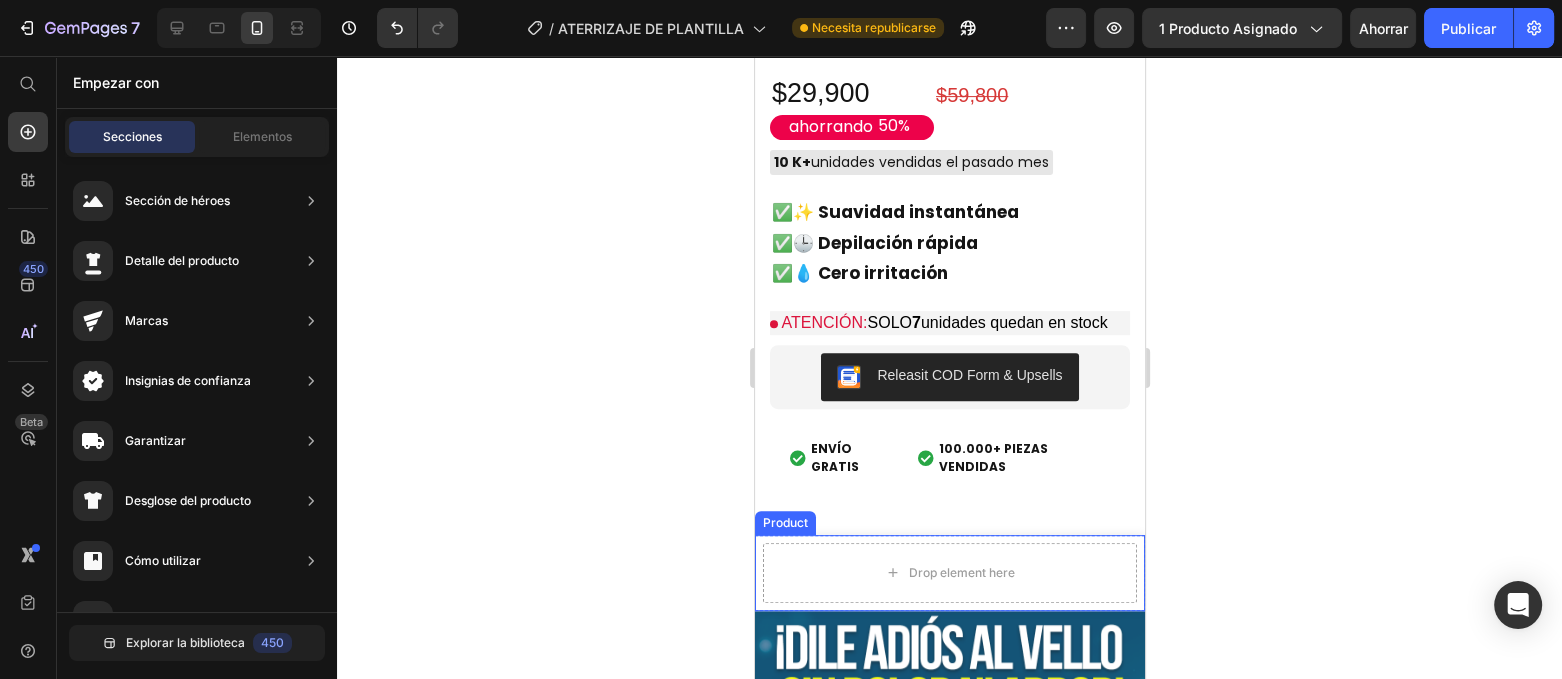 click on "Product Images 🧴2X1  SprayDepi™ – Spray Depilador Sin Dolor ni Irritación 🧴llegó a [GEOGRAPHIC_DATA]!💥 Product Title $29,900 Product Price Row This product has only default variant Product Variants & Swatches 1 Product Quantity
Drop element here Row Product" at bounding box center (949, 573) 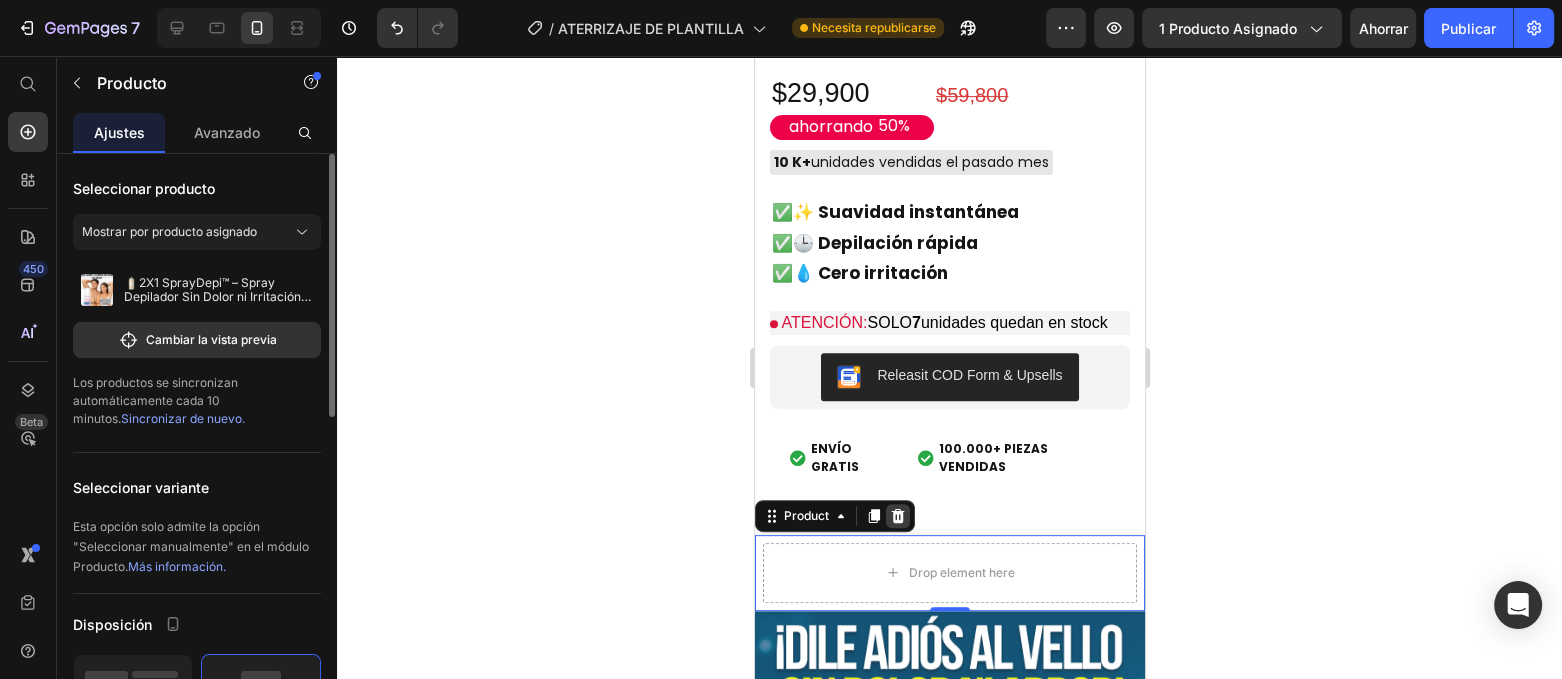 click 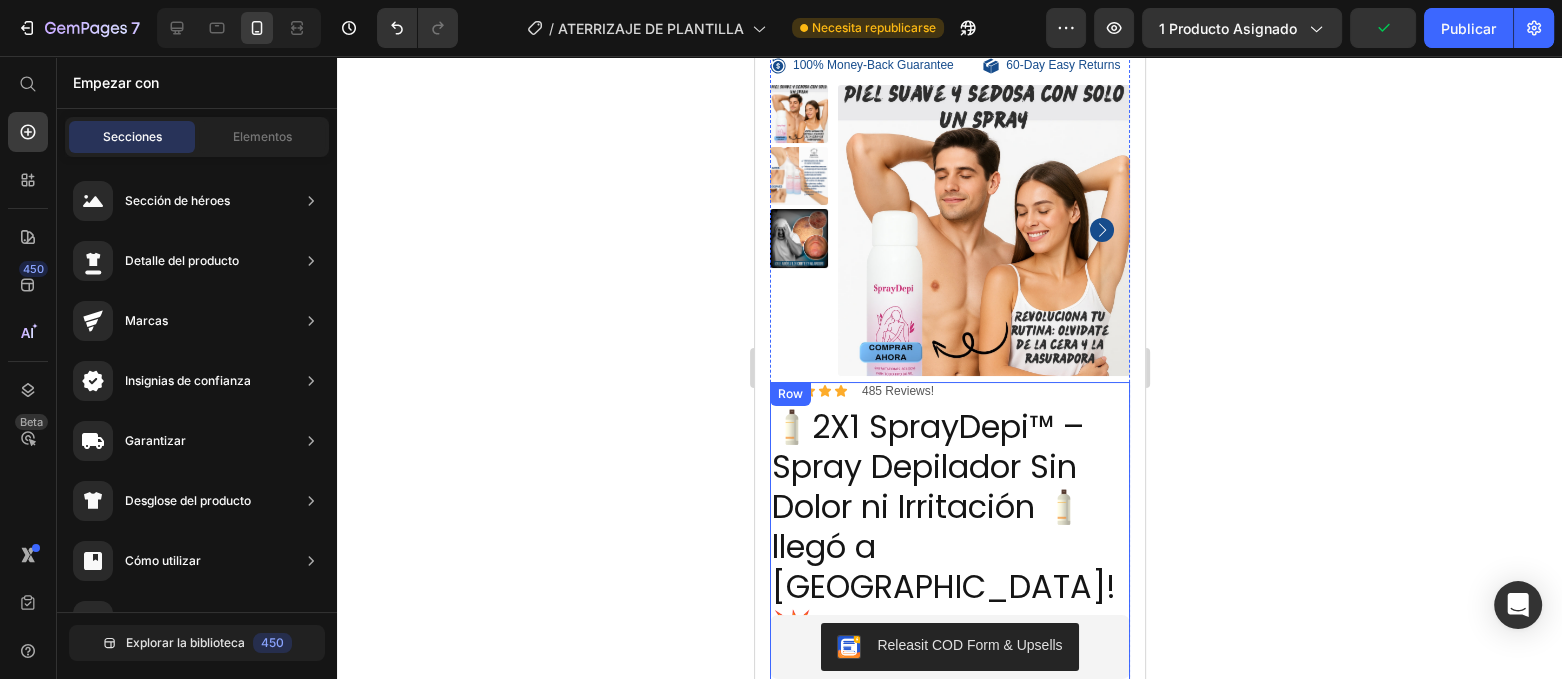 scroll, scrollTop: 0, scrollLeft: 0, axis: both 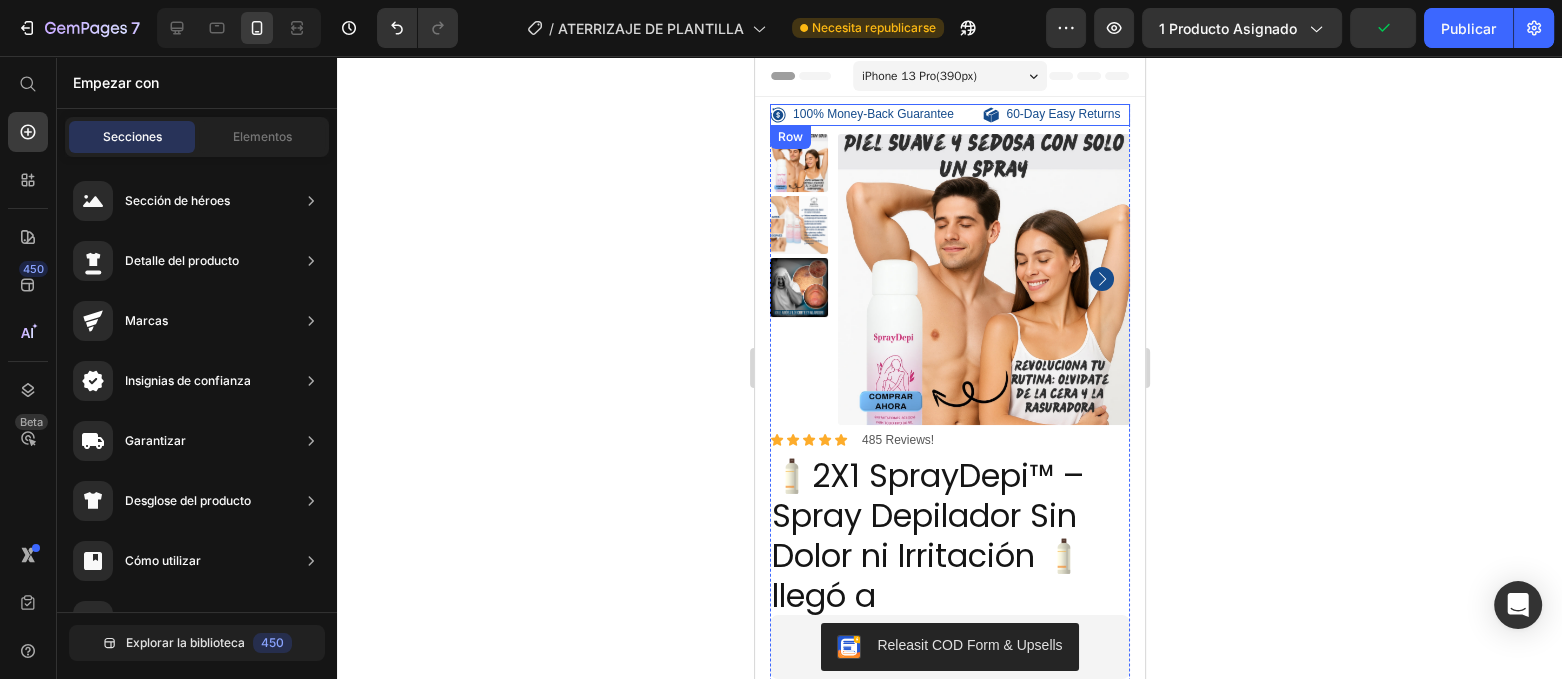 click on "100% Money-Back Guarantee Item List" at bounding box center (871, 115) 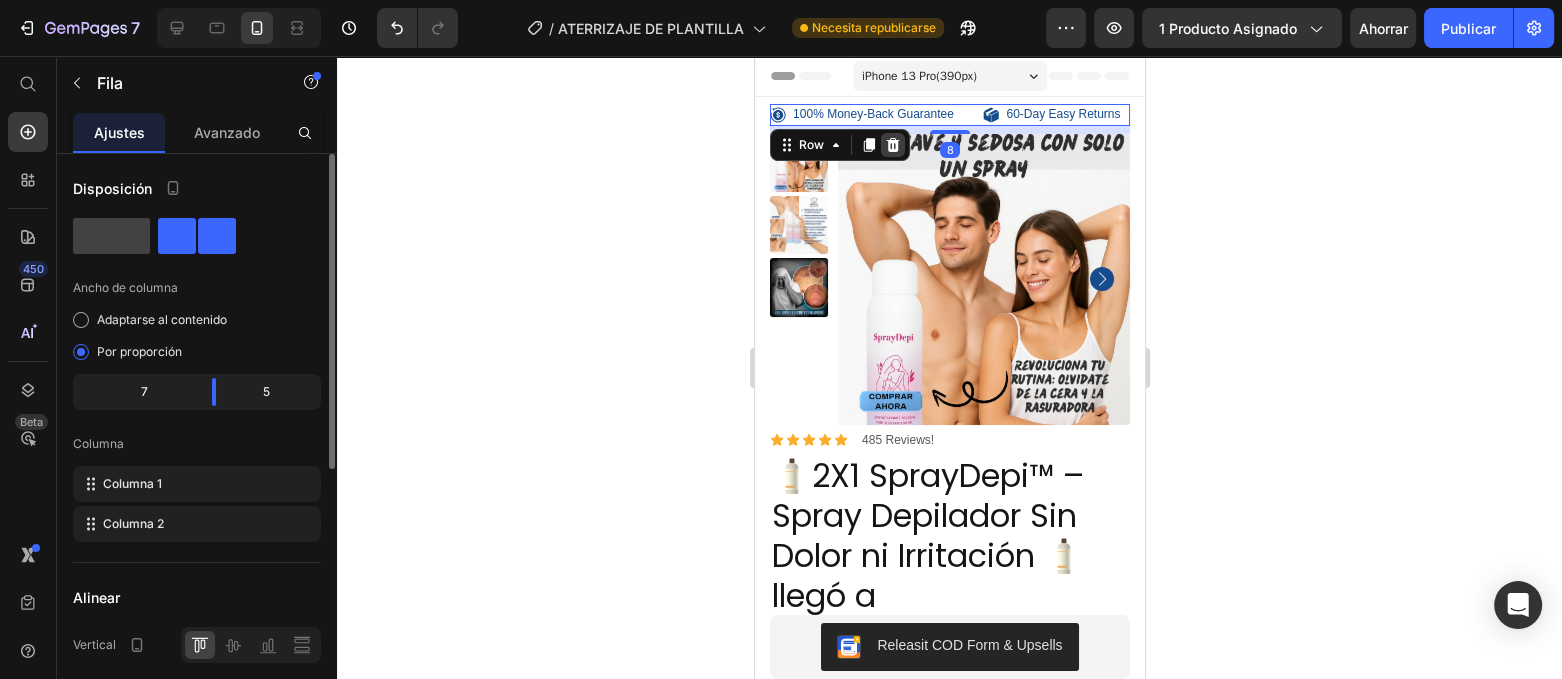 click 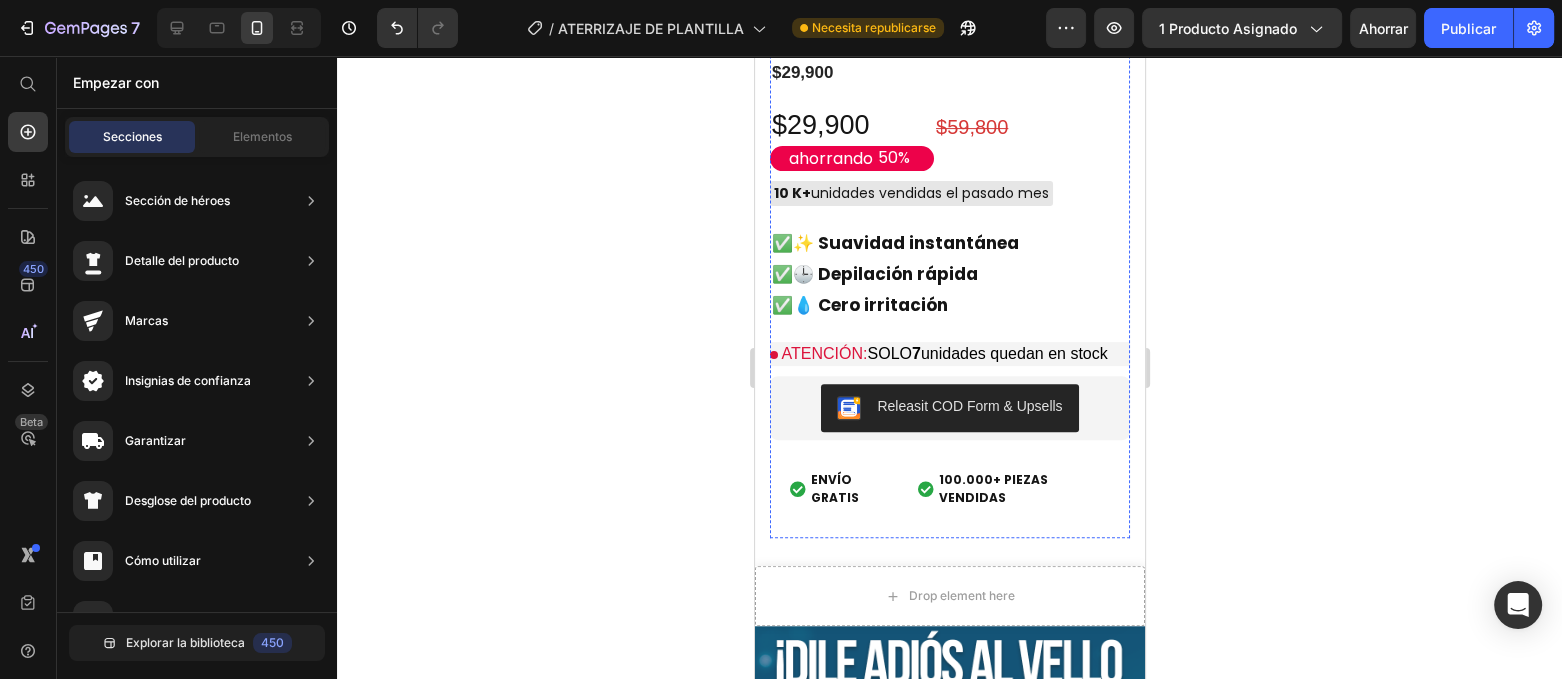 scroll, scrollTop: 625, scrollLeft: 0, axis: vertical 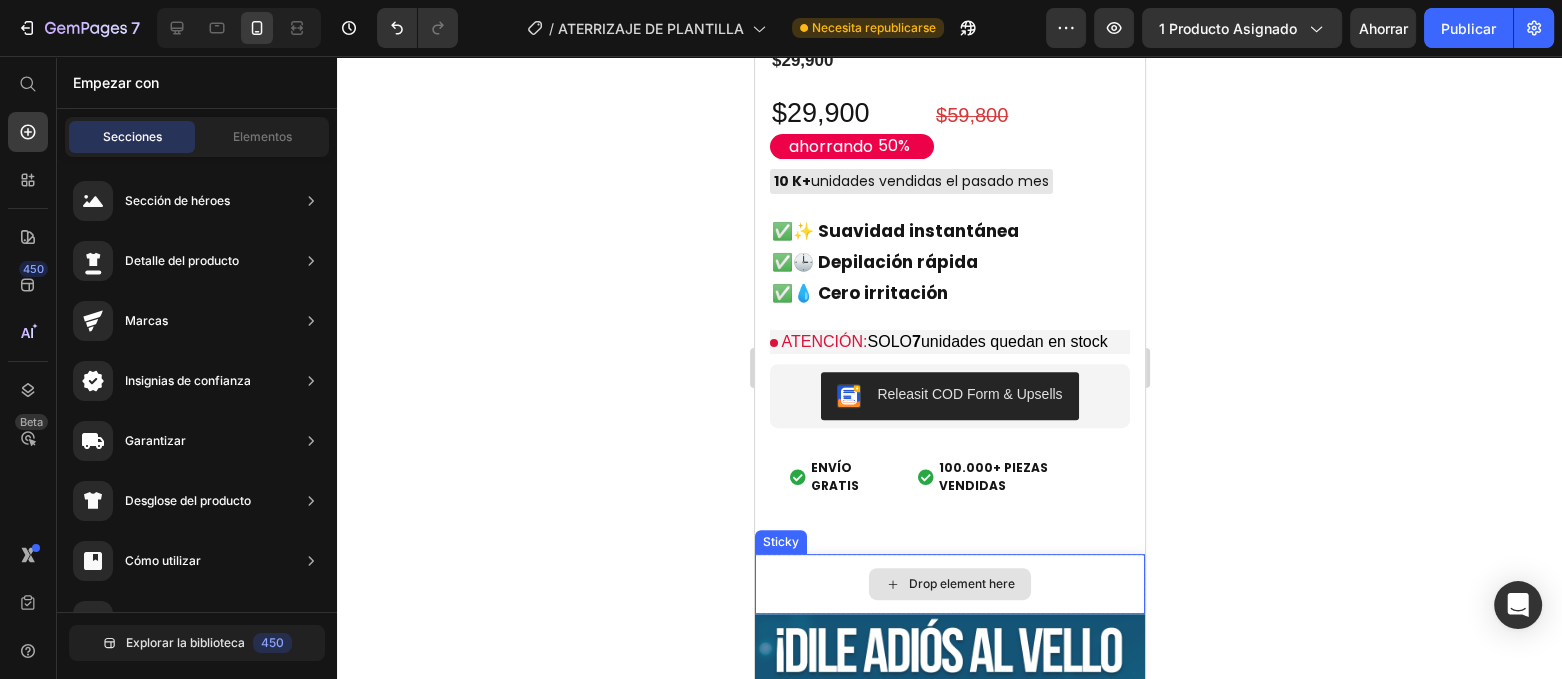 click on "Drop element here" at bounding box center (949, 584) 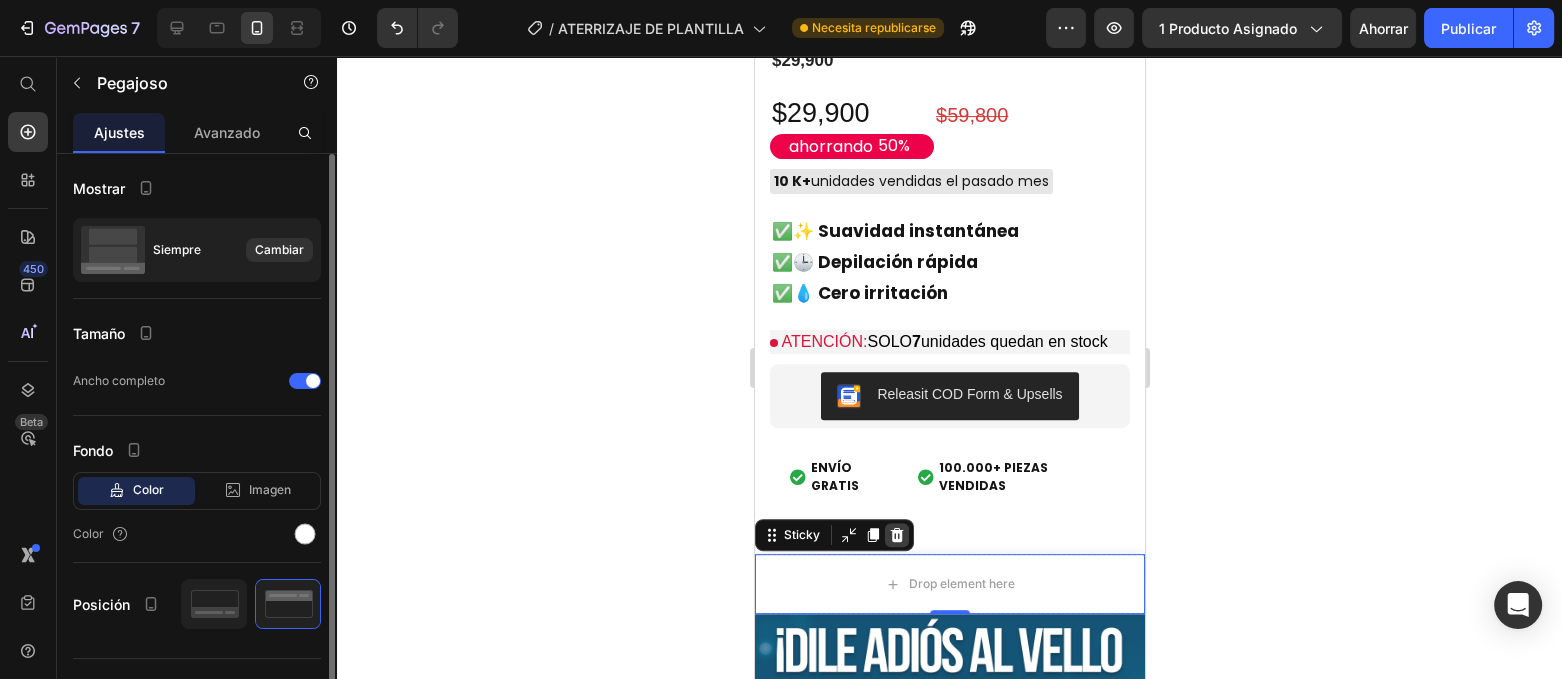 click 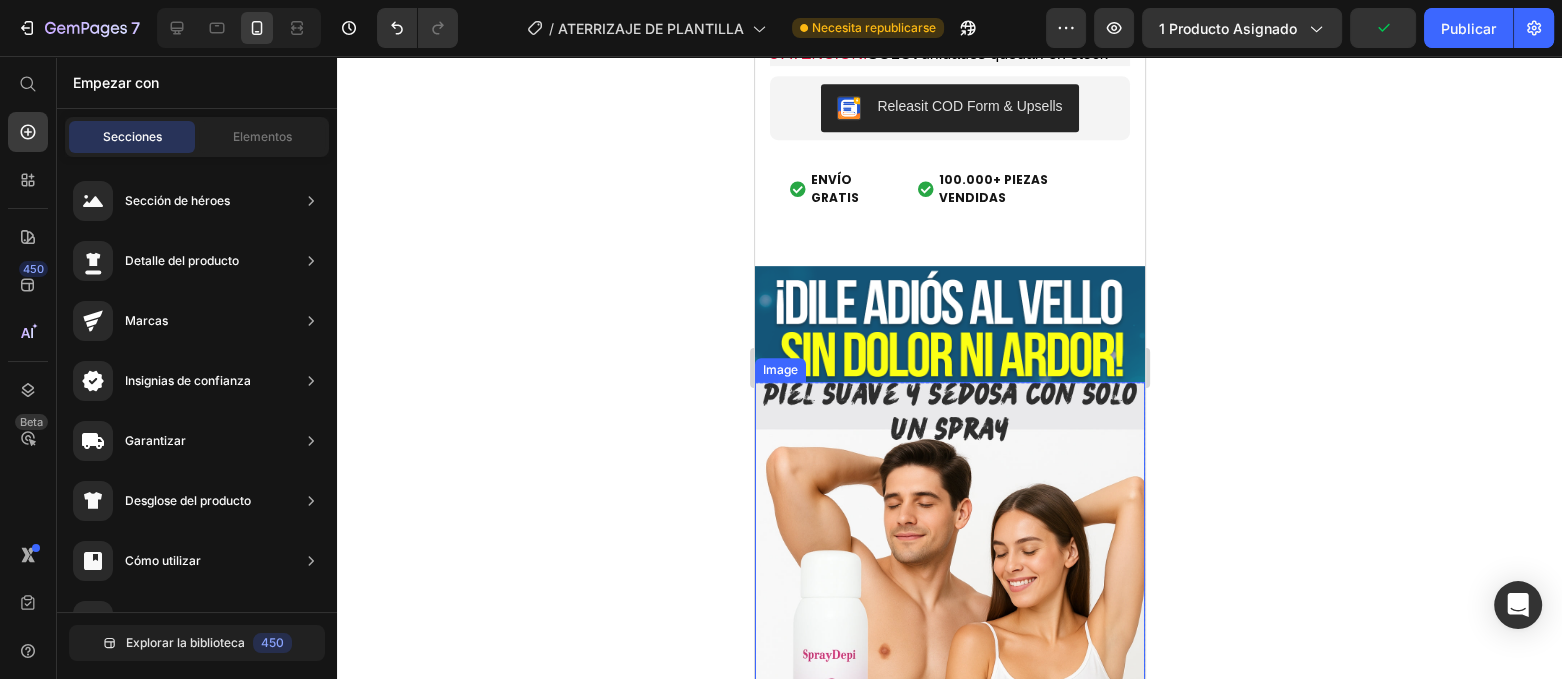 scroll, scrollTop: 873, scrollLeft: 0, axis: vertical 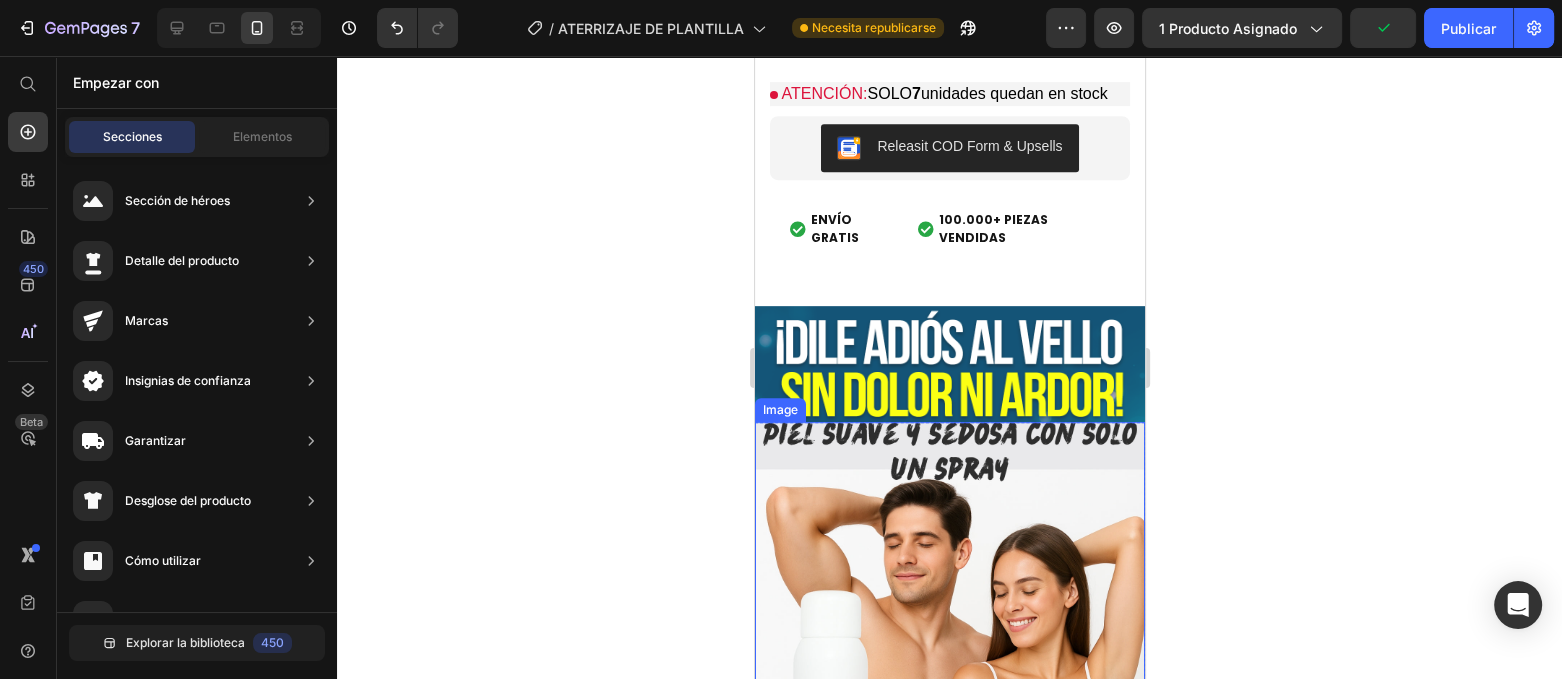 click at bounding box center (949, 617) 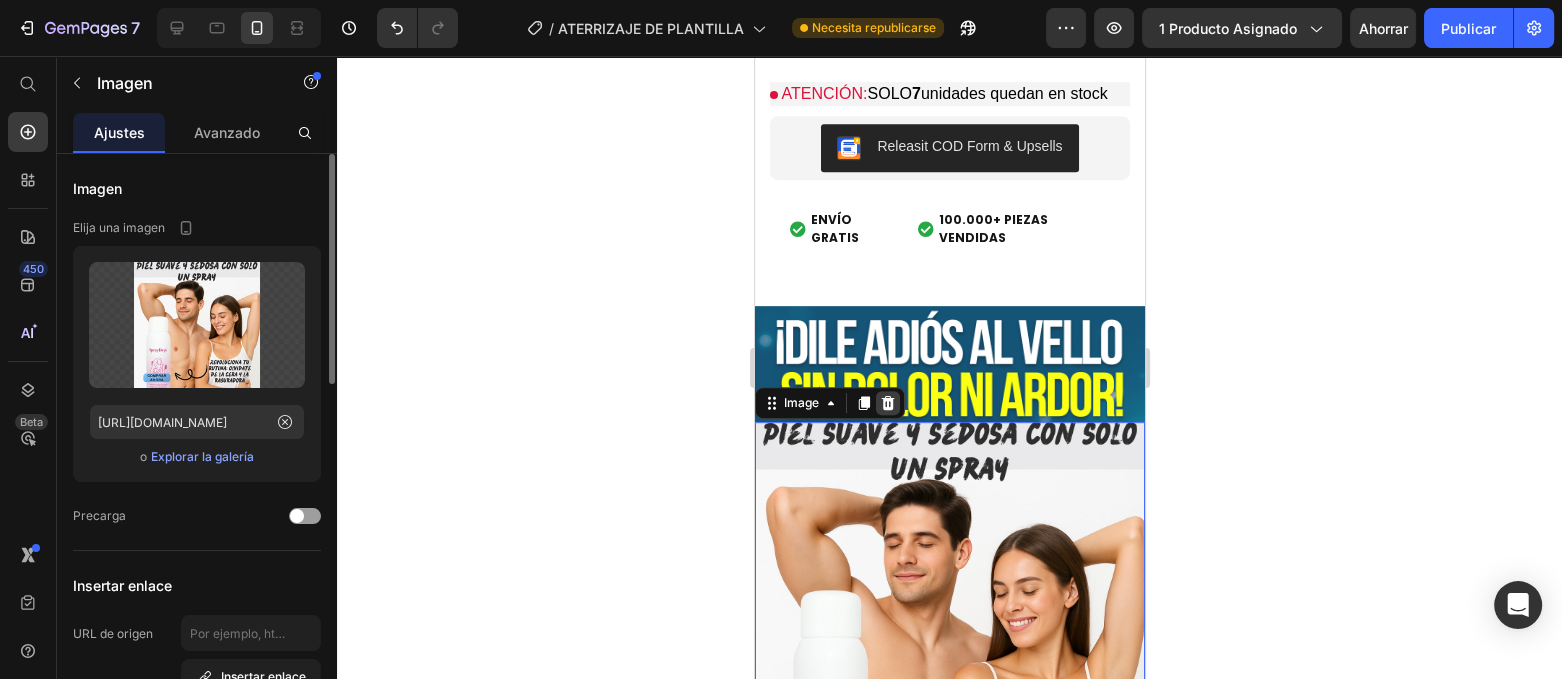 click 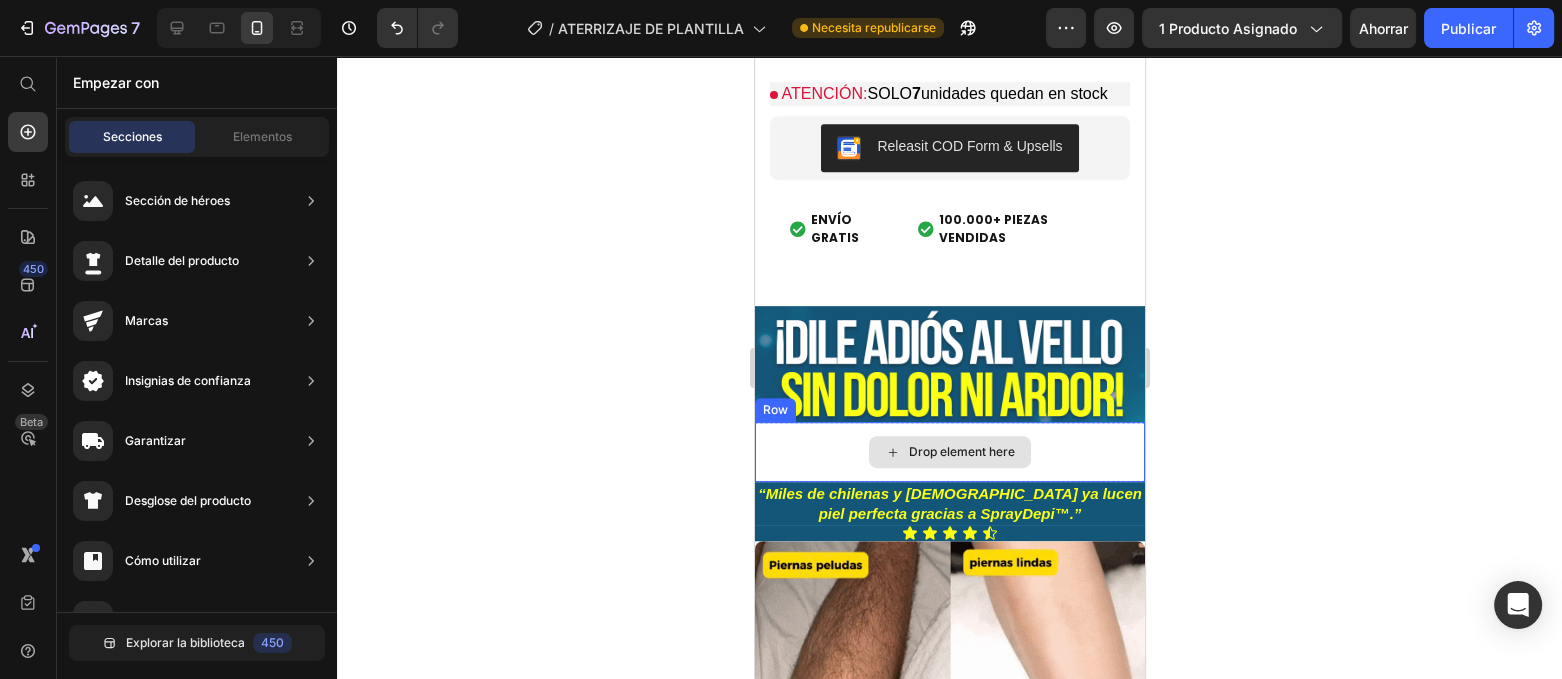 click on "Drop element here" at bounding box center (949, 452) 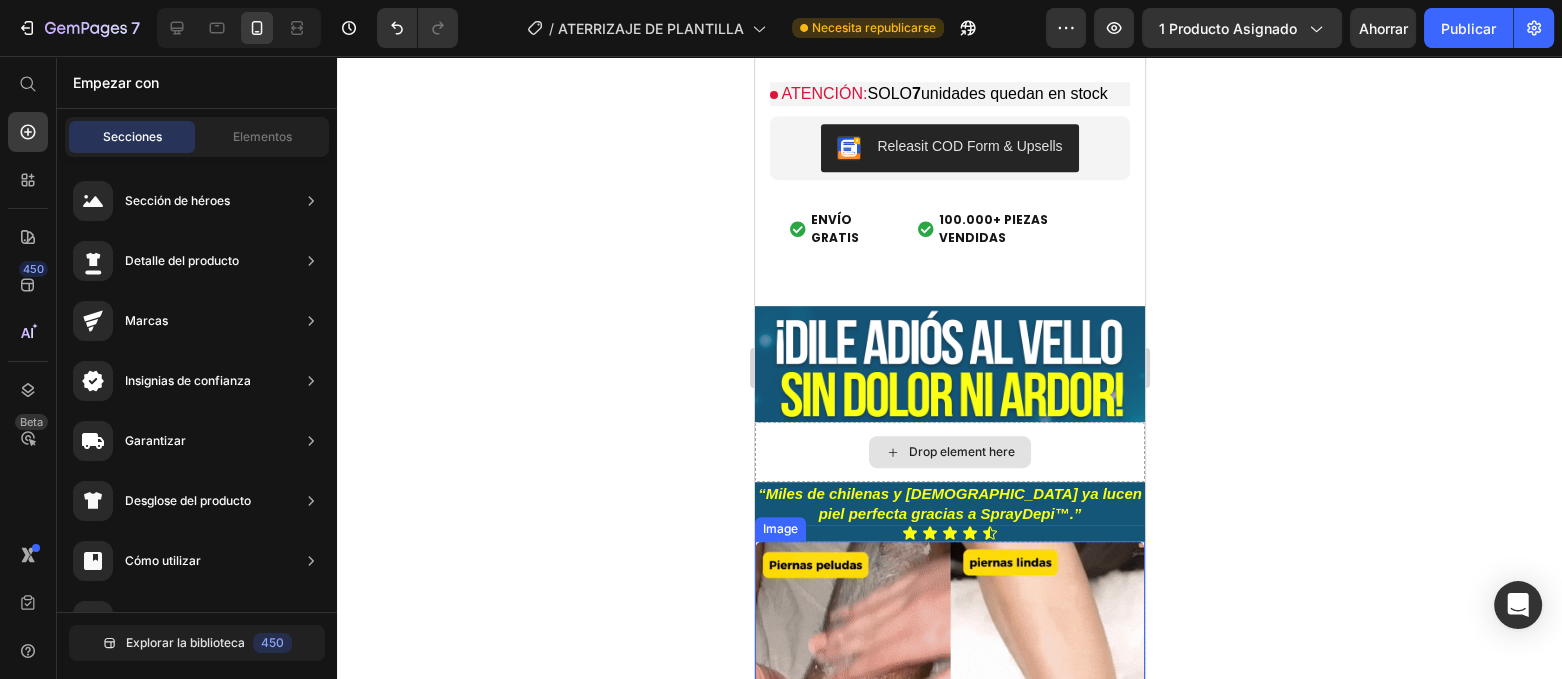 scroll, scrollTop: 669, scrollLeft: 0, axis: vertical 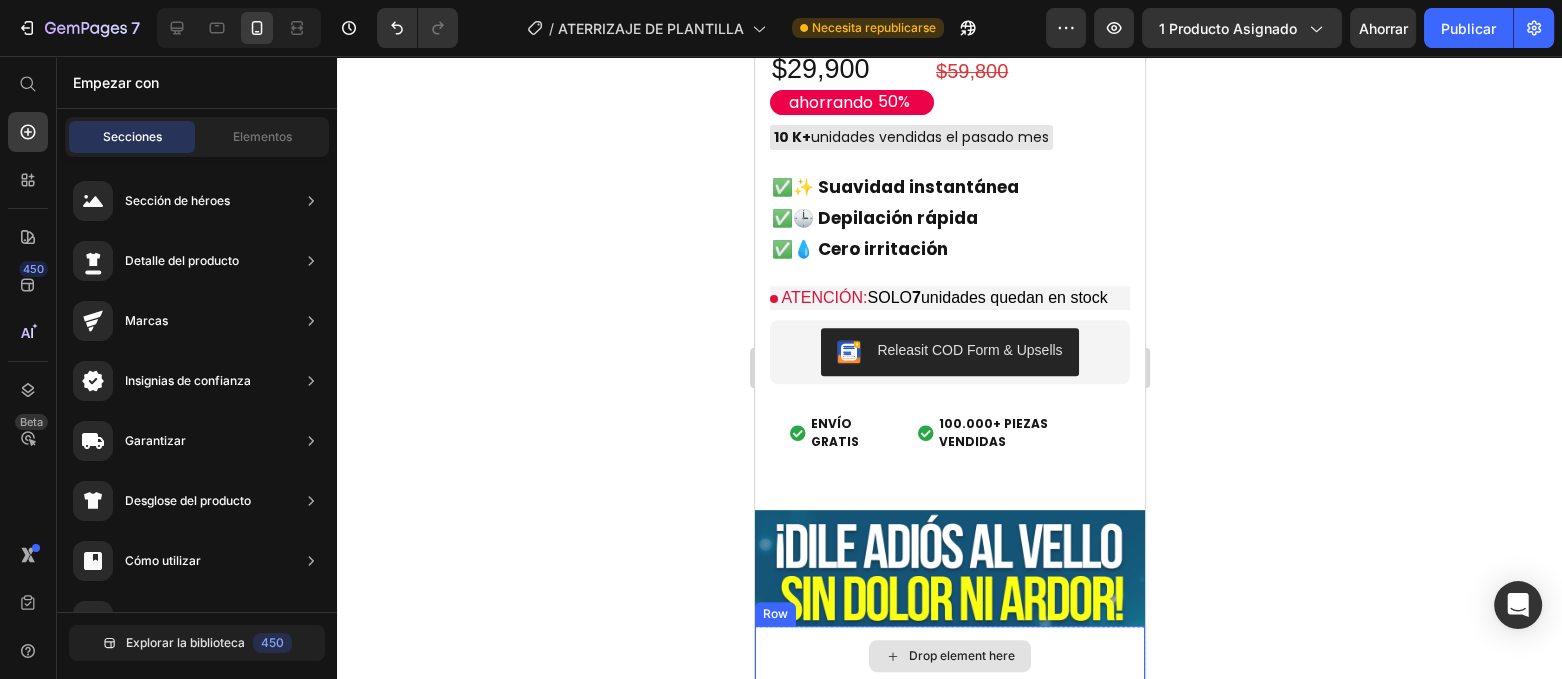 click on "Drop element here" at bounding box center (949, 656) 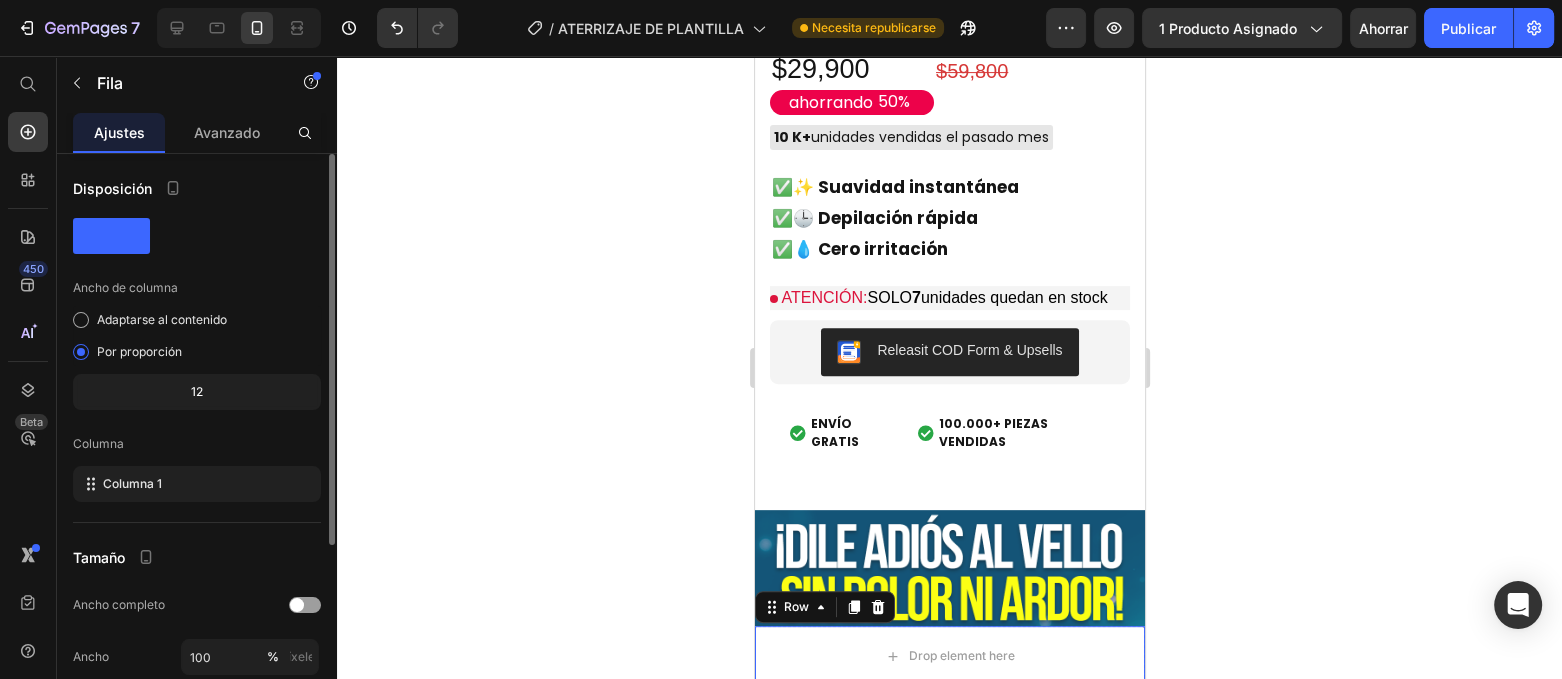 click 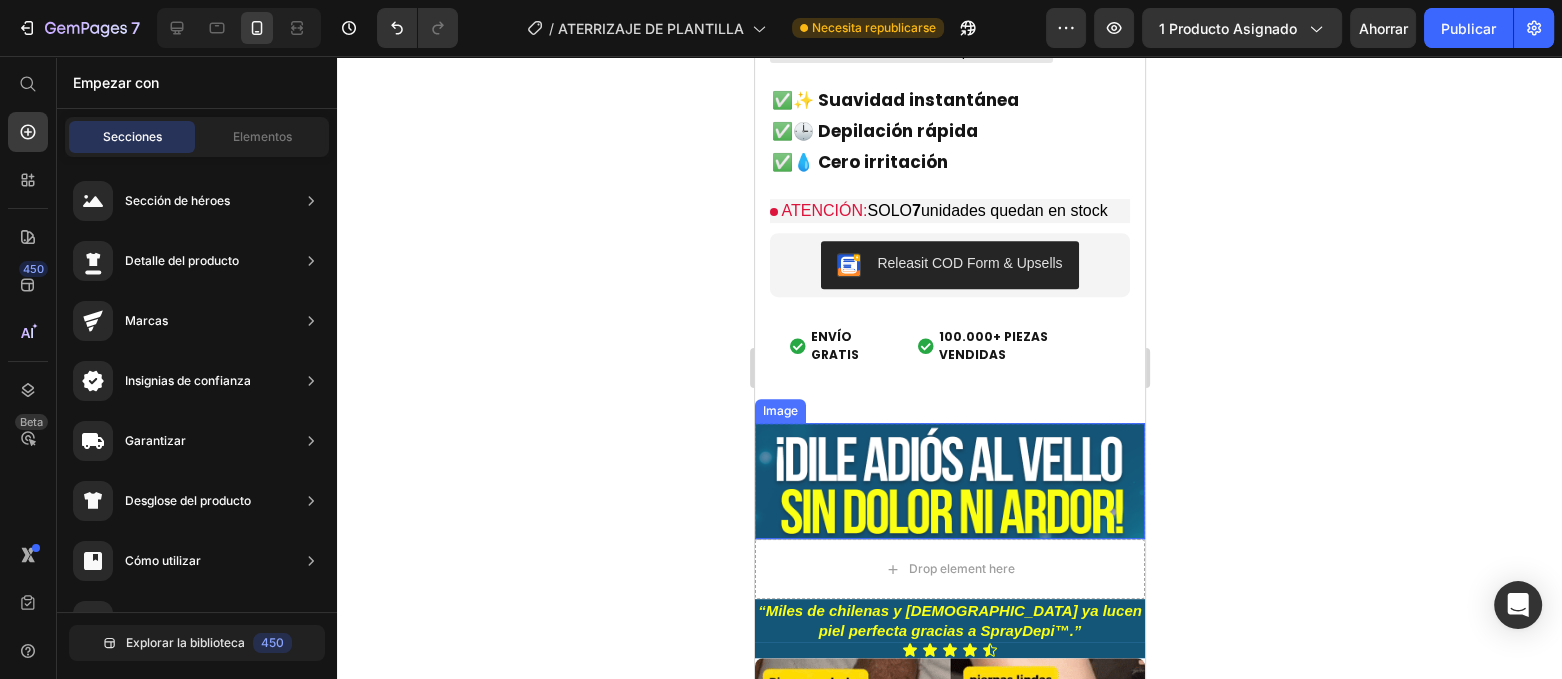 scroll, scrollTop: 794, scrollLeft: 0, axis: vertical 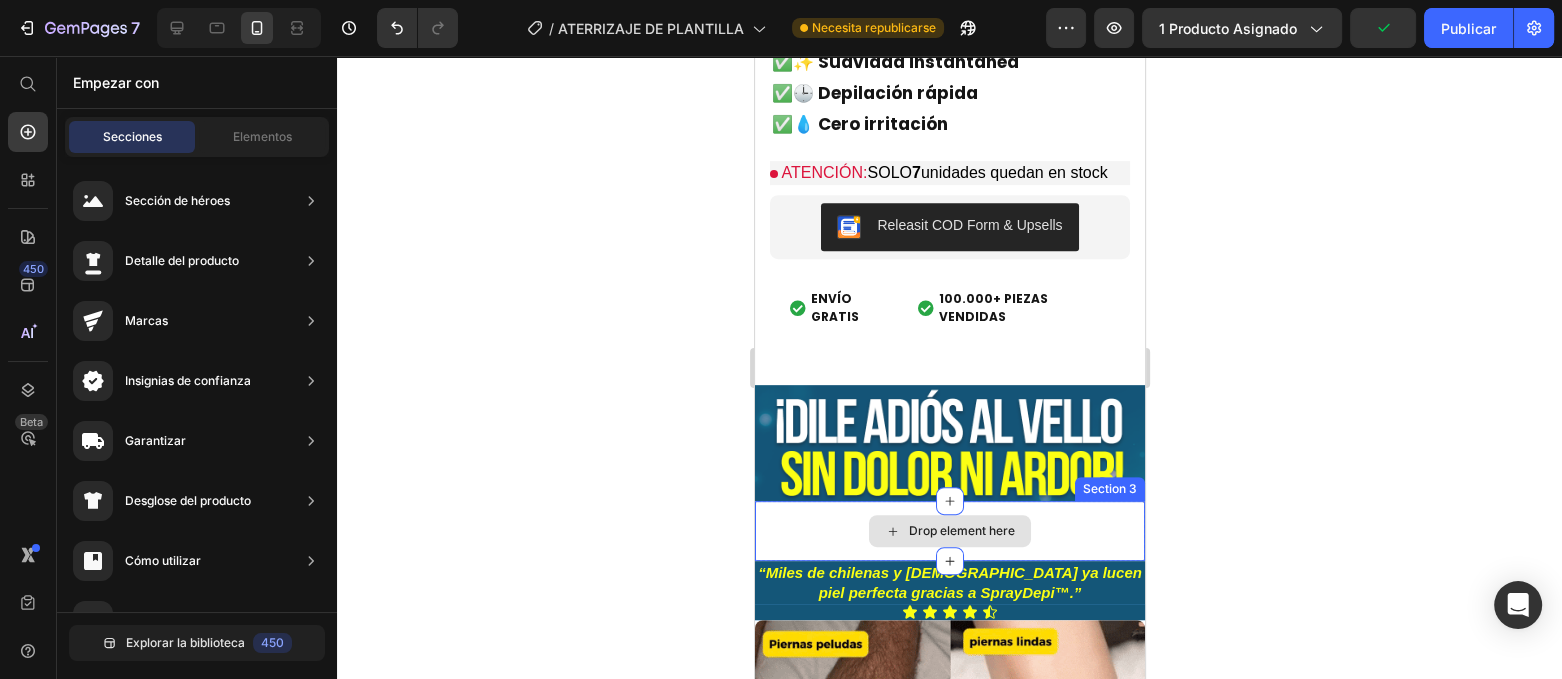 click on "Drop element here" at bounding box center (949, 531) 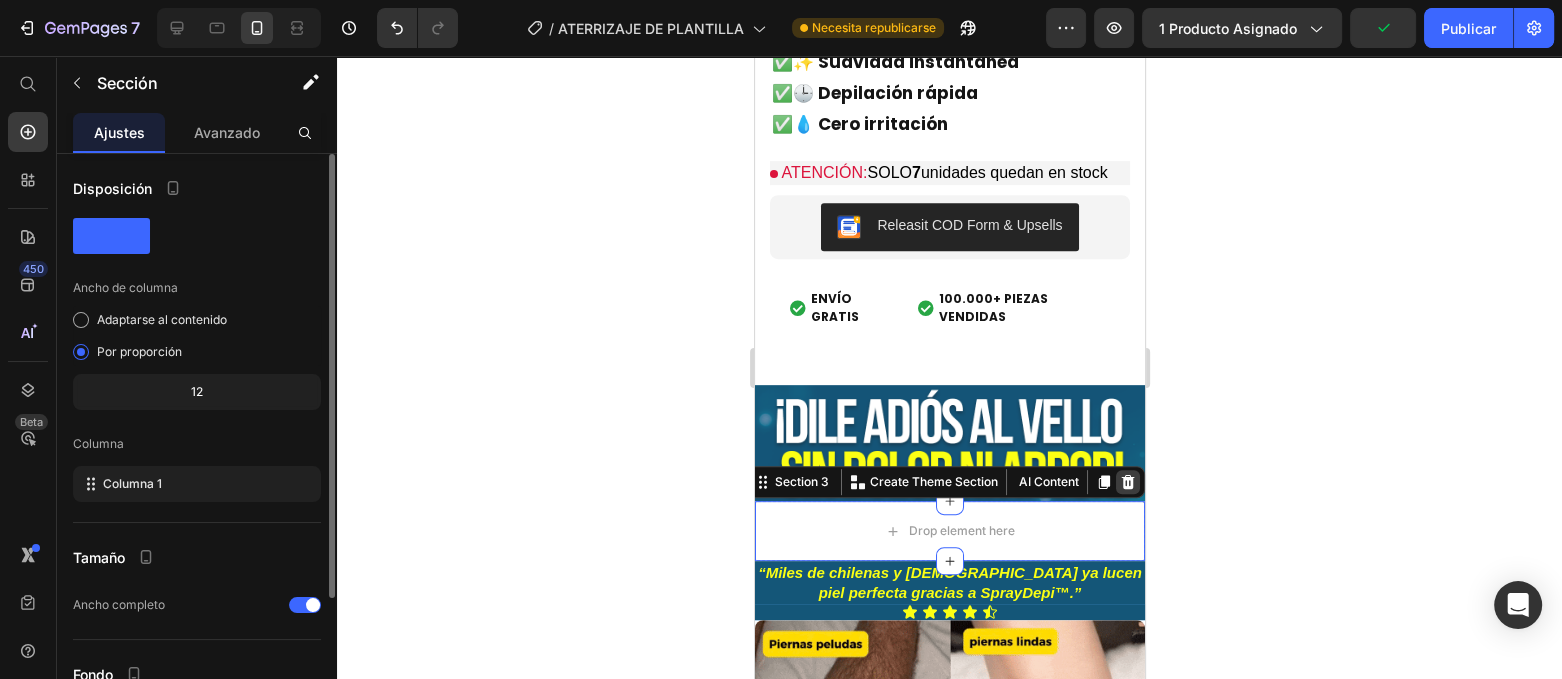 click 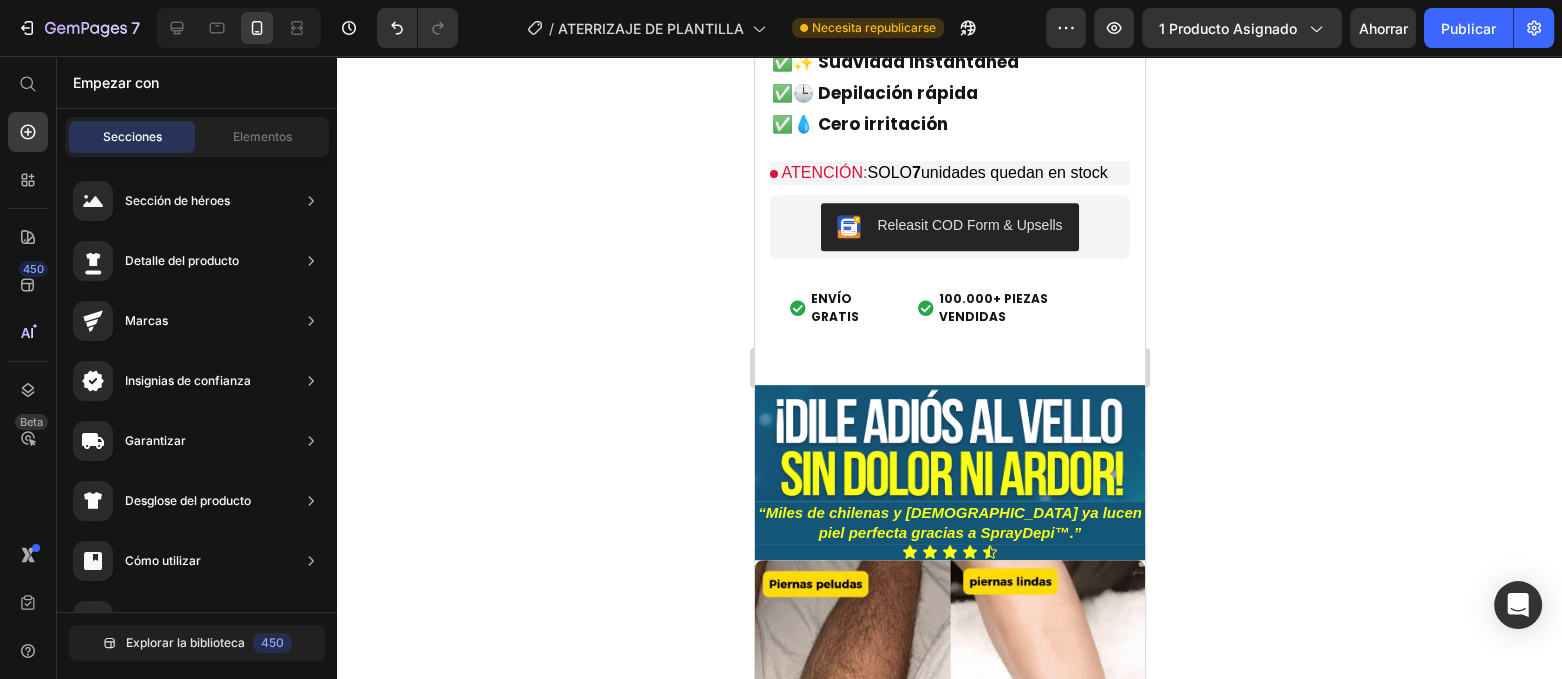 click 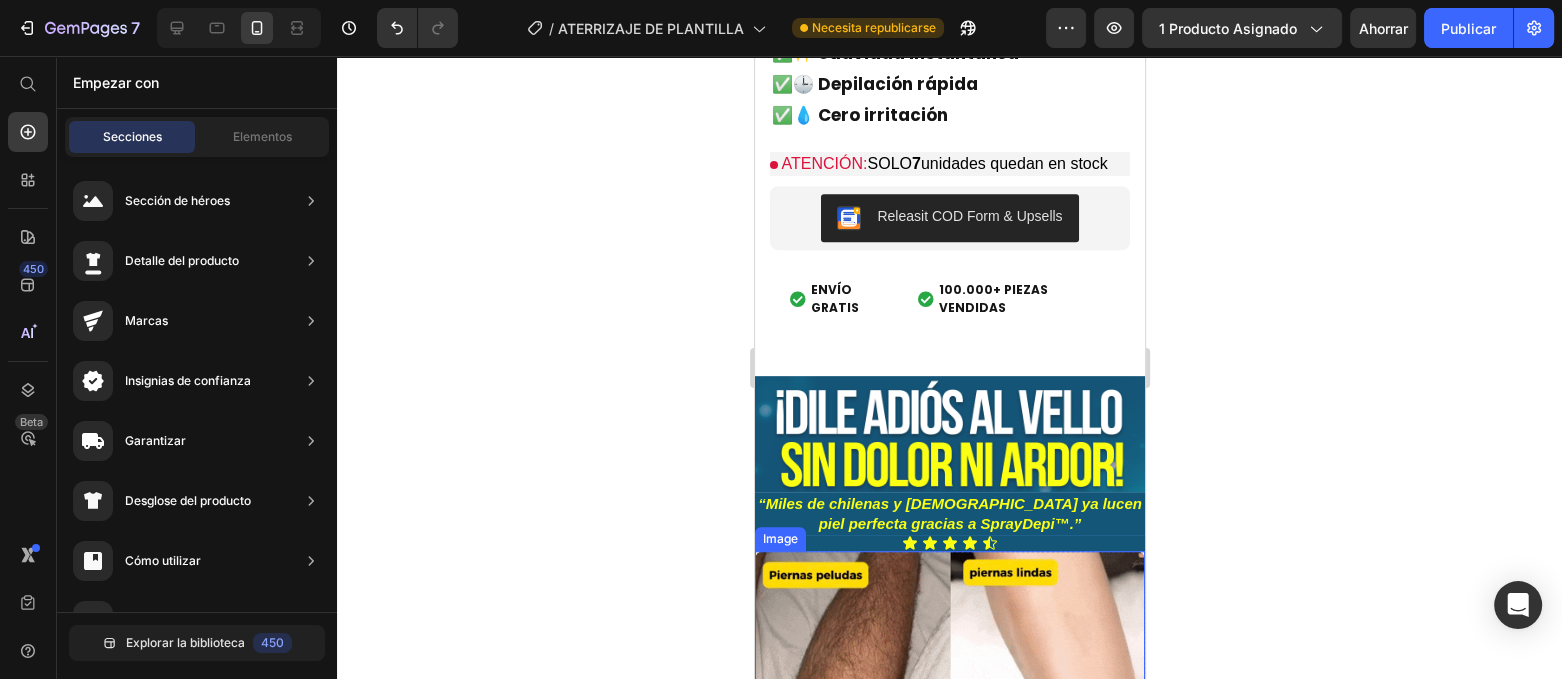 scroll, scrollTop: 669, scrollLeft: 0, axis: vertical 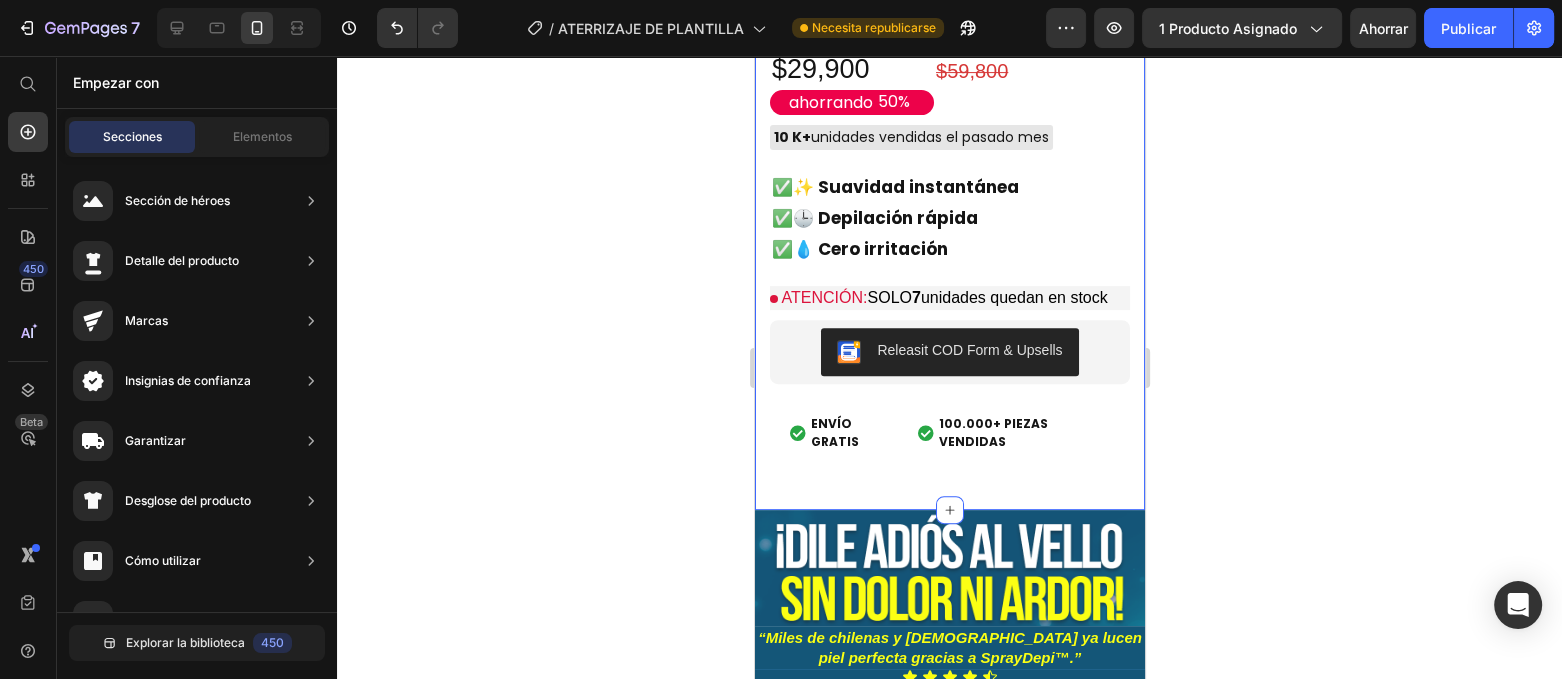 click on "Product Images
Icon Boosts immunity and defense Text Block
Icon Boosts immunity and defense Text Block
Icon Boosts immunity and defense Text Block Row Icon Icon Icon Icon Icon Icon List [PERSON_NAME] Text Block Row Verified Buyer Item List Row “At vero eos et accusamus et iusto odio dignissimos ducimus qui blanditiis praesentium voluptatum” Text Block Row Icon Icon Icon Icon Icon Icon List 485 Reviews! Text Block Row 🧴2X1  SprayDepi™ – Spray Depilador Sin Dolor ni Irritación 🧴llegó a [GEOGRAPHIC_DATA]!💥 Product Title $29,900 Product Price $29,900 Product Price ahorrando 50% Discount Tag $59,800 Product Price Row
10 K+  unidades vendidas el pasado mes
Custom Code ✅  ✨ Suavidad instantánea ✅  🕒 Depilación rápida ✅  💧 Cero irritación Text Block
ATENCIÓN:  SOLO  7  unidades quedan en stock
Custom Code Releasit COD Form & Upsells
1" at bounding box center [949, -31] 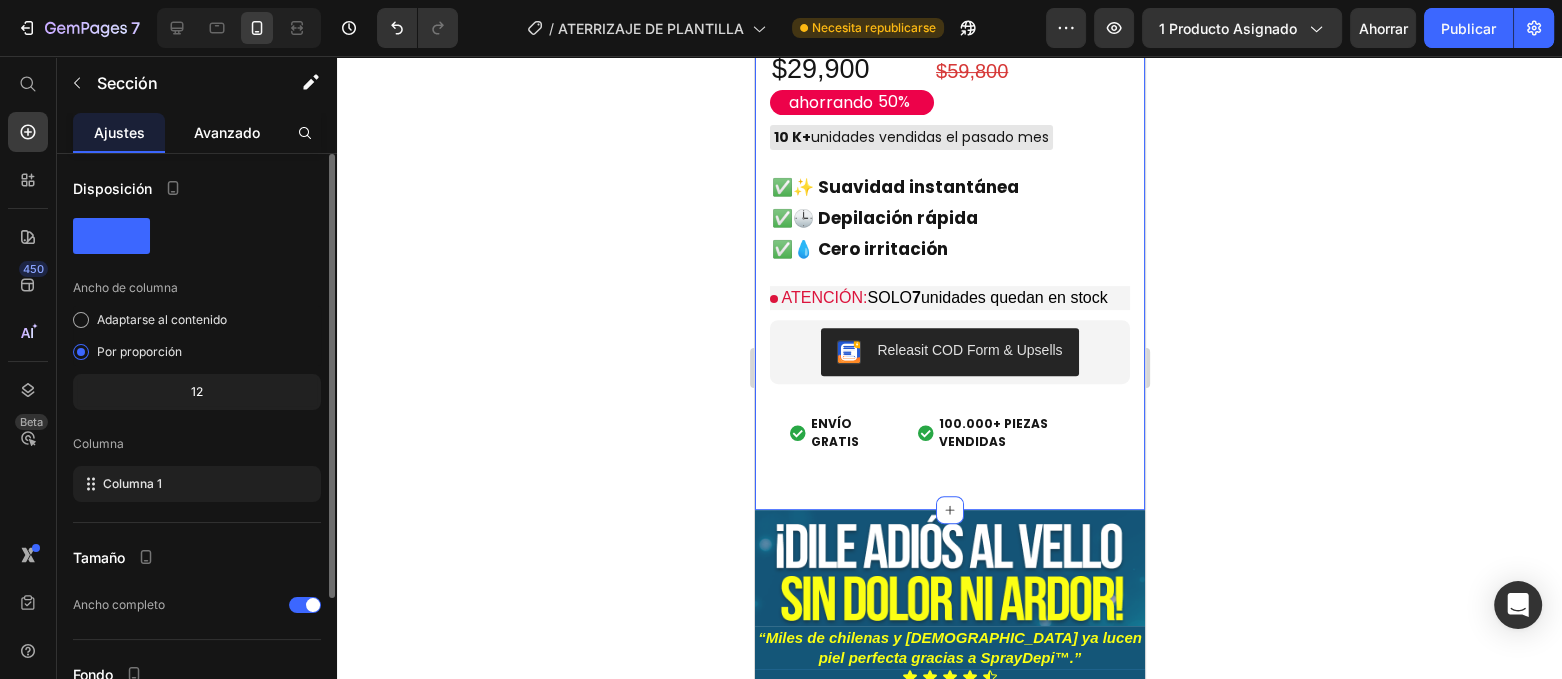 click on "Avanzado" at bounding box center (227, 132) 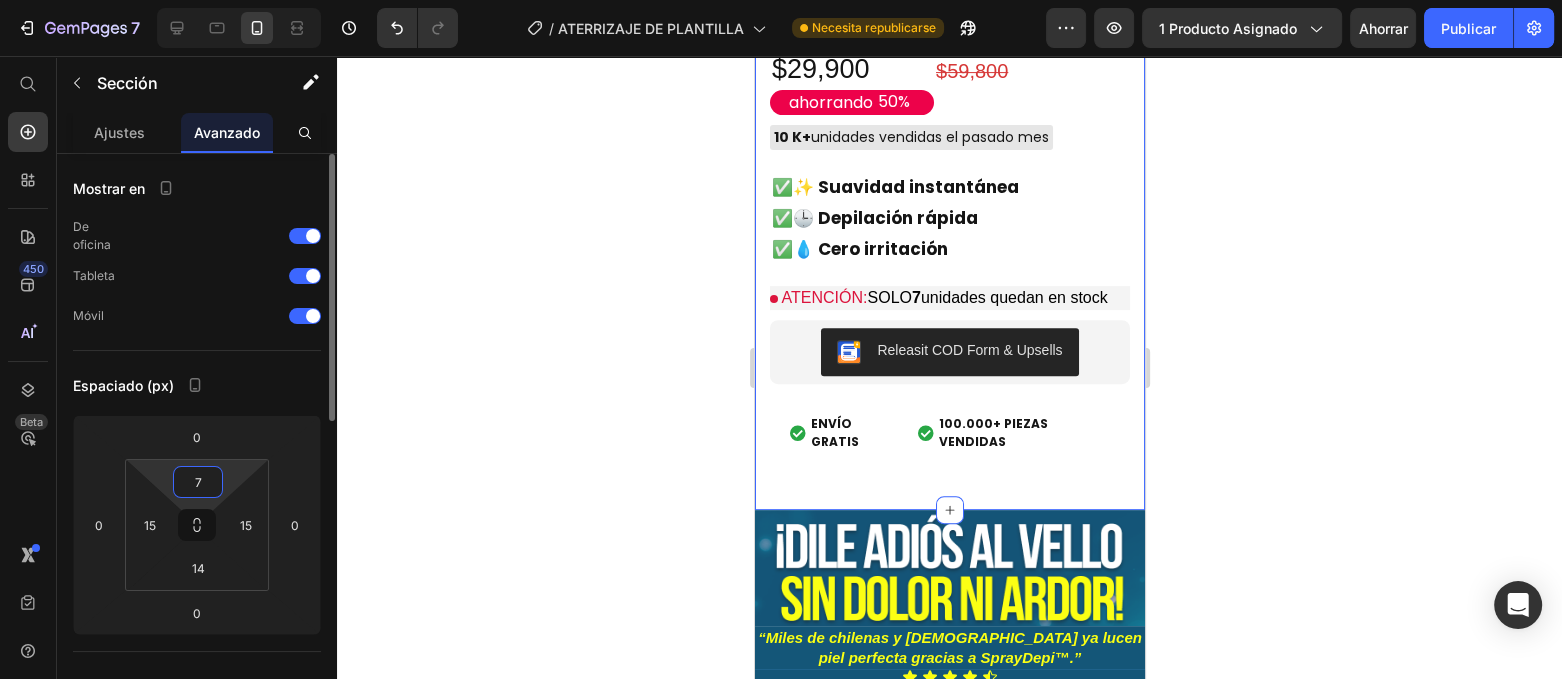 click on "7" at bounding box center (198, 482) 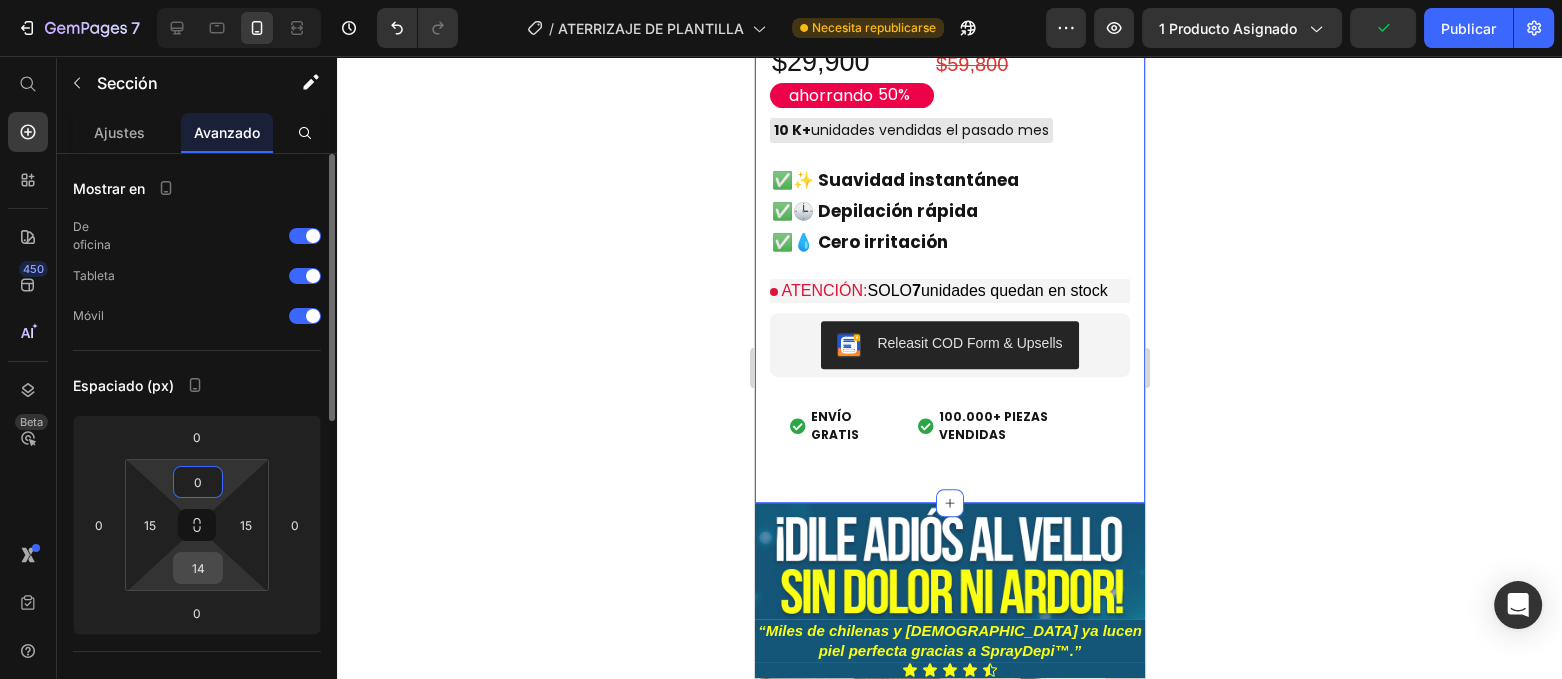 type on "0" 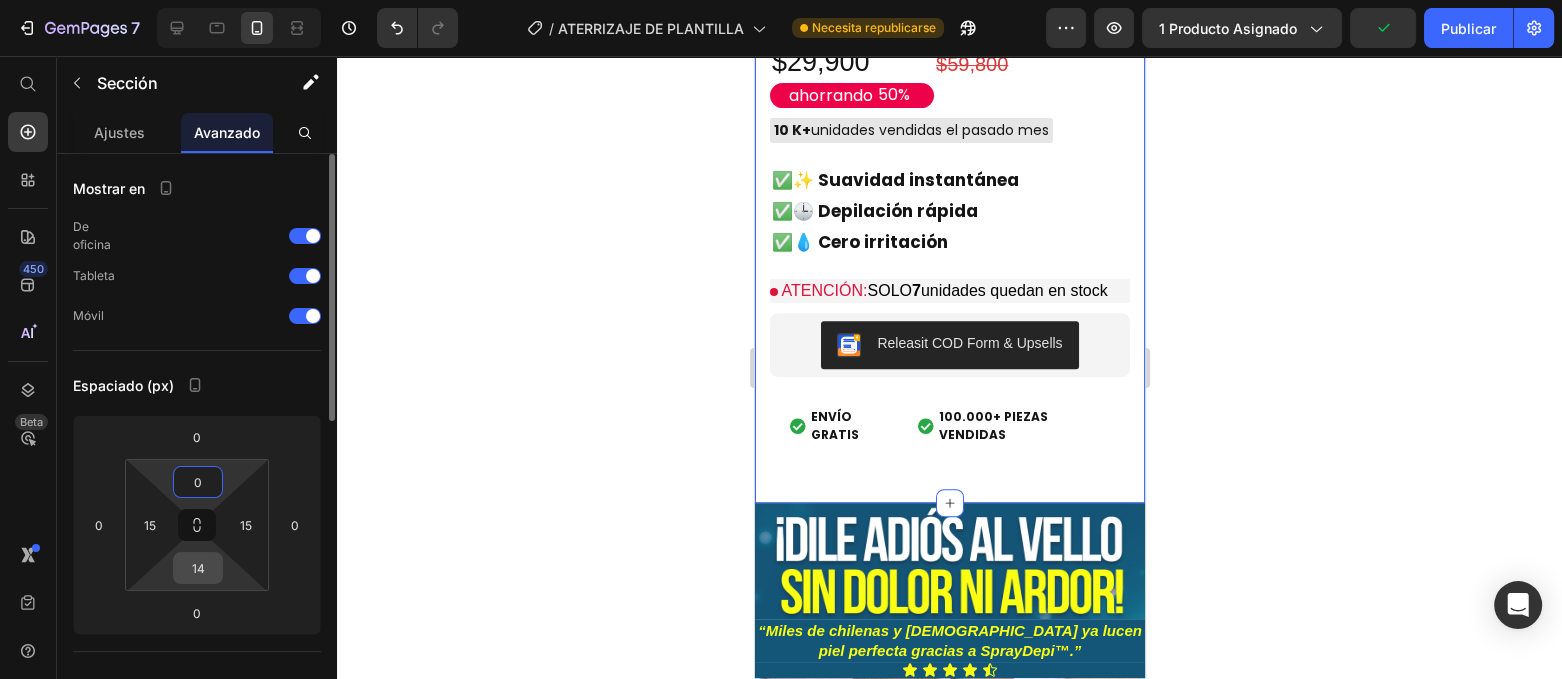 click on "14" at bounding box center (198, 568) 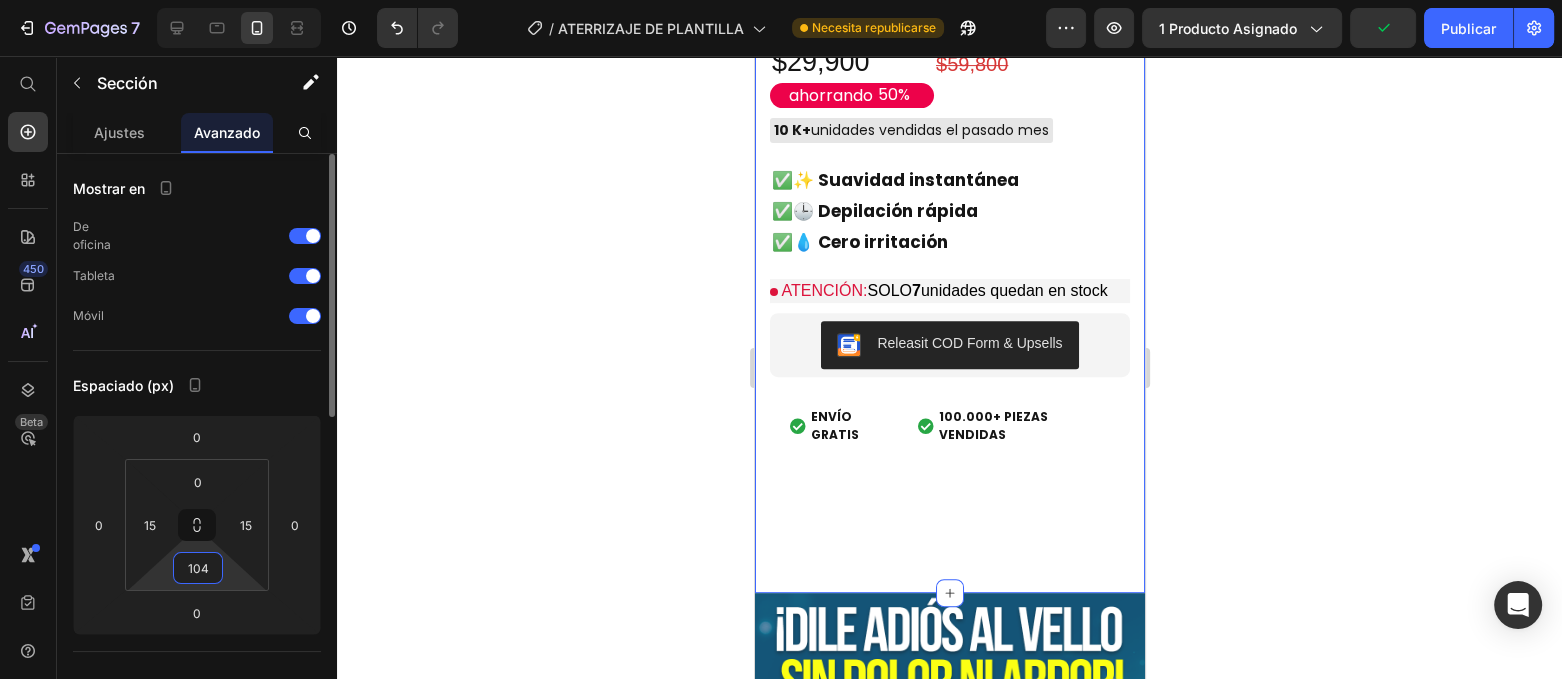 type on "0" 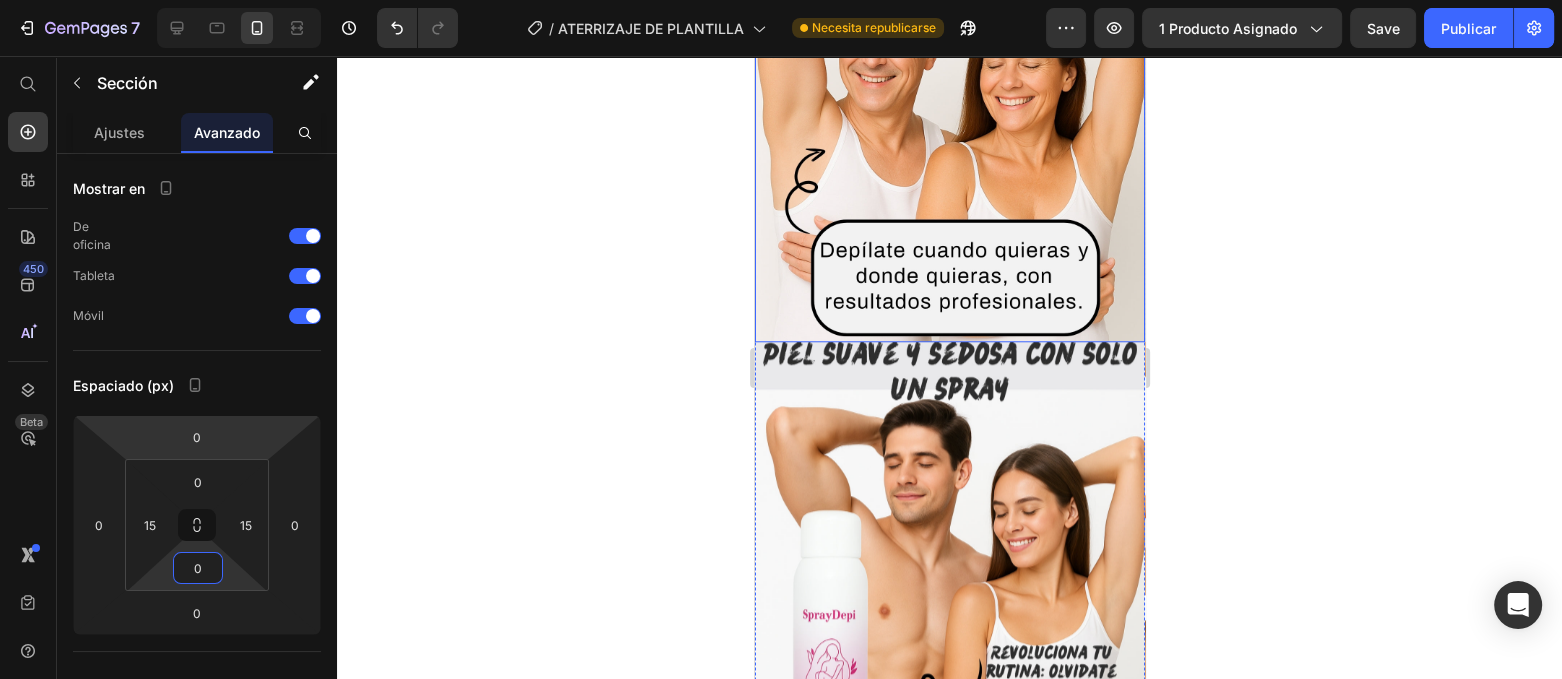 scroll, scrollTop: 1794, scrollLeft: 0, axis: vertical 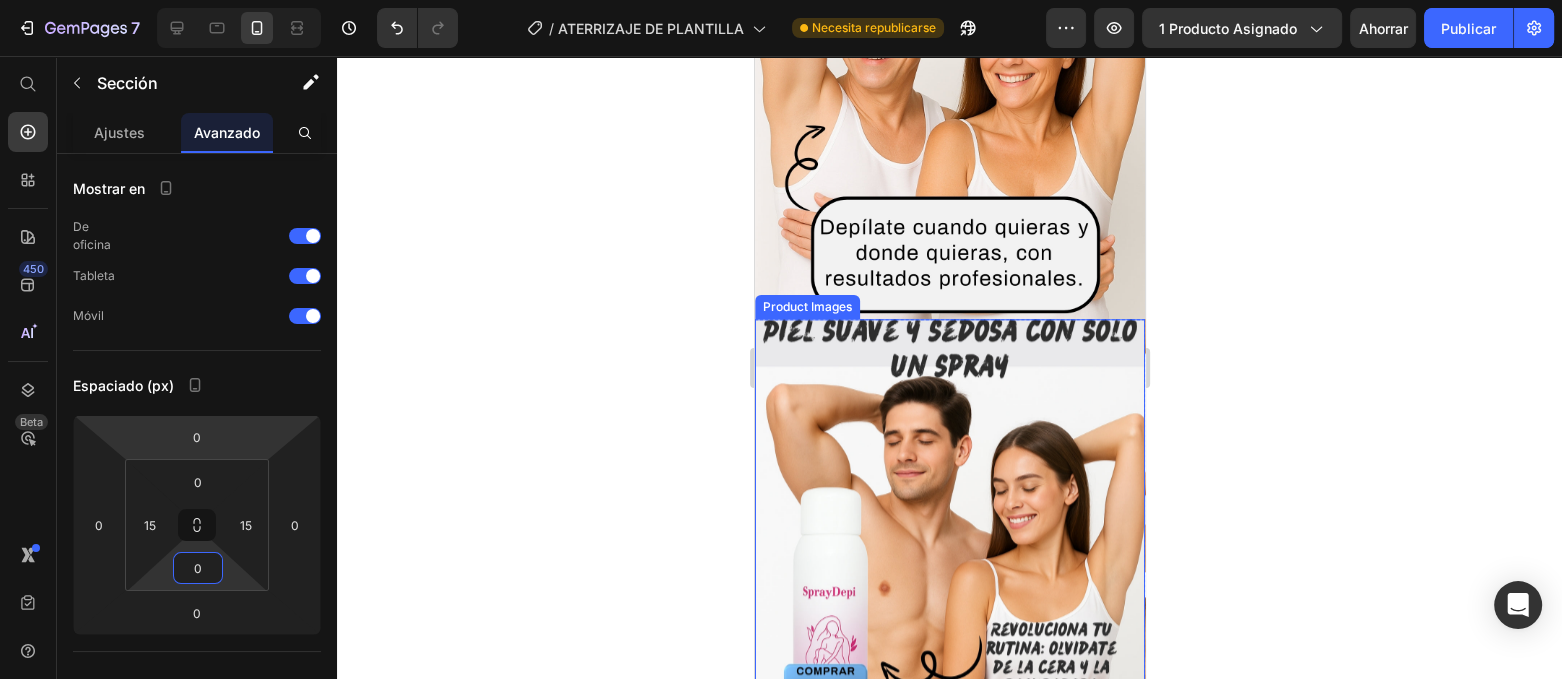 click at bounding box center (949, 514) 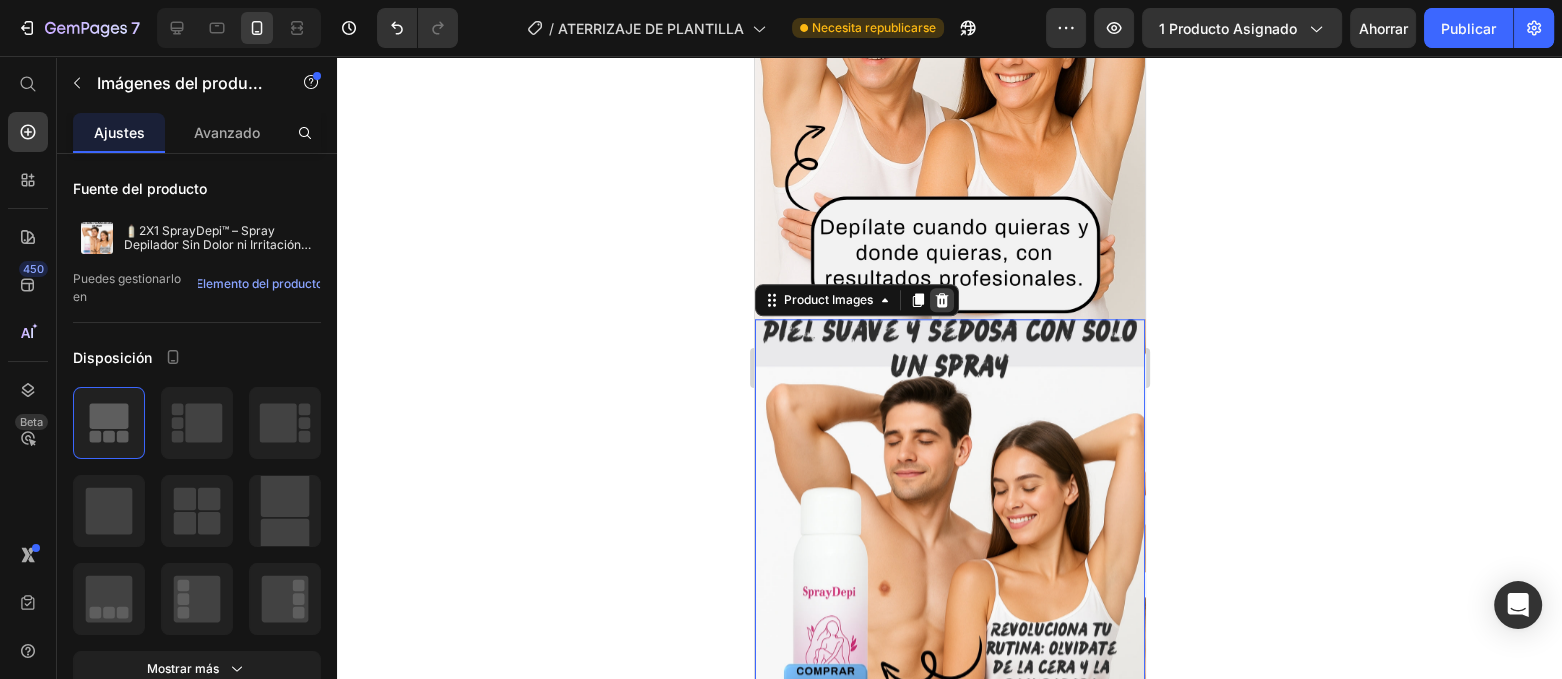 click 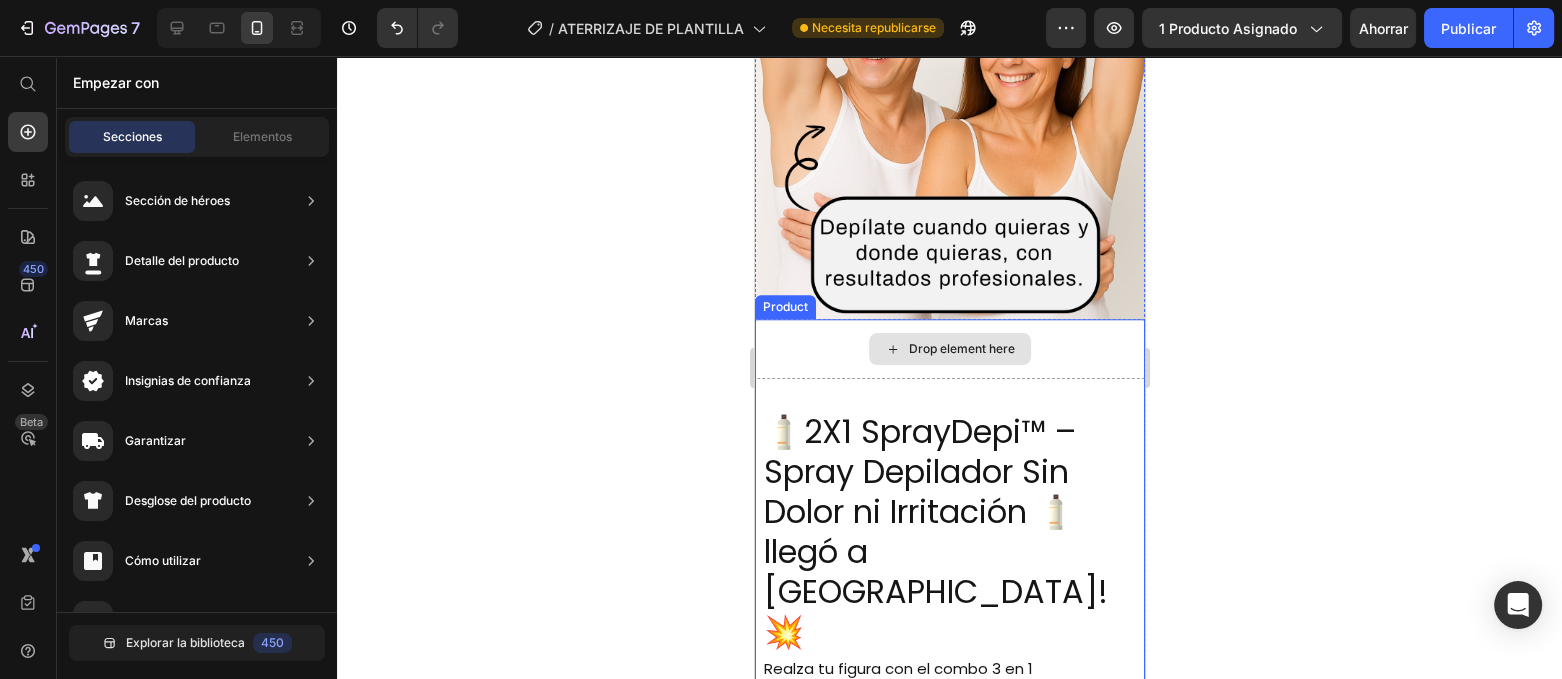 click on "Drop element here" at bounding box center (949, 349) 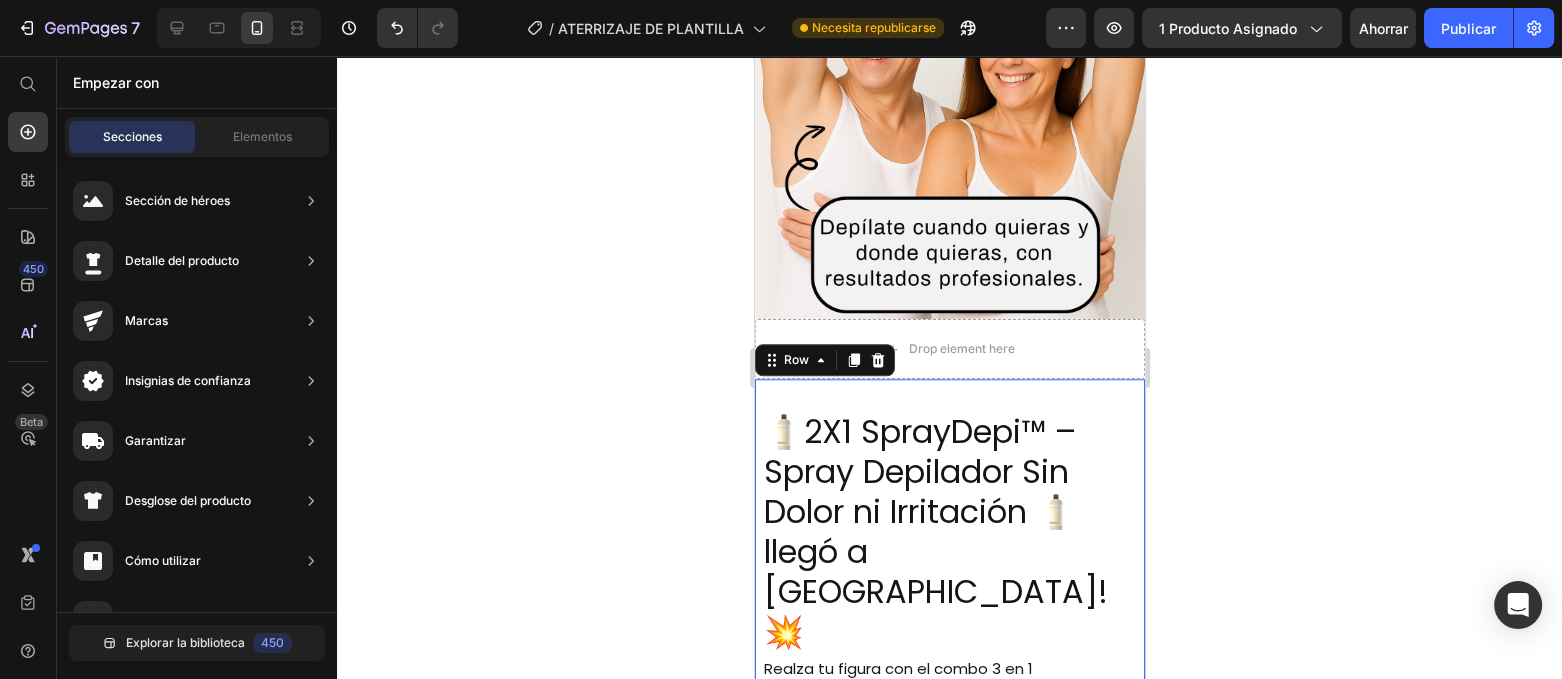 click on "🧴2X1  SprayDepi™ – Spray Depilador Sin Dolor ni Irritación 🧴llegó a [GEOGRAPHIC_DATA]!💥 Product Title Realza tu figura con el combo 3 en 1 Text Block $29,900 Product Price ahorrando 50% Discount Tag $59,800 Product Price Row
10 K+  unidades vendidas el pasado mes
Custom Code ✅  ✨ Suavidad instantánea ✅  🕒 Depilación rápida ✅  💧 Cero irritación Text Block
ATENCIÓN:  SOLO  7  unidades quedan en stock
Custom Code Releasit COD Form & Upsells Releasit COD Form & Upsells
Envio Gratis y Piezas Vendidas
ENVÍO GRATIS
100.000+ PIEZAS VENDIDAS
Custom Code Row   0" at bounding box center [949, 721] 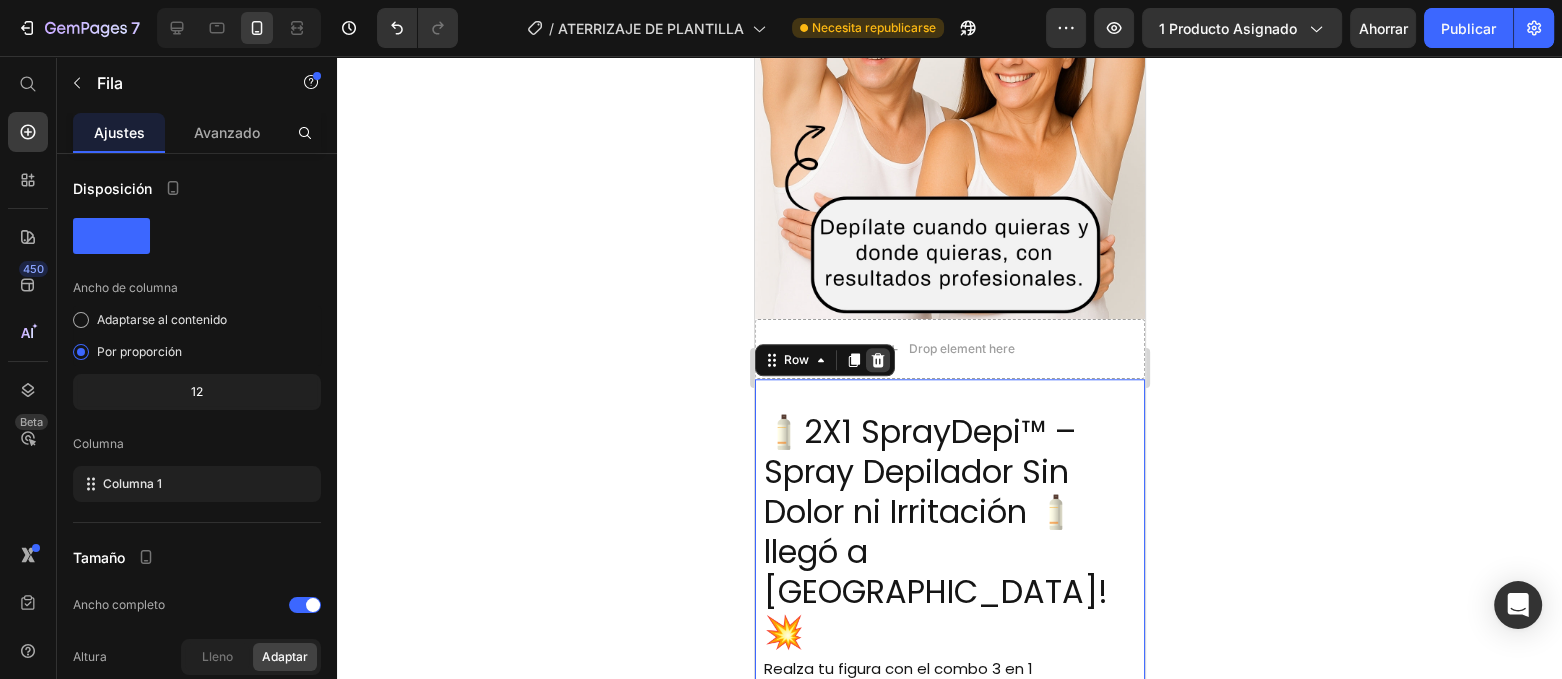 click 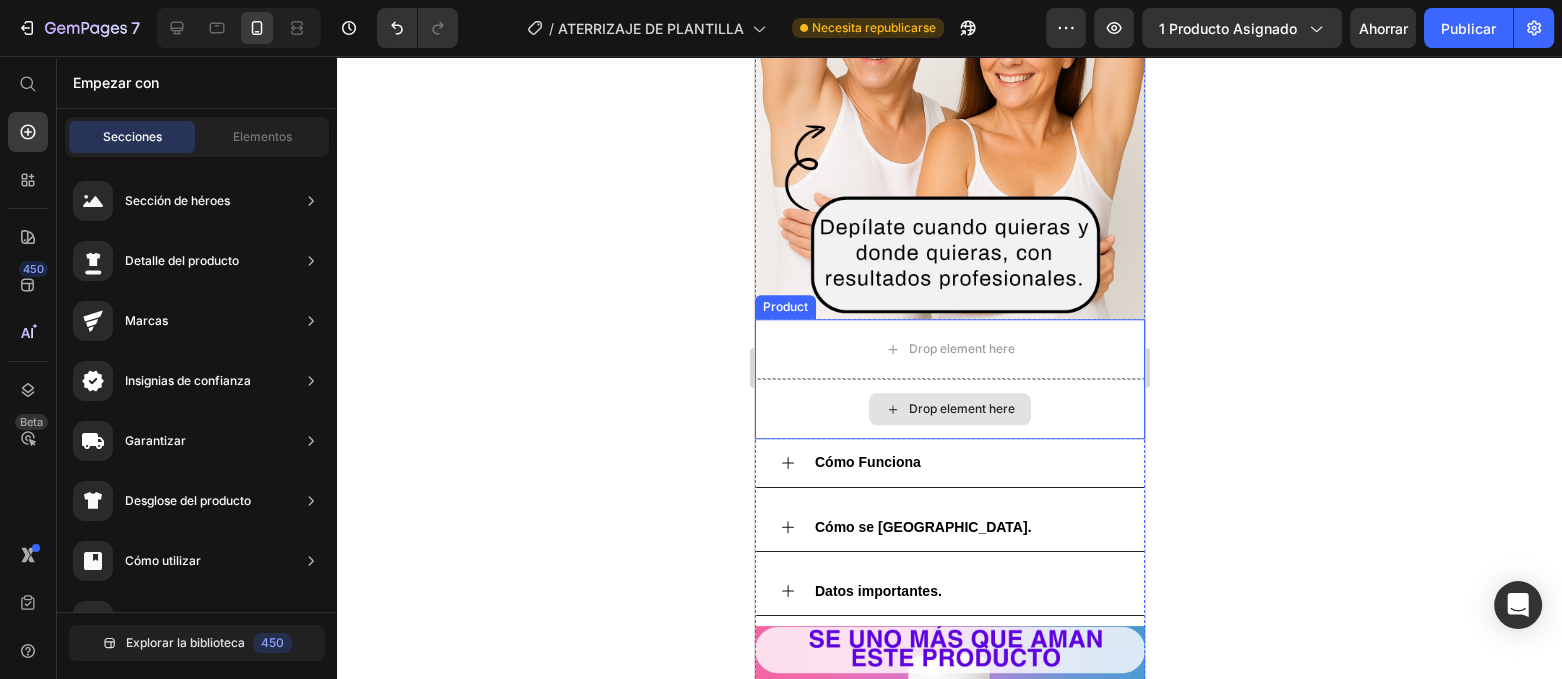 click on "Drop element here" at bounding box center [949, 409] 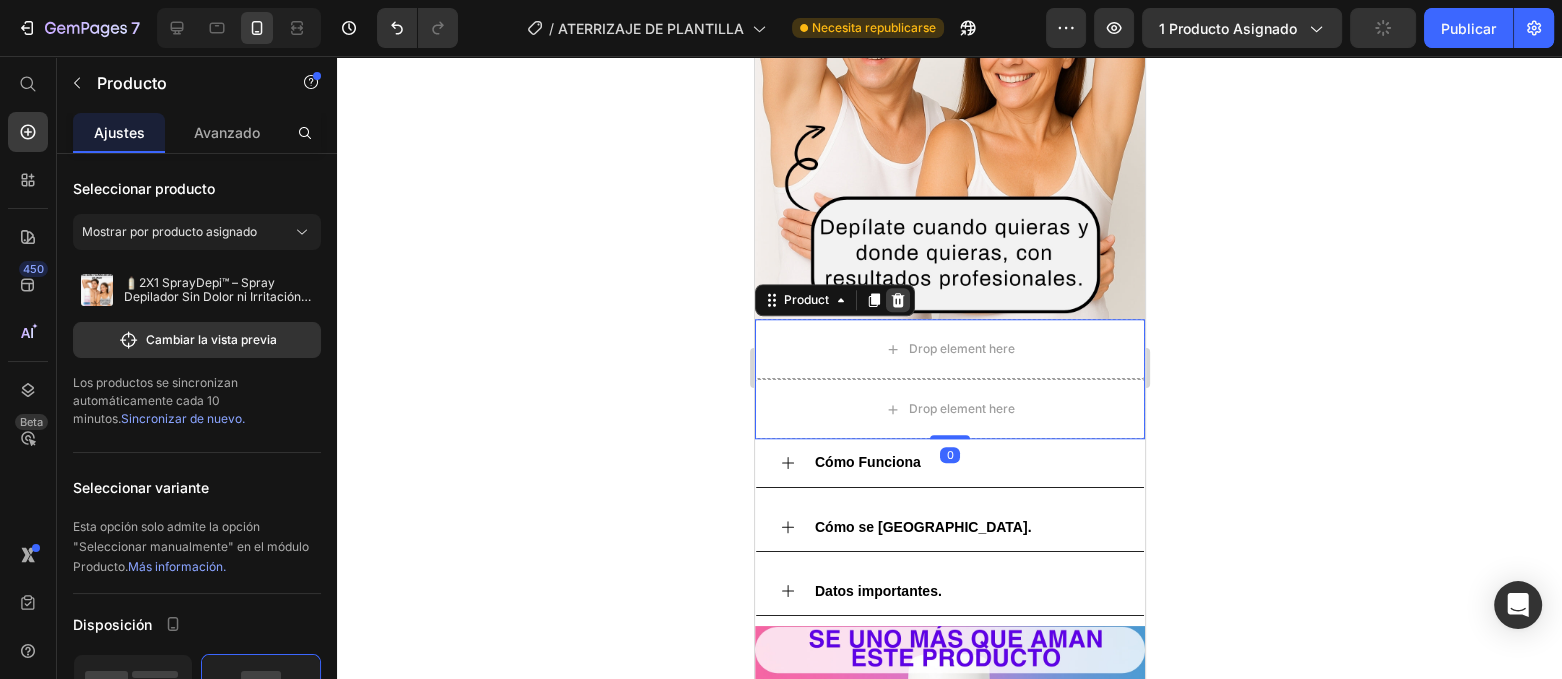 click 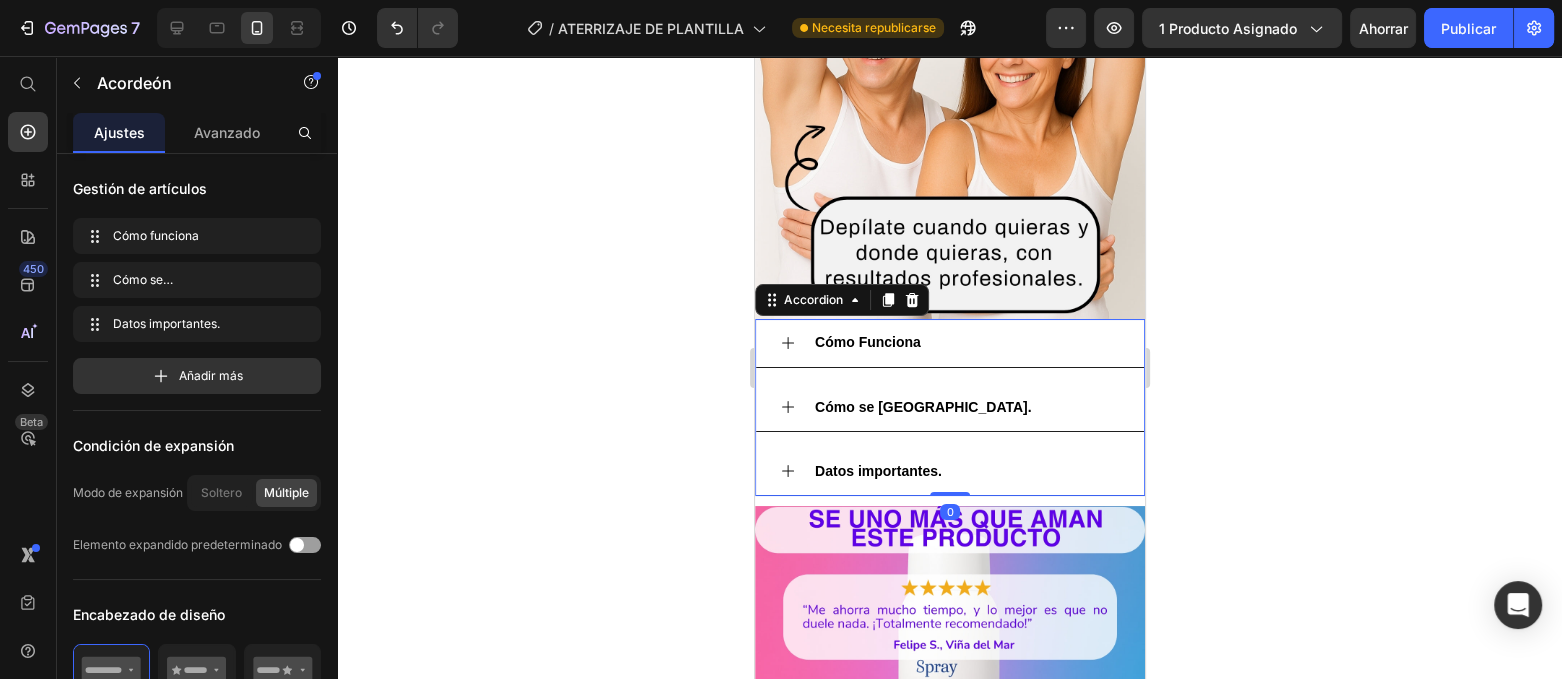 click 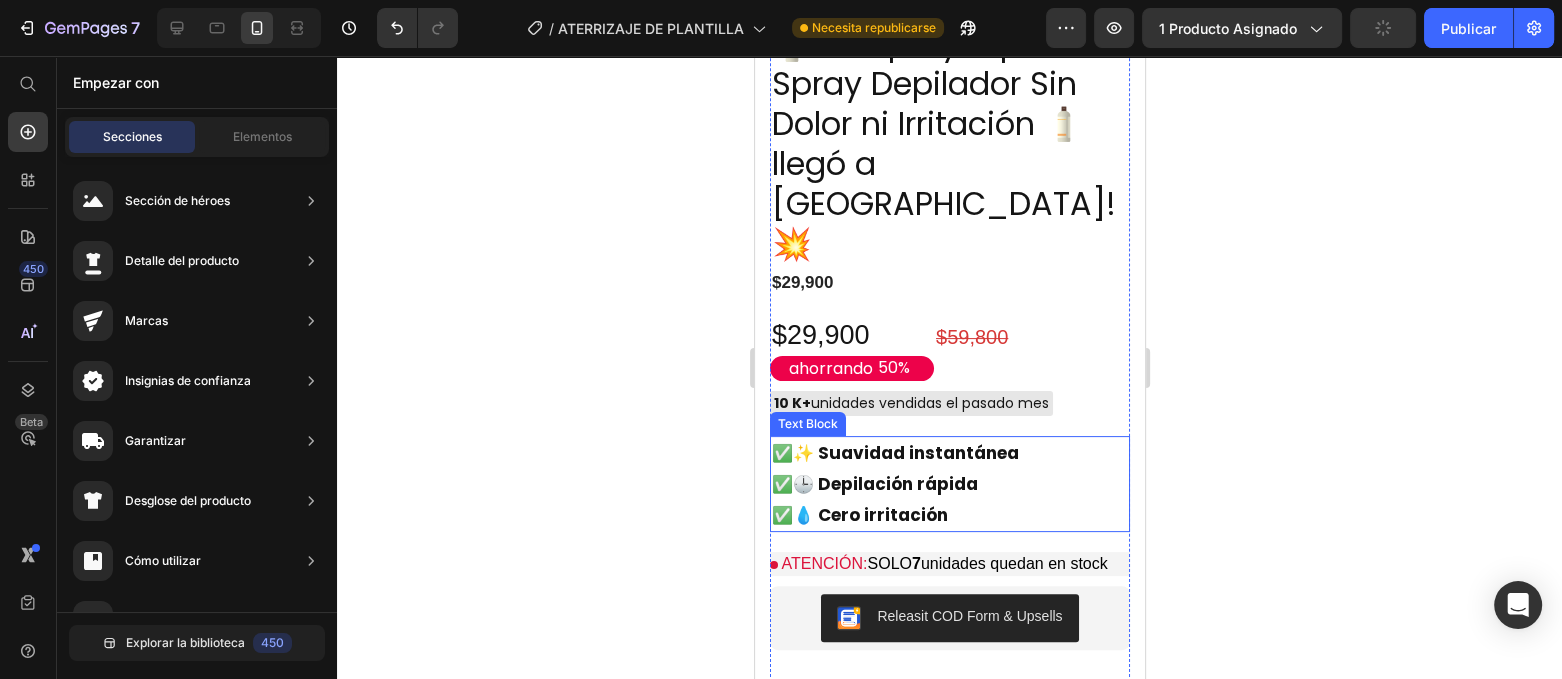 scroll, scrollTop: 543, scrollLeft: 0, axis: vertical 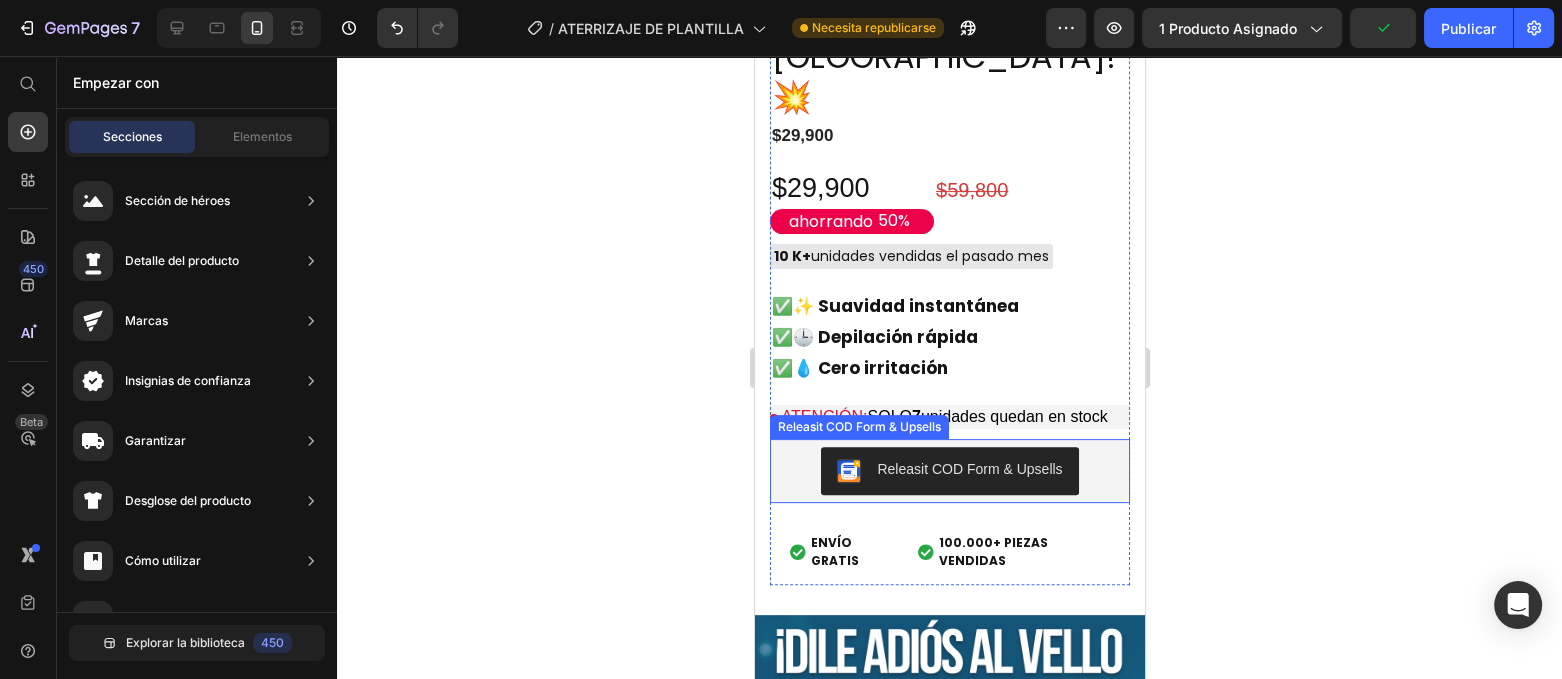 click on "Releasit COD Form & Upsells" at bounding box center (968, 469) 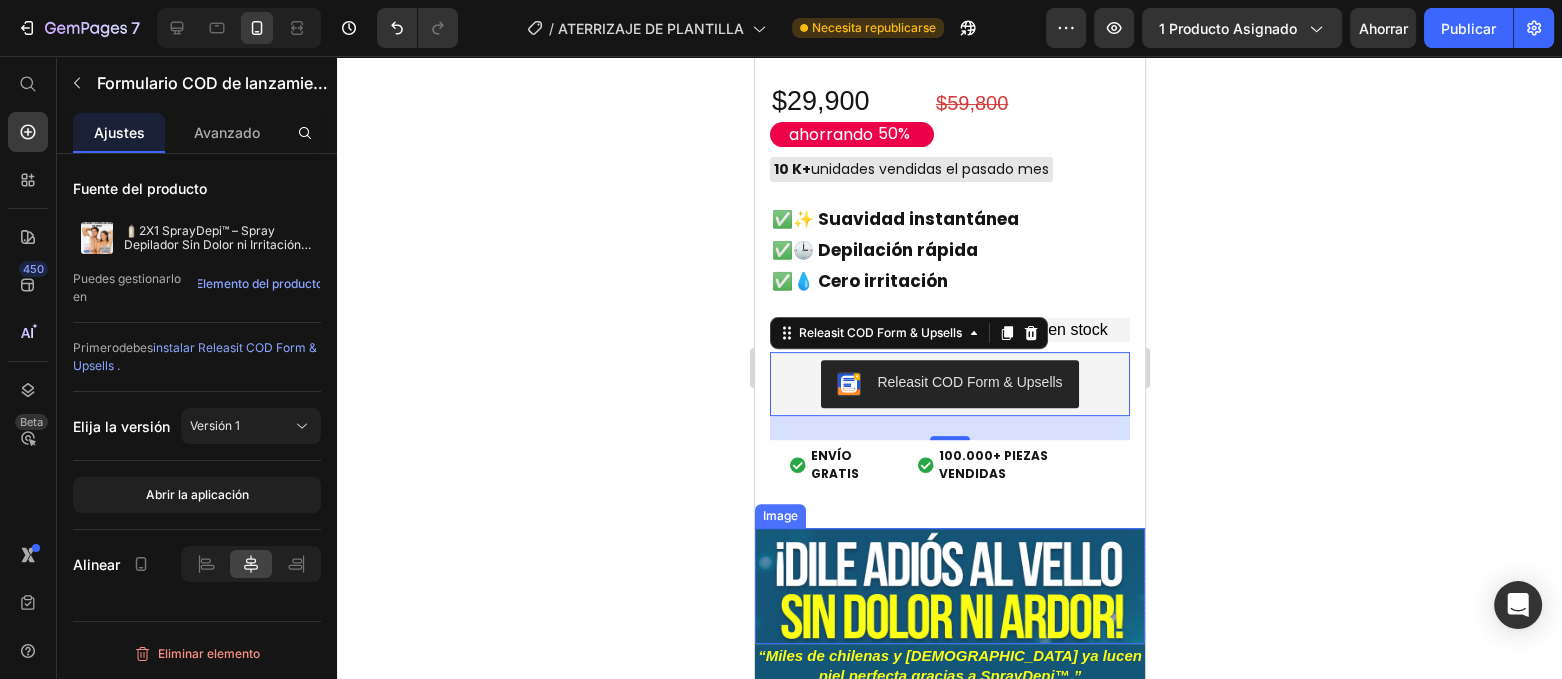 scroll, scrollTop: 669, scrollLeft: 0, axis: vertical 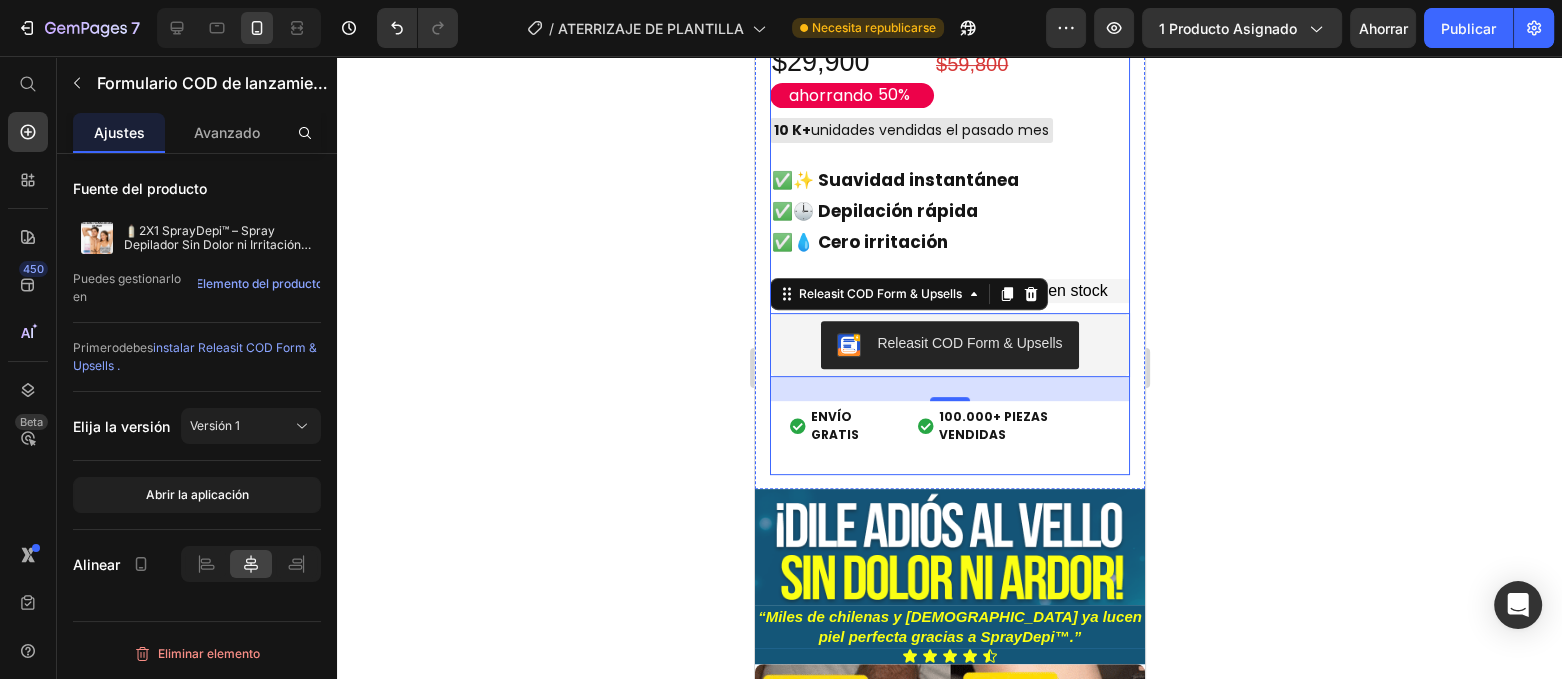 click on "Icon Icon Icon Icon Icon Icon List 485 Reviews! Text Block Row 🧴2X1  SprayDepi™ – Spray Depilador Sin Dolor ni Irritación 🧴llegó a [GEOGRAPHIC_DATA]!💥 Product Title $29,900 Product Price $29,900 Product Price ahorrando 50% Discount Tag $59,800 Product Price Row
10 K+  unidades vendidas el pasado mes
Custom Code ✅  ✨ Suavidad instantánea ✅  🕒 Depilación rápida ✅  💧 Cero irritación Text Block
ATENCIÓN:  SOLO  7  unidades quedan en stock
Custom Code Releasit COD Form & Upsells Releasit COD Form & Upsells   24
Envio Gratis y Piezas Vendidas
ENVÍO GRATIS
100.000+ PIEZAS VENDIDAS
Custom Code Quantity Text Block 1 Product Quantity
100% Money-Back Guarantee Item List
60-Day Easy Returns and Exchanges Item List Row Row" at bounding box center (949, 100) 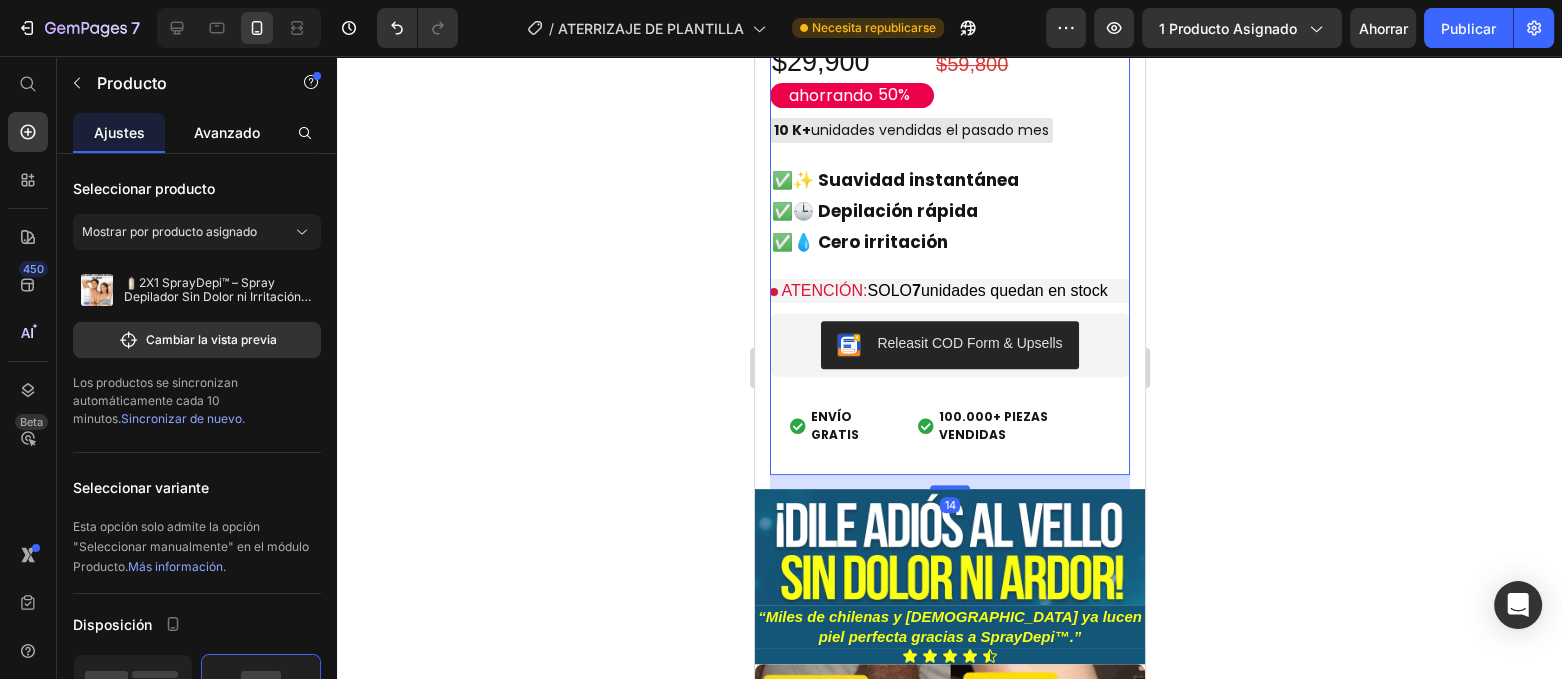 click on "Avanzado" at bounding box center [227, 132] 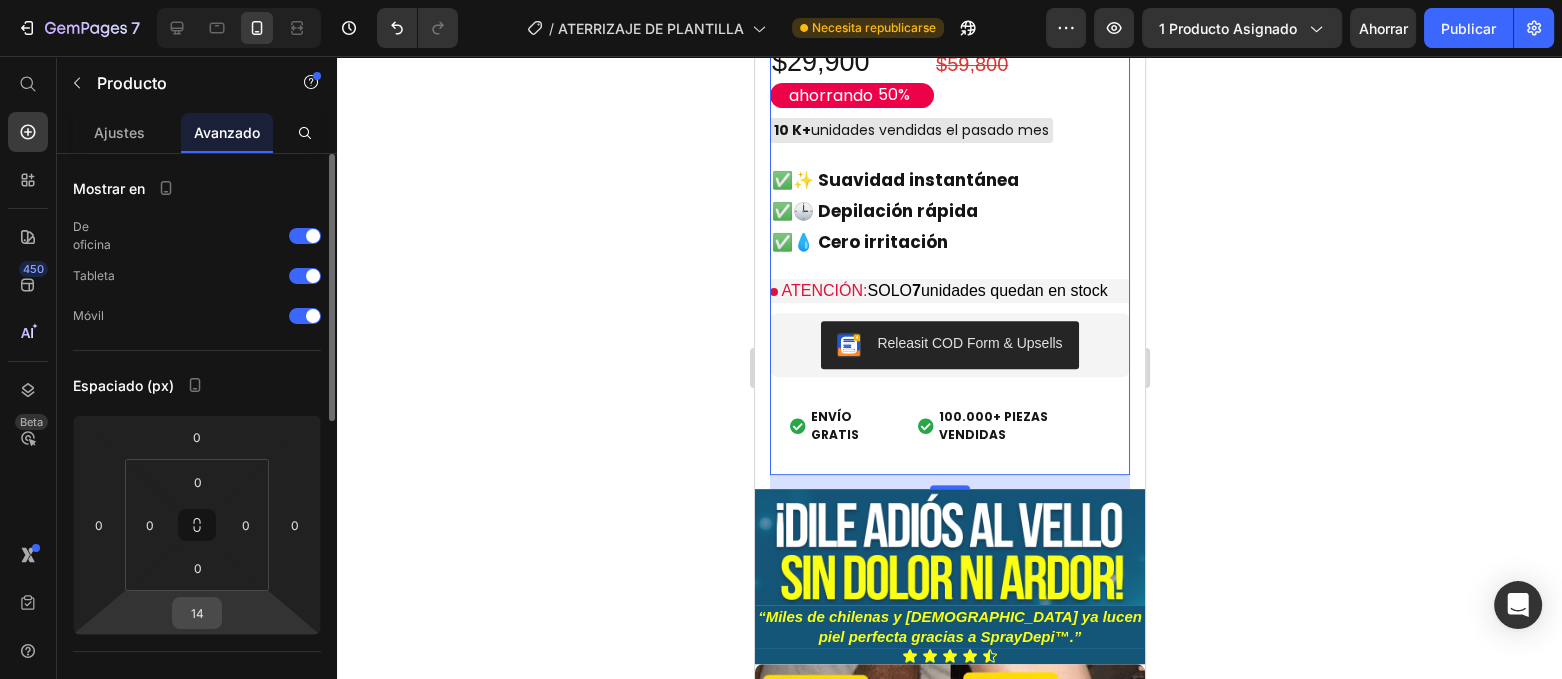 click on "14" at bounding box center [197, 613] 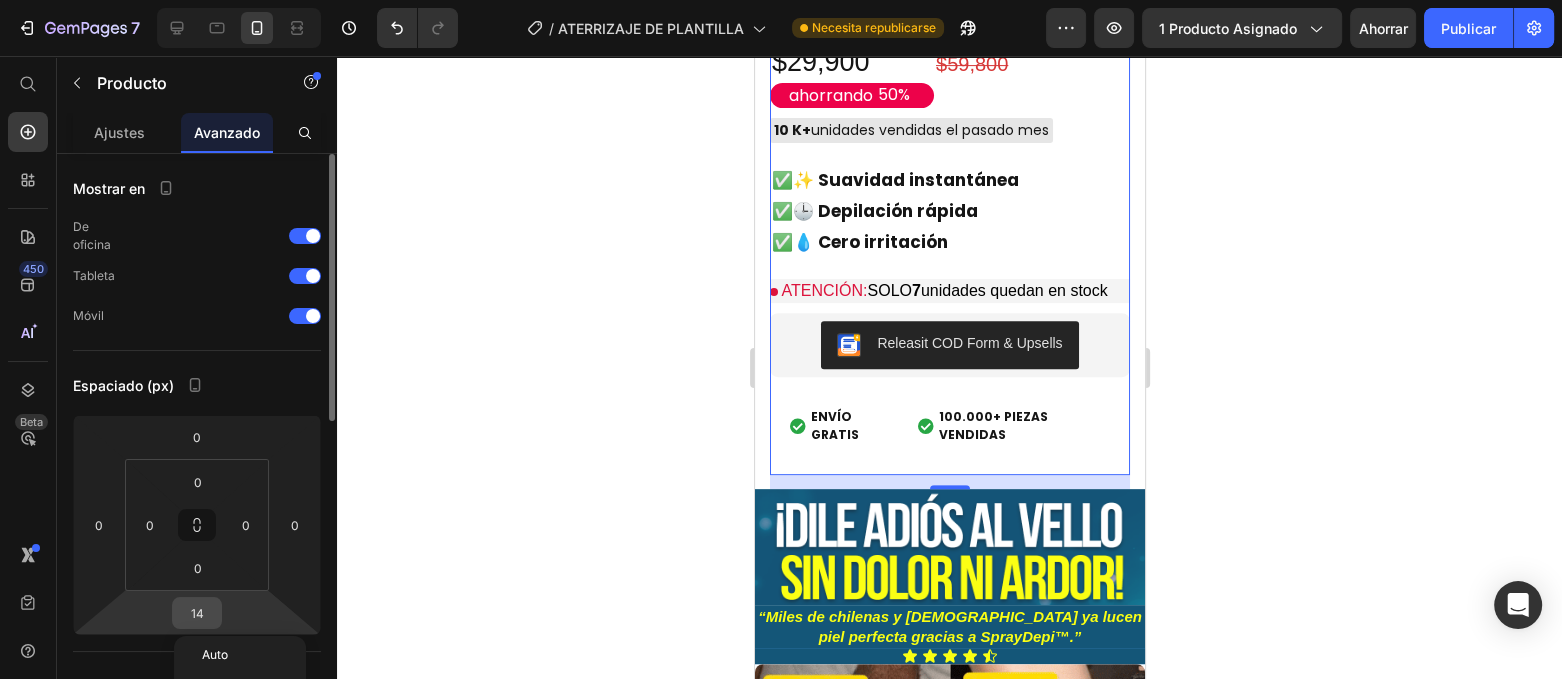 click on "14" at bounding box center (197, 613) 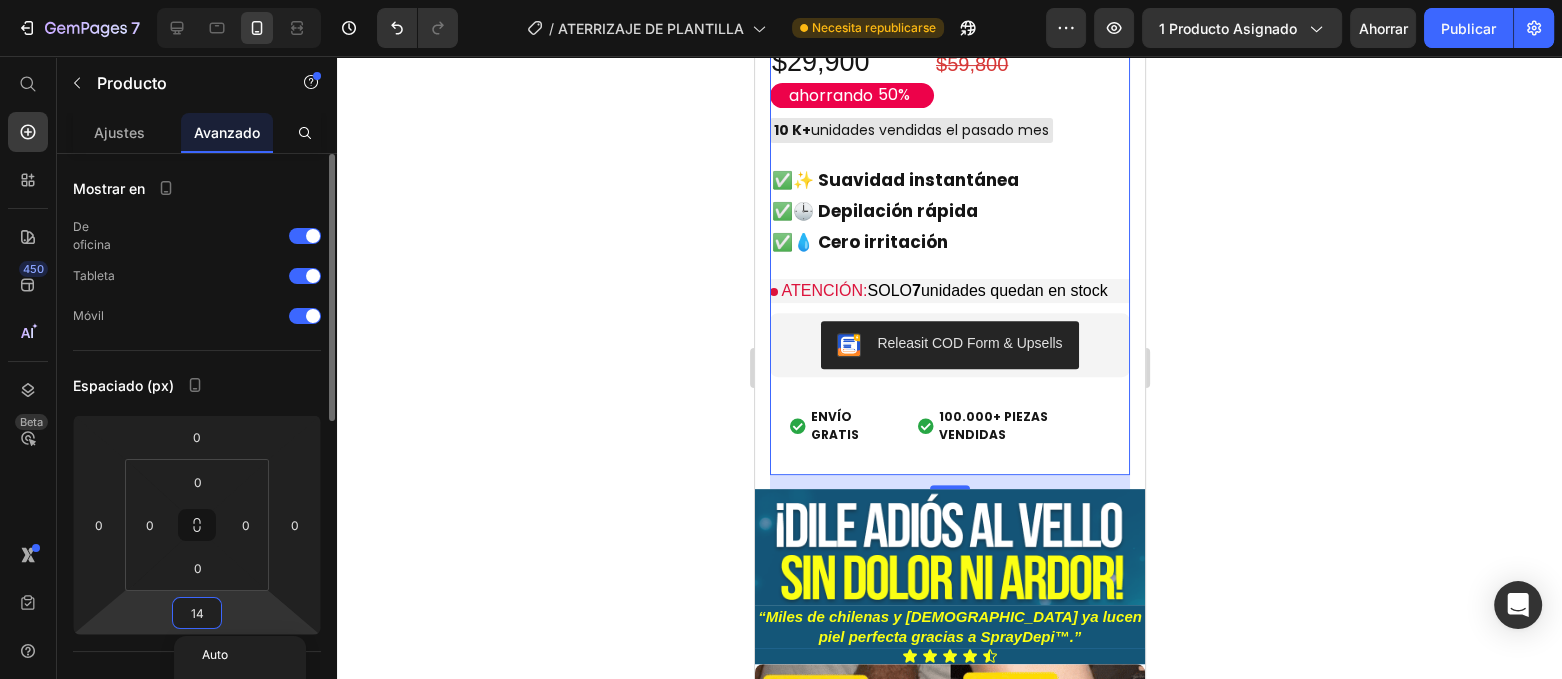 type on "0" 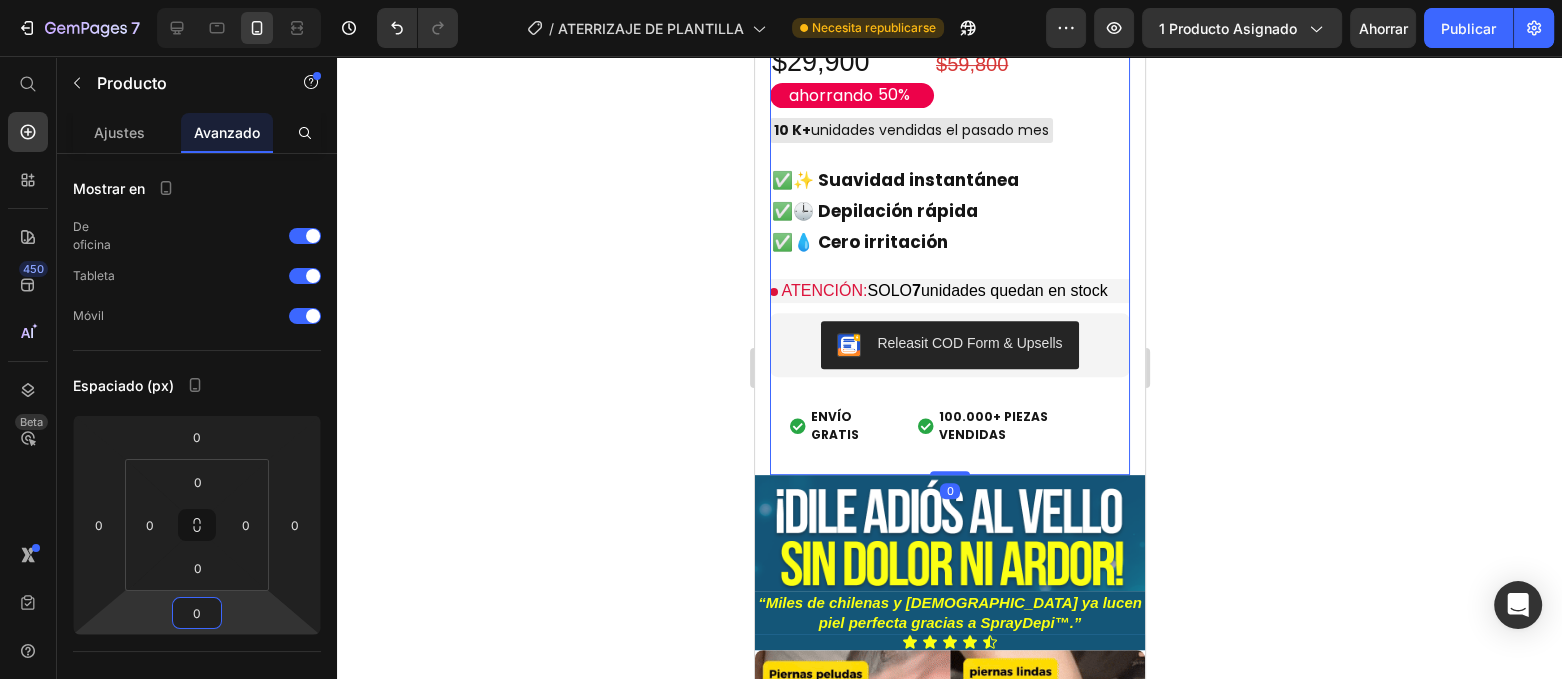 click 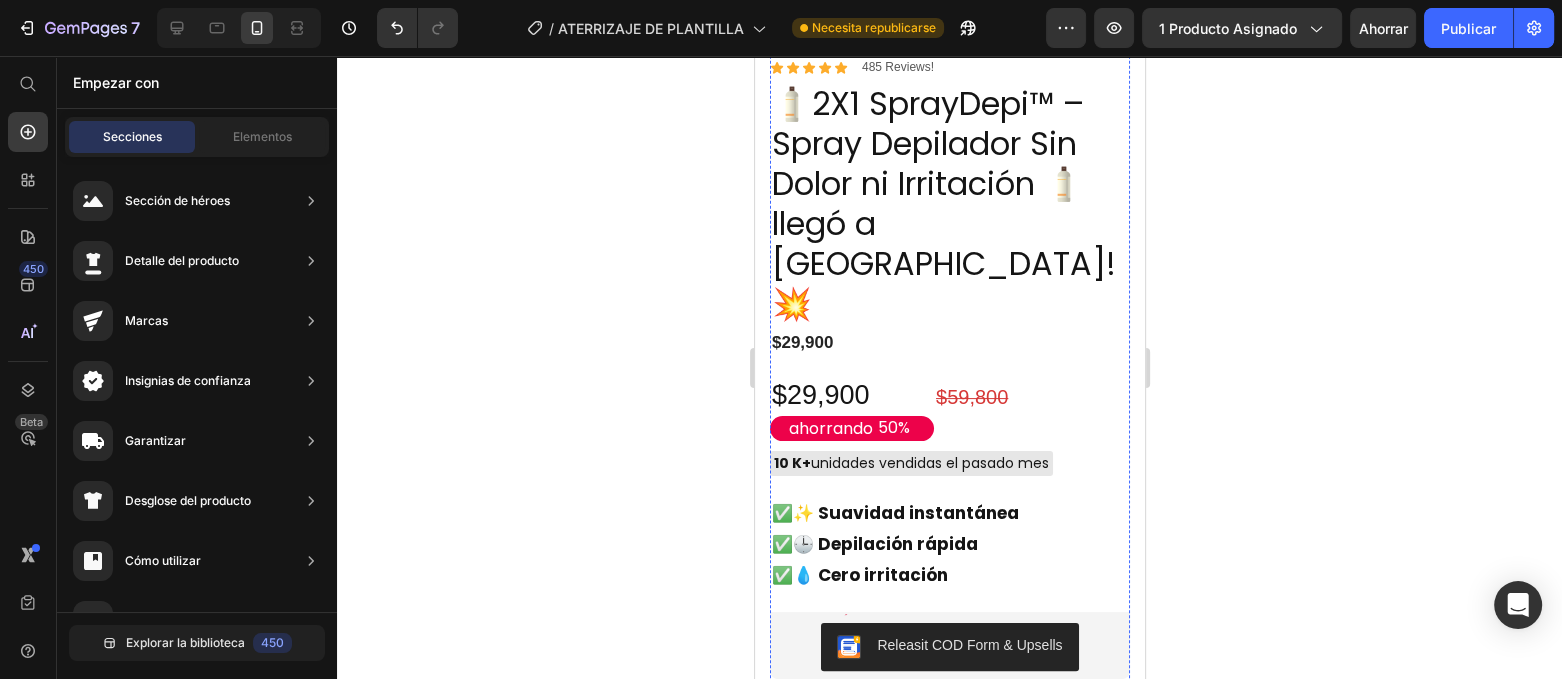 scroll, scrollTop: 374, scrollLeft: 0, axis: vertical 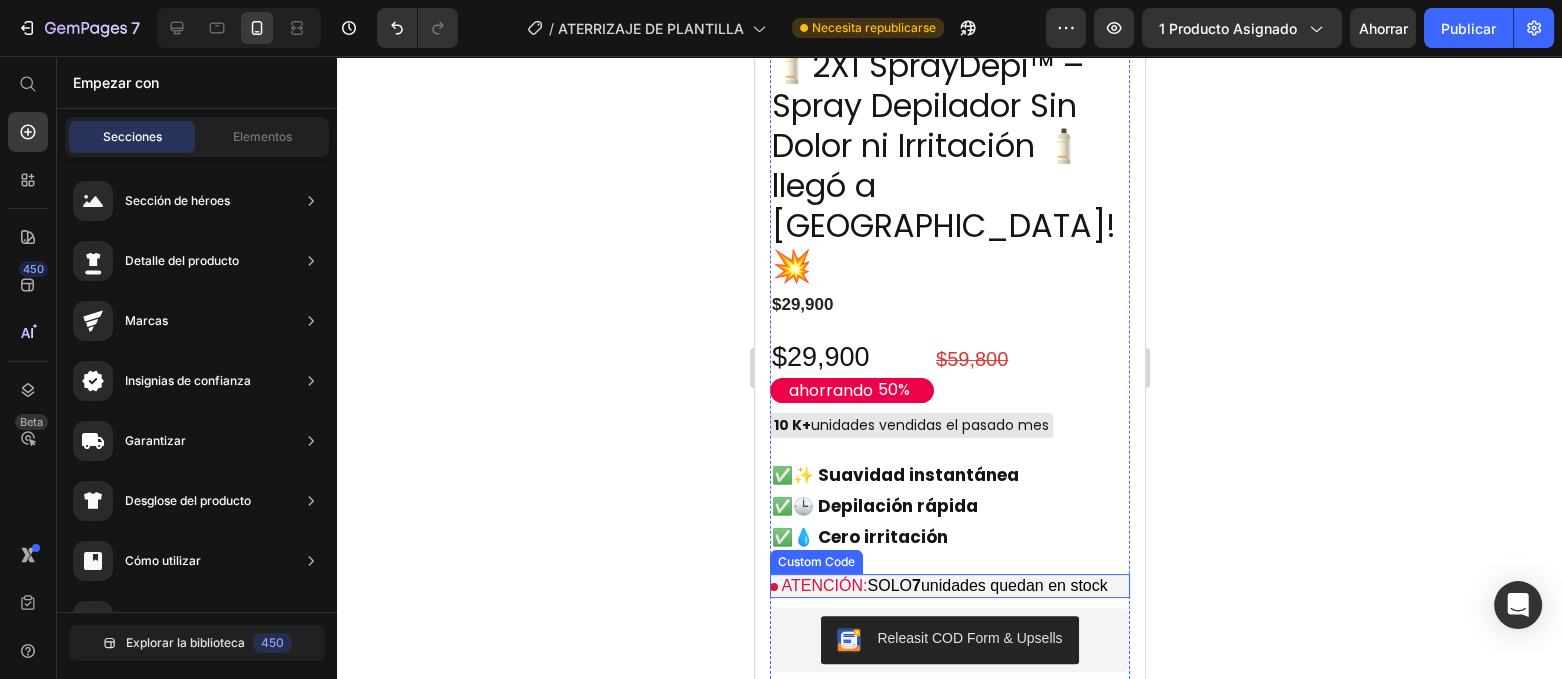 click on "ATENCIÓN:  SOLO  7  unidades quedan en stock" at bounding box center [949, 586] 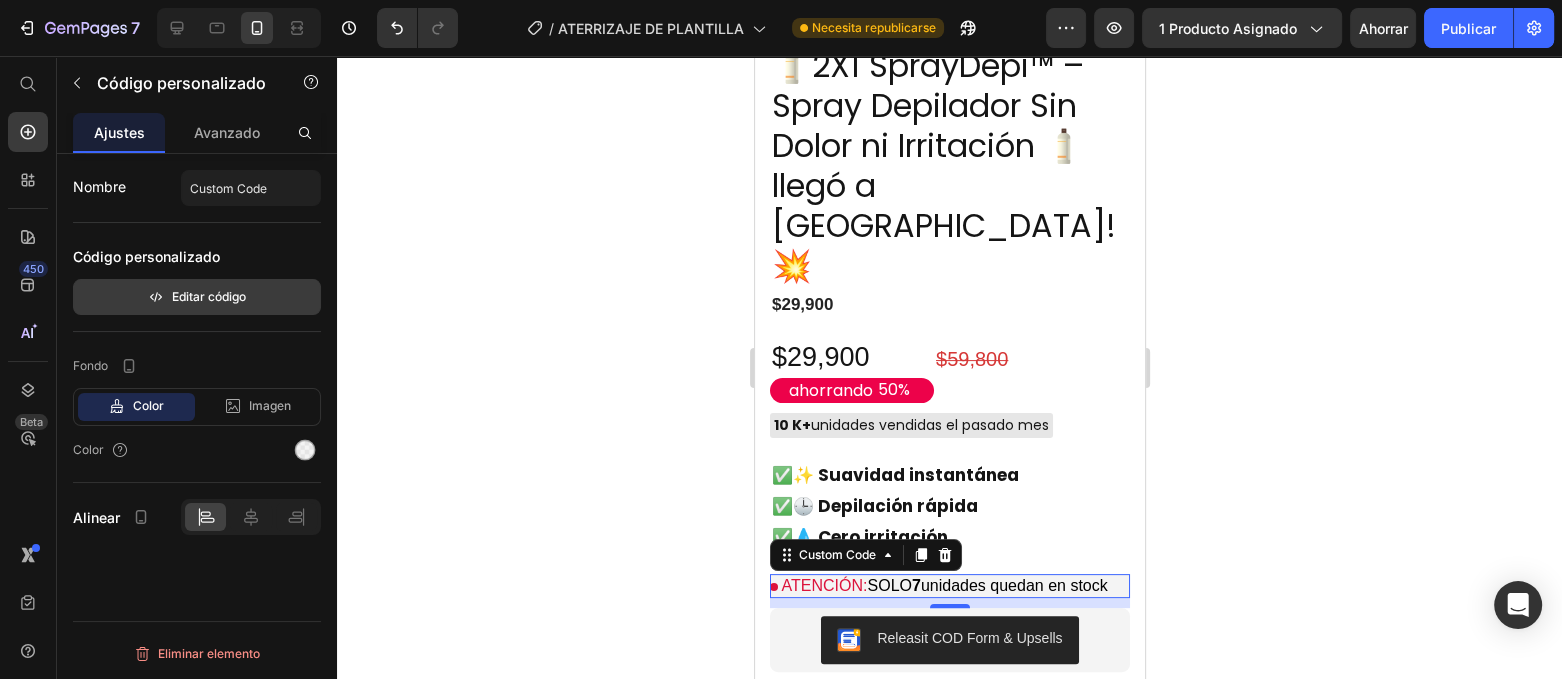click on "Editar código" at bounding box center [209, 296] 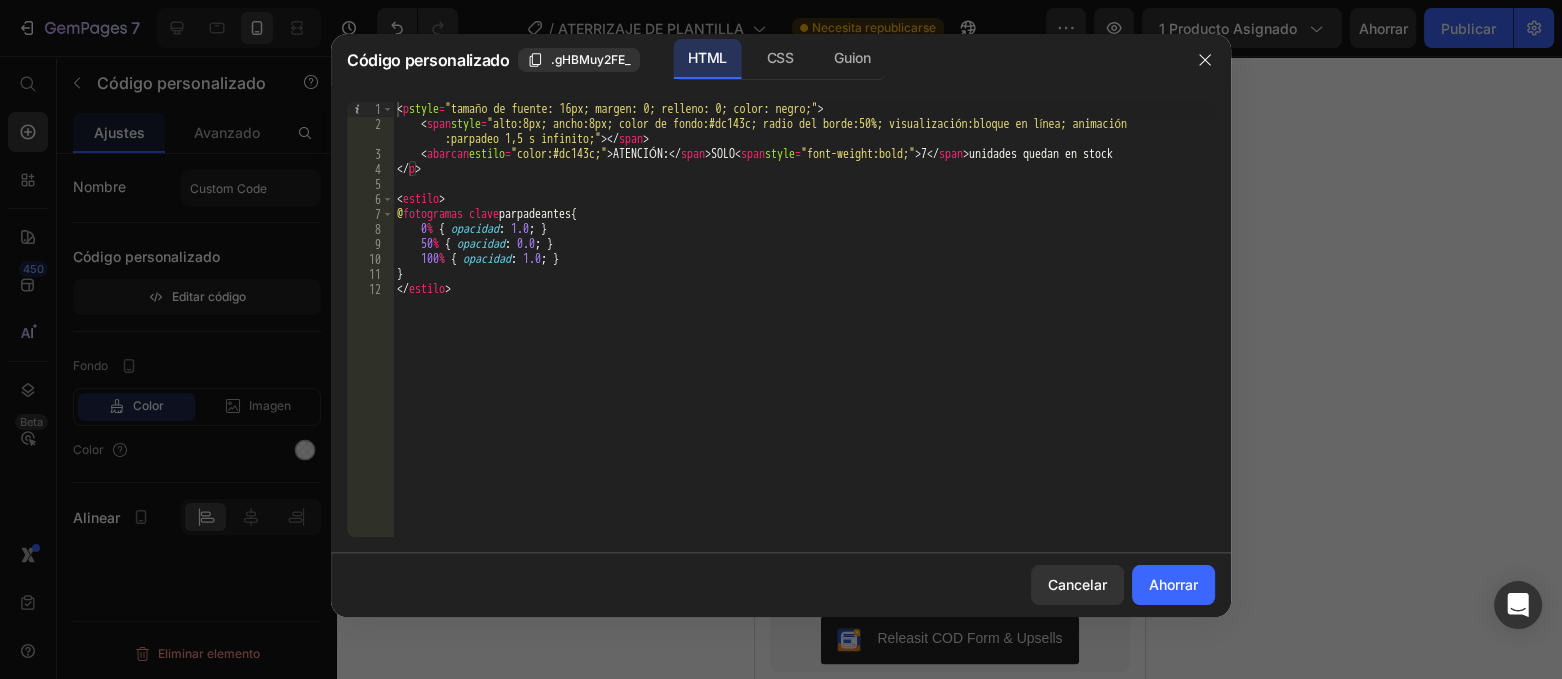 drag, startPoint x: 1087, startPoint y: 153, endPoint x: 1099, endPoint y: 150, distance: 12.369317 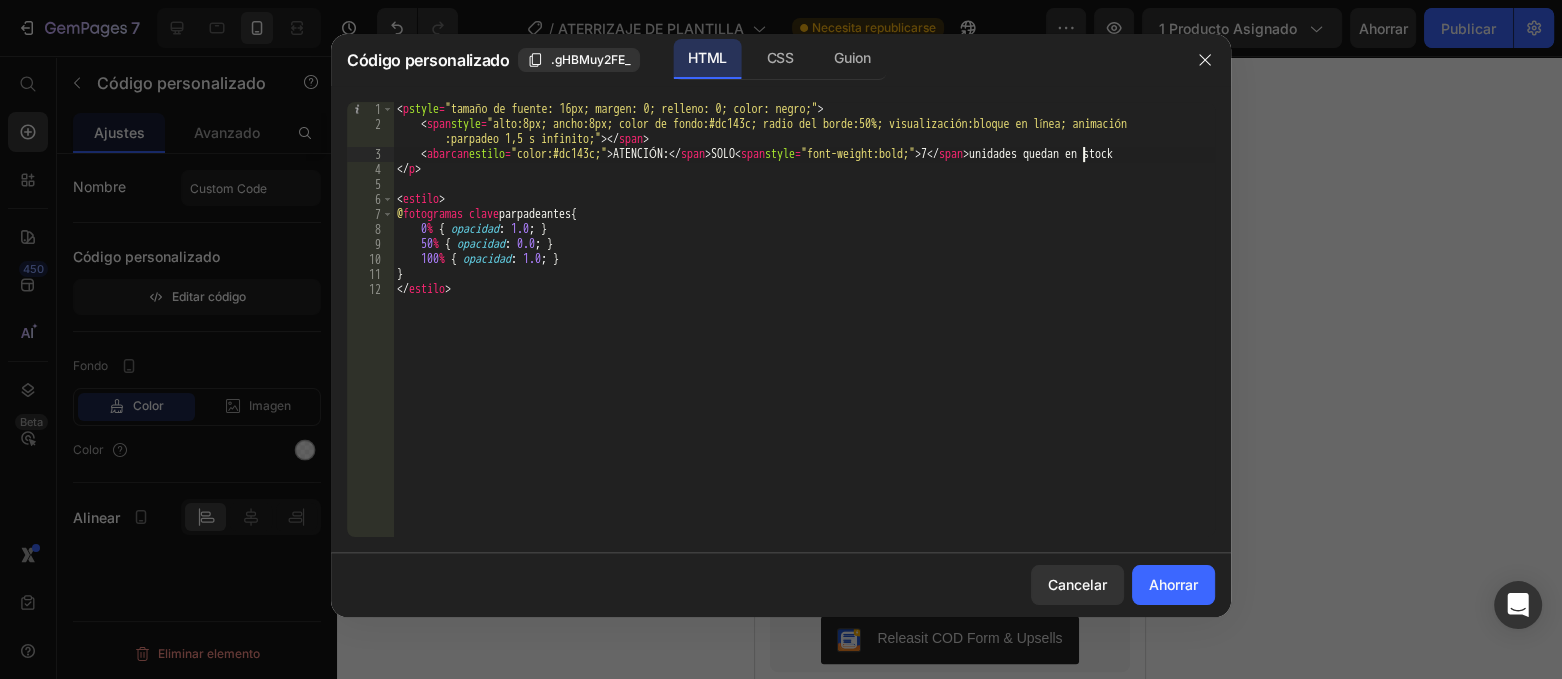 scroll, scrollTop: 0, scrollLeft: 56, axis: horizontal 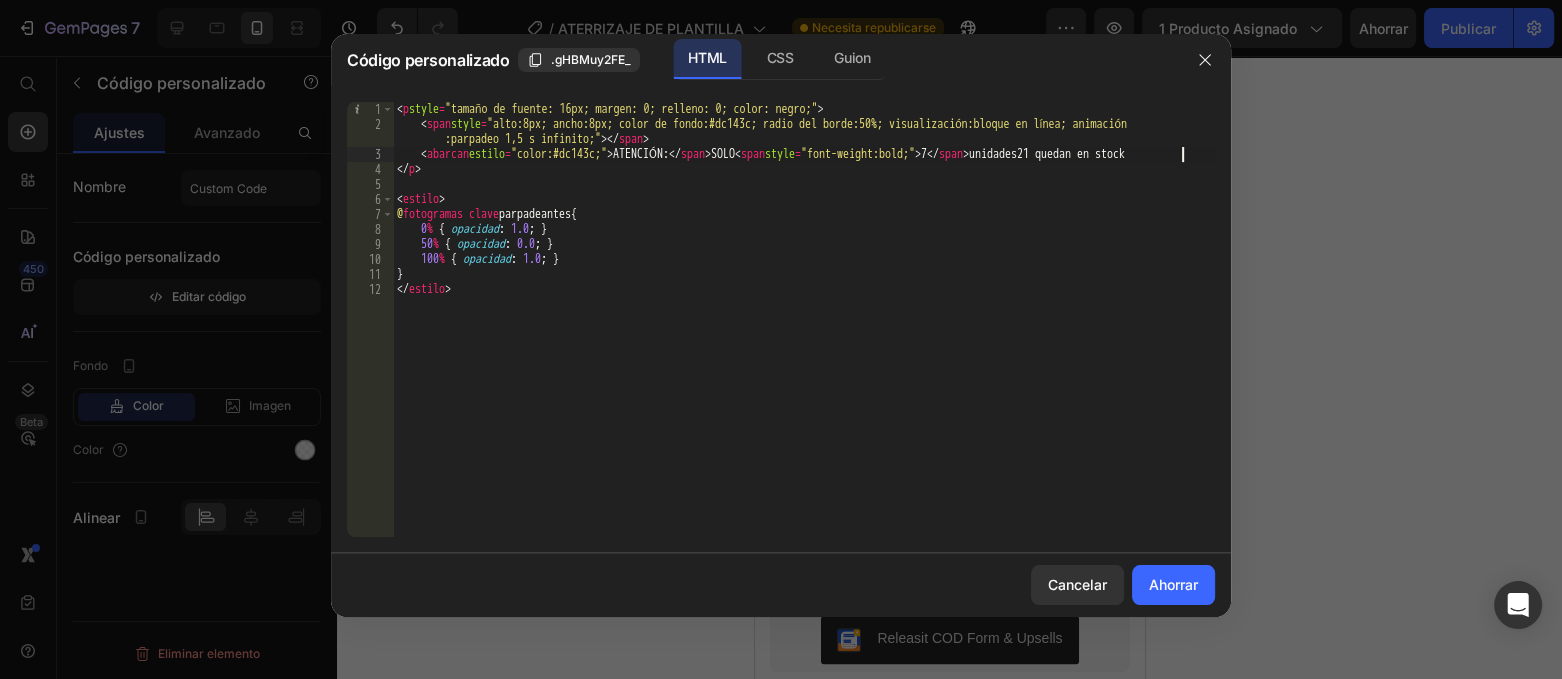 type on "</p>" 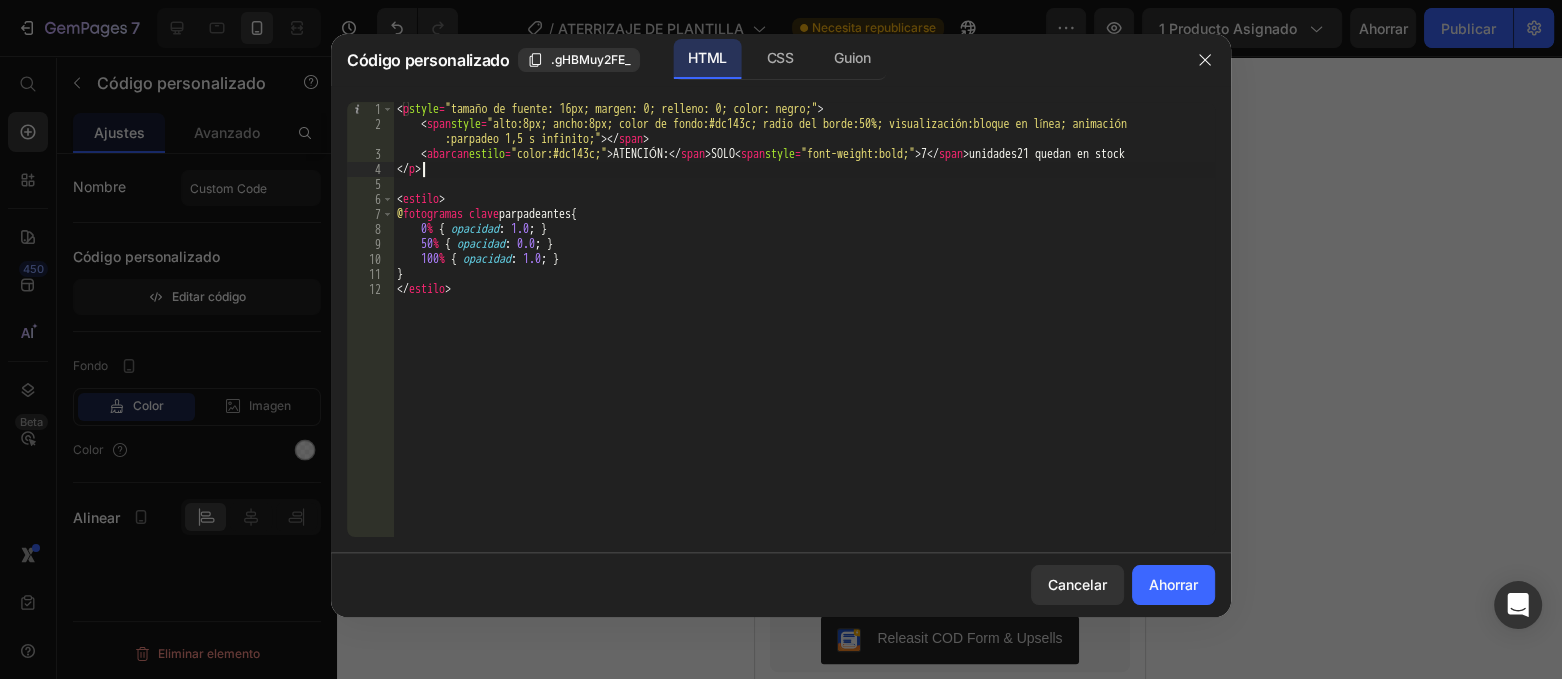 scroll, scrollTop: 0, scrollLeft: 0, axis: both 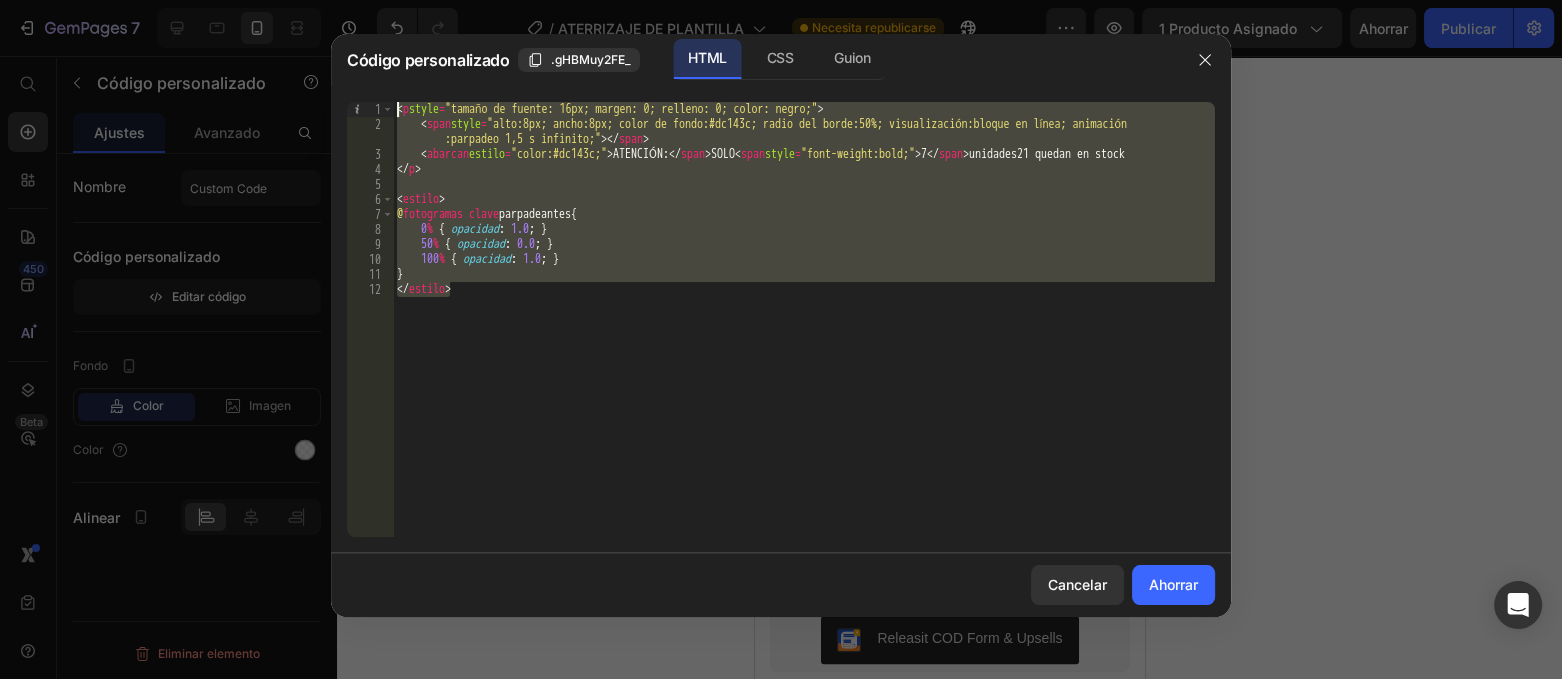 drag, startPoint x: 473, startPoint y: 296, endPoint x: 392, endPoint y: 100, distance: 212.07782 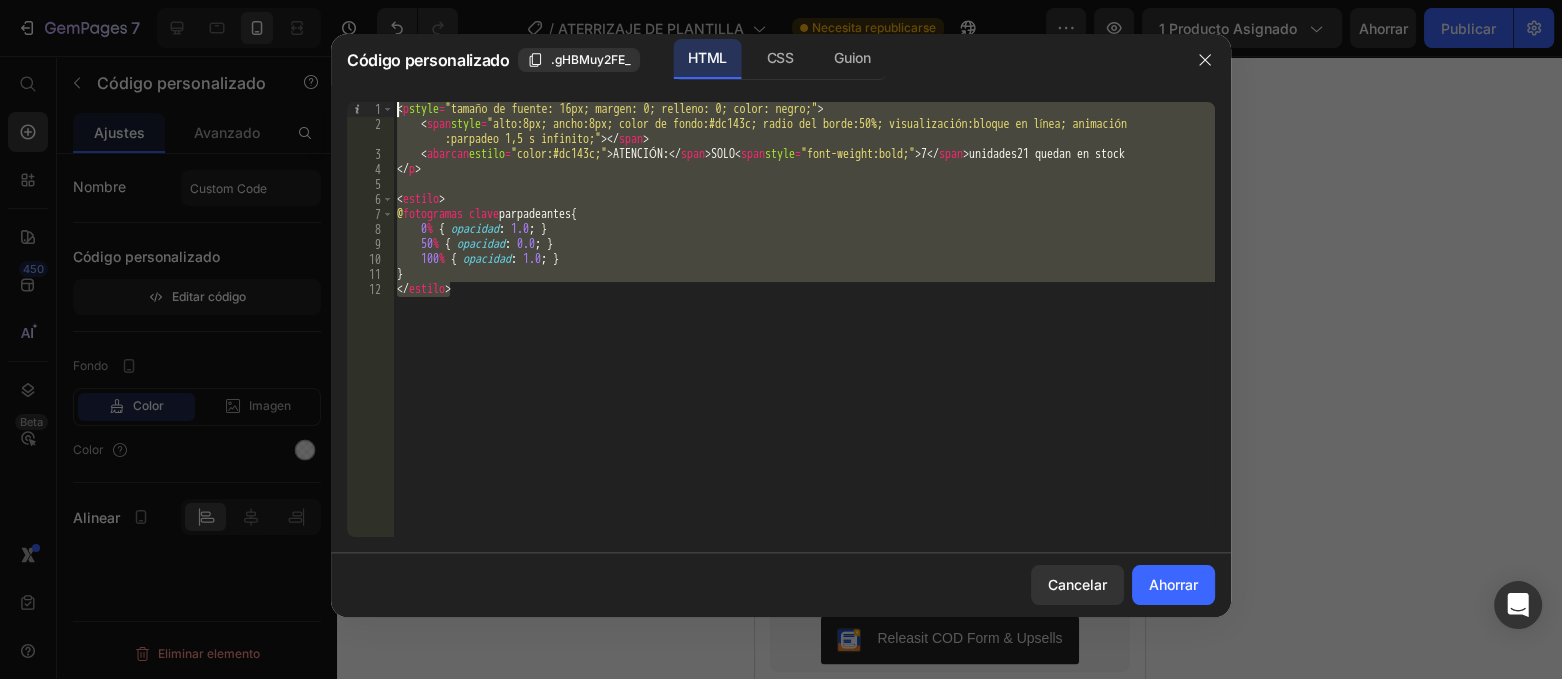 click on "<  p  style  =  "tamaño de fuente: 16px; margen: 0; relleno: 0; color: negro;"  >        <  span  style  =  "alto:8px; ancho:8px; color de fondo:#dc143c; radio del borde:50%; visualización:bloque en línea; animación            :parpadeo 1,5 s infinito;"  >  </  span  >      <  abarcan  estilo  =  "color:#dc143c;"  >  ATENCIÓN:  </  span  >  SOLO  <  span  style  =  "font-weight:bold;"  >  7  </  span  >  unidades21 quedan en stock     </  p  > <  estilo  > @  fotogramas clave  parpadeantes  {      0  %    {    opacidad  :    1.0  ;    }      50  %    {    opacidad  :    0.0  ;    }      100  %    {    opacidad  :    1.0  ;    } } </  estilo  >" at bounding box center (804, 319) 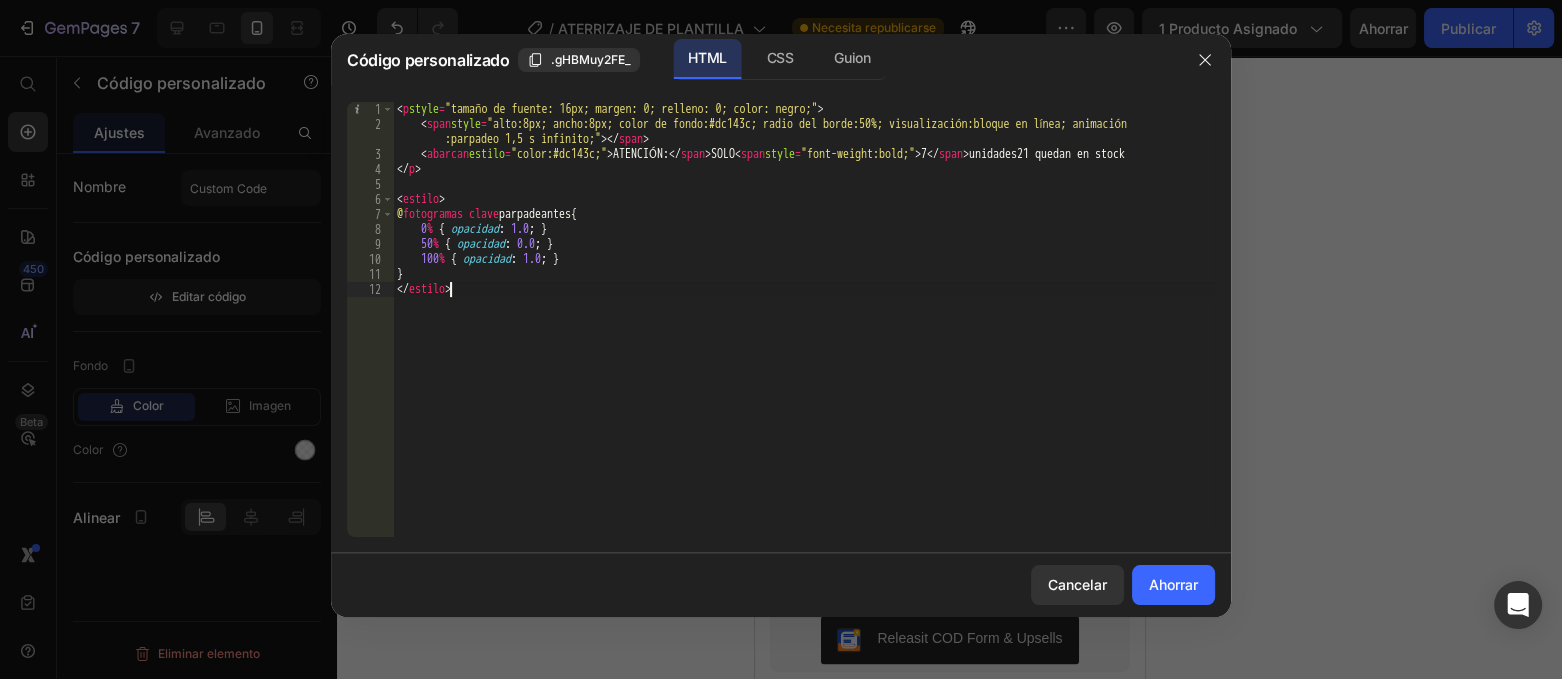 click on "<  p  style  =  "tamaño de fuente: 16px; margen: 0; relleno: 0; color: negro;"  >        <  span  style  =  "alto:8px; ancho:8px; color de fondo:#dc143c; radio del borde:50%; visualización:bloque en línea; animación            :parpadeo 1,5 s infinito;"  >  </  span  >      <  abarcan  estilo  =  "color:#dc143c;"  >  ATENCIÓN:  </  span  >  SOLO  <  span  style  =  "font-weight:bold;"  >  7  </  span  >  unidades21 quedan en stock     </  p  > <  estilo  > @  fotogramas clave  parpadeantes  {      0  %    {    opacidad  :    1.0  ;    }      50  %    {    opacidad  :    0.0  ;    }      100  %    {    opacidad  :    1.0  ;    } } </  estilo  >" at bounding box center (804, 334) 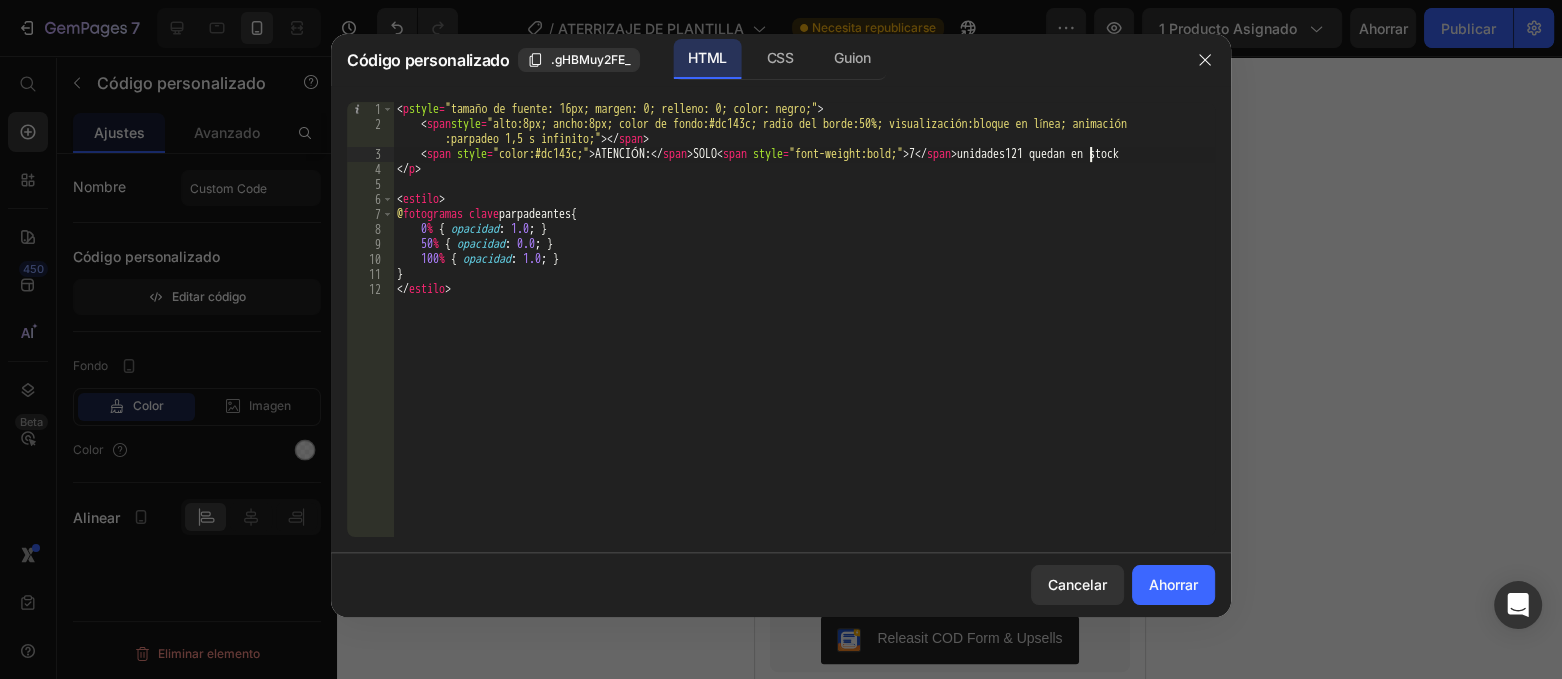 scroll, scrollTop: 0, scrollLeft: 56, axis: horizontal 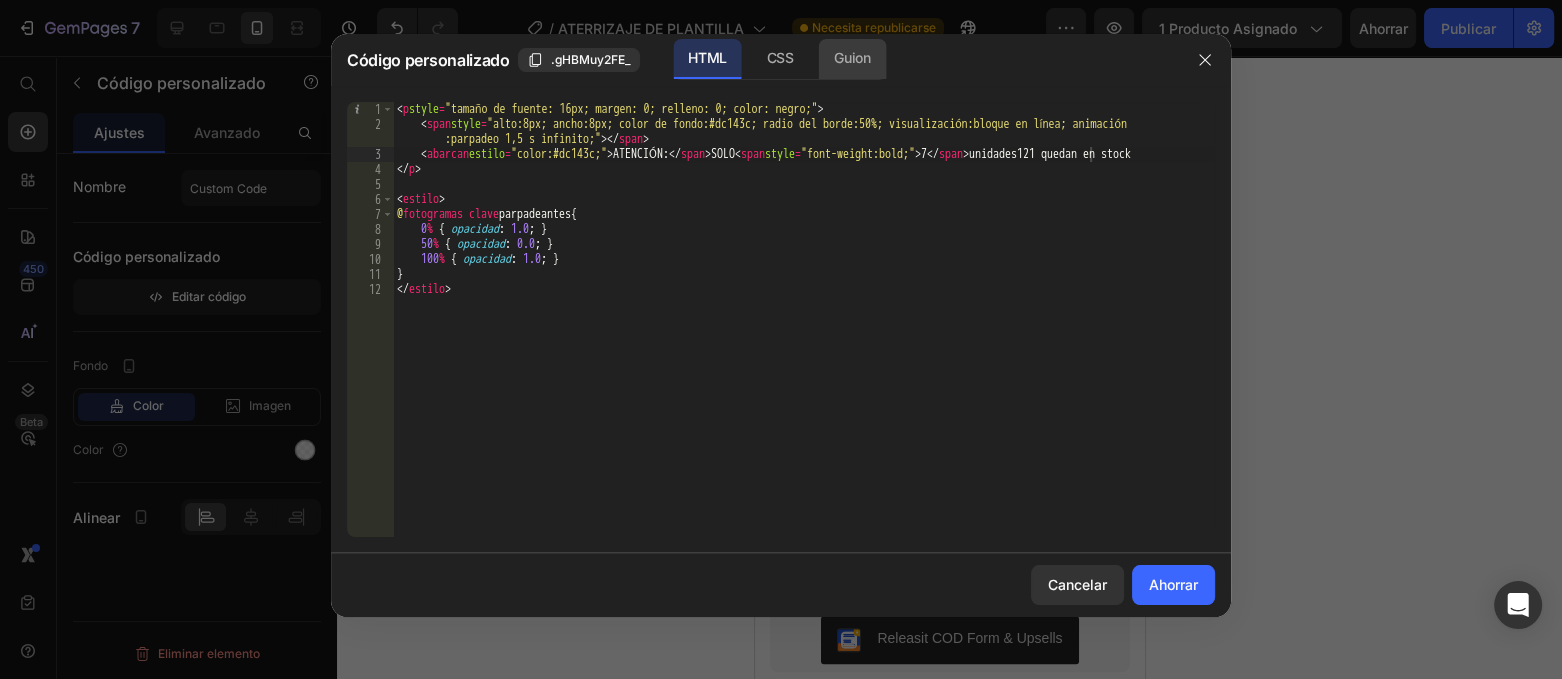 click on "Guion" at bounding box center [852, 57] 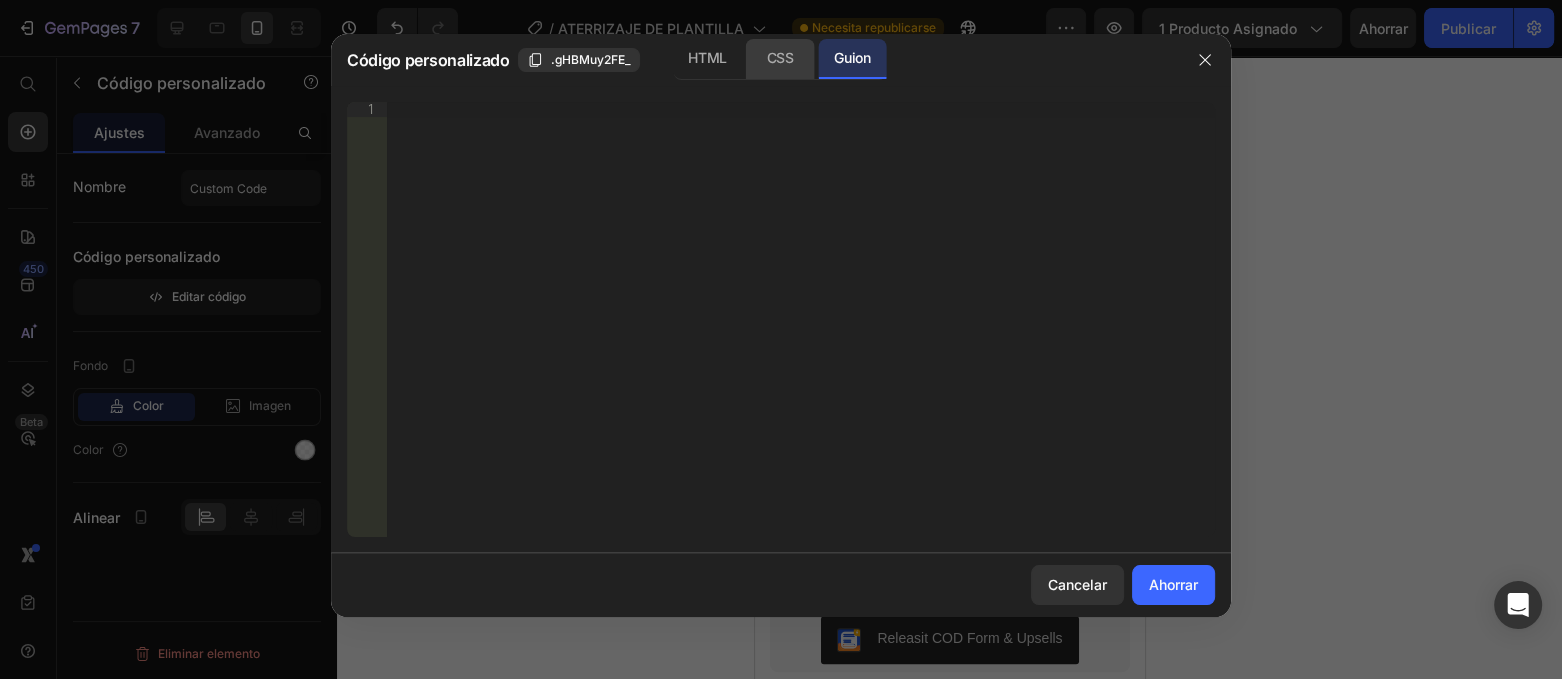 click on "CSS" 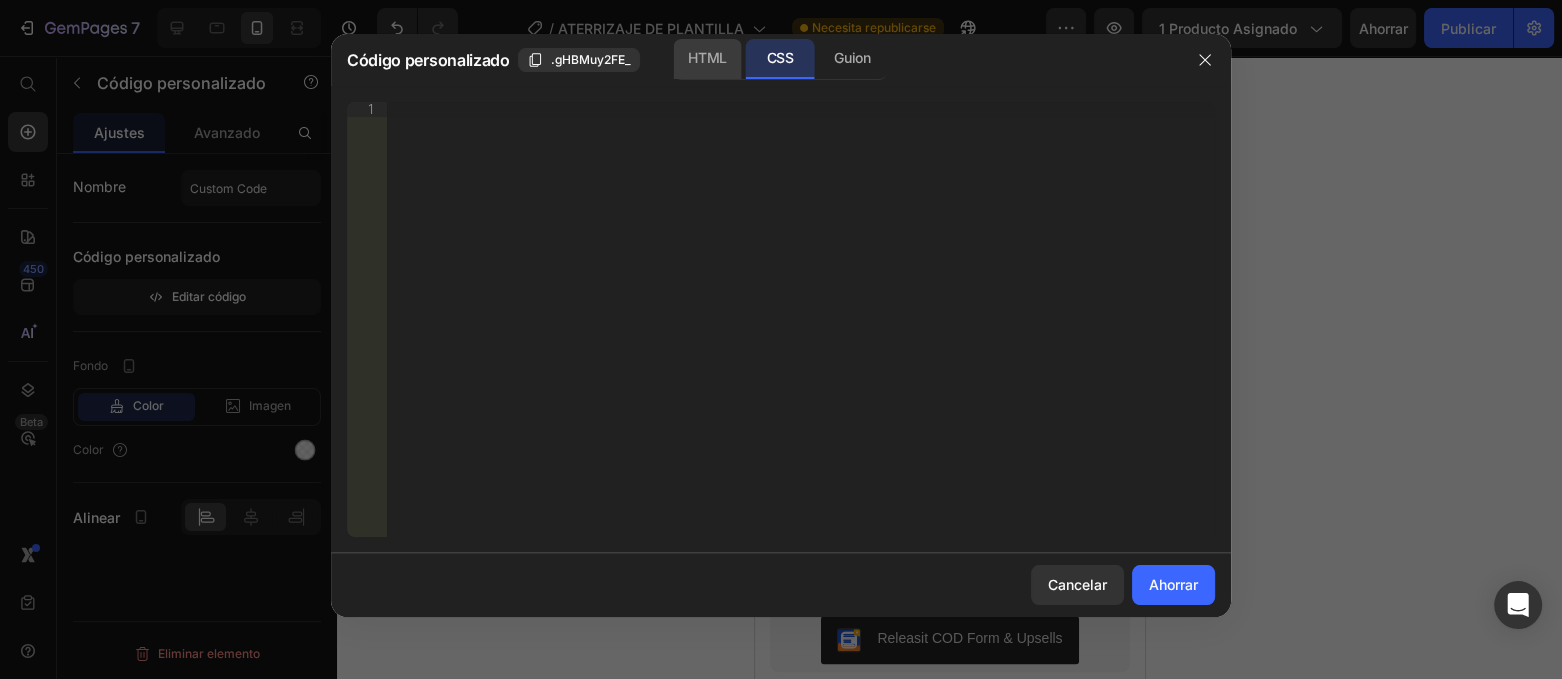 click on "HTML" at bounding box center (707, 57) 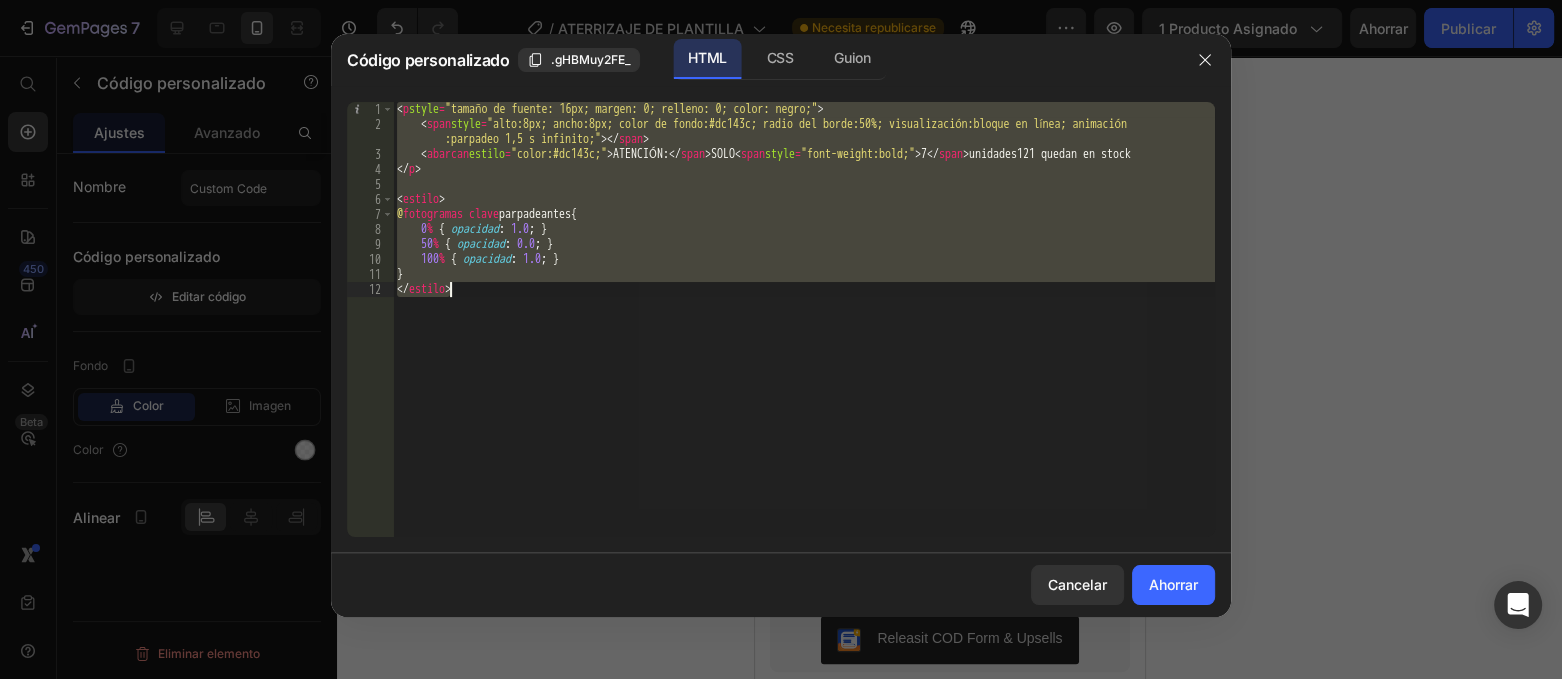 click on "<  p  style  =  "tamaño de fuente: 16px; margen: 0; relleno: 0; color: negro;"  >        <  span  style  =  "alto:8px; ancho:8px; color de fondo:#dc143c; radio del borde:50%; visualización:bloque en línea; animación            :parpadeo 1,5 s infinito;"  >  </  span  >      <  abarcan  estilo  =  "color:#dc143c;"  >  ATENCIÓN:  </  span  >  SOLO  <  span  style  =  "font-weight:bold;"  >  7  </  span  >  unidades121 quedan en stock     </  p  > <  estilo  > @  fotogramas clave  parpadeantes  {      0  %    {    opacidad  :    1.0  ;    }      50  %    {    opacidad  :    0.0  ;    }      100  %    {    opacidad  :    1.0  ;    } } </  estilo  >" at bounding box center (804, 319) 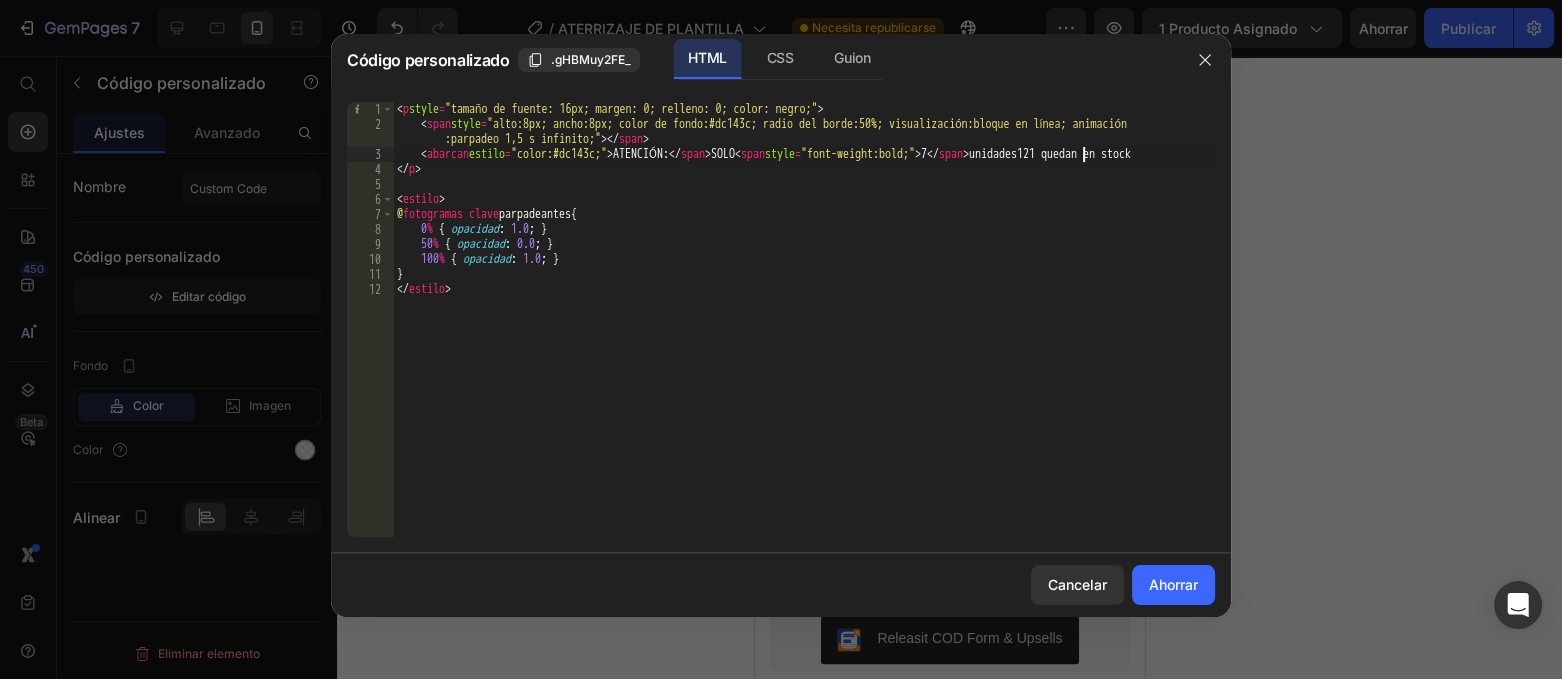 scroll, scrollTop: 0, scrollLeft: 56, axis: horizontal 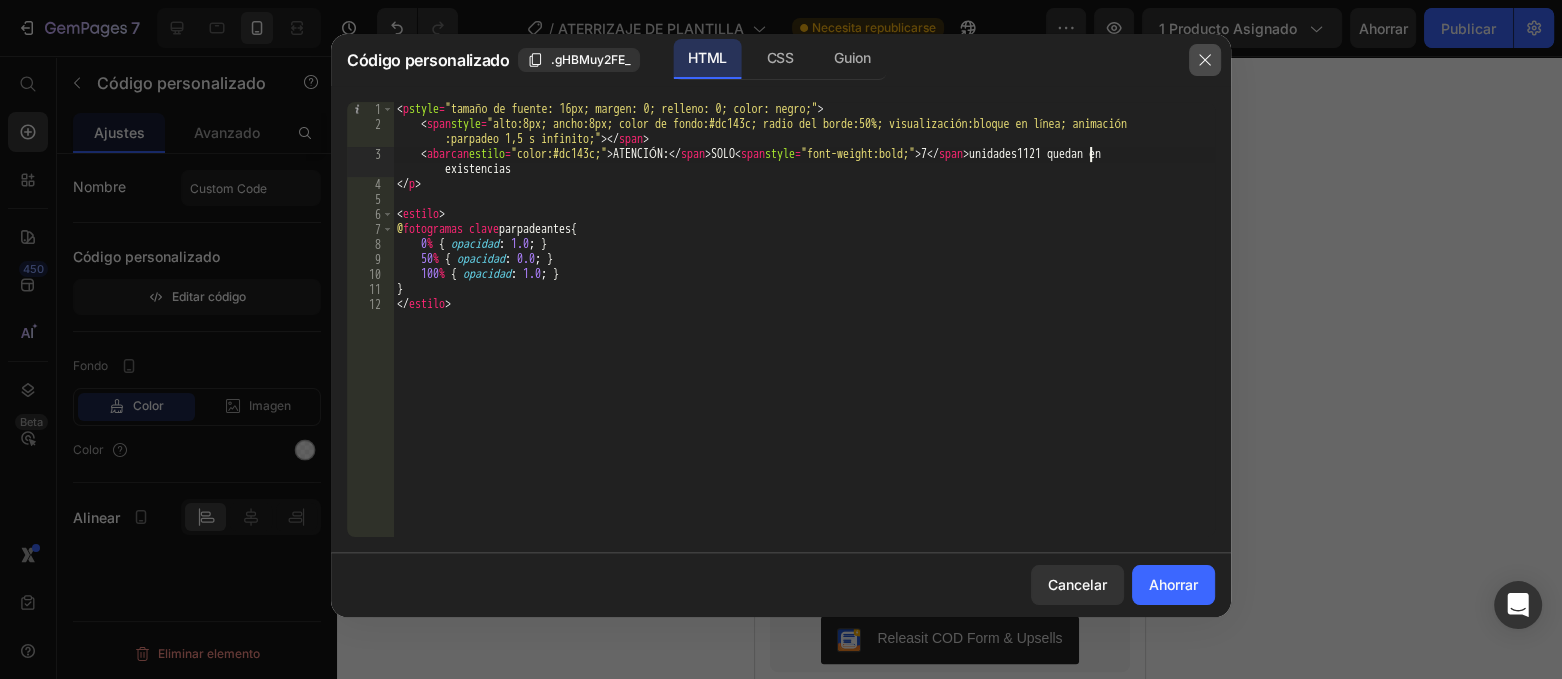 type on "<span style="color:#dc143c;">ATENCIÓN:</span> SOLO <span style="font-weight:bold;">7</span> unidades1121 quedan en stock" 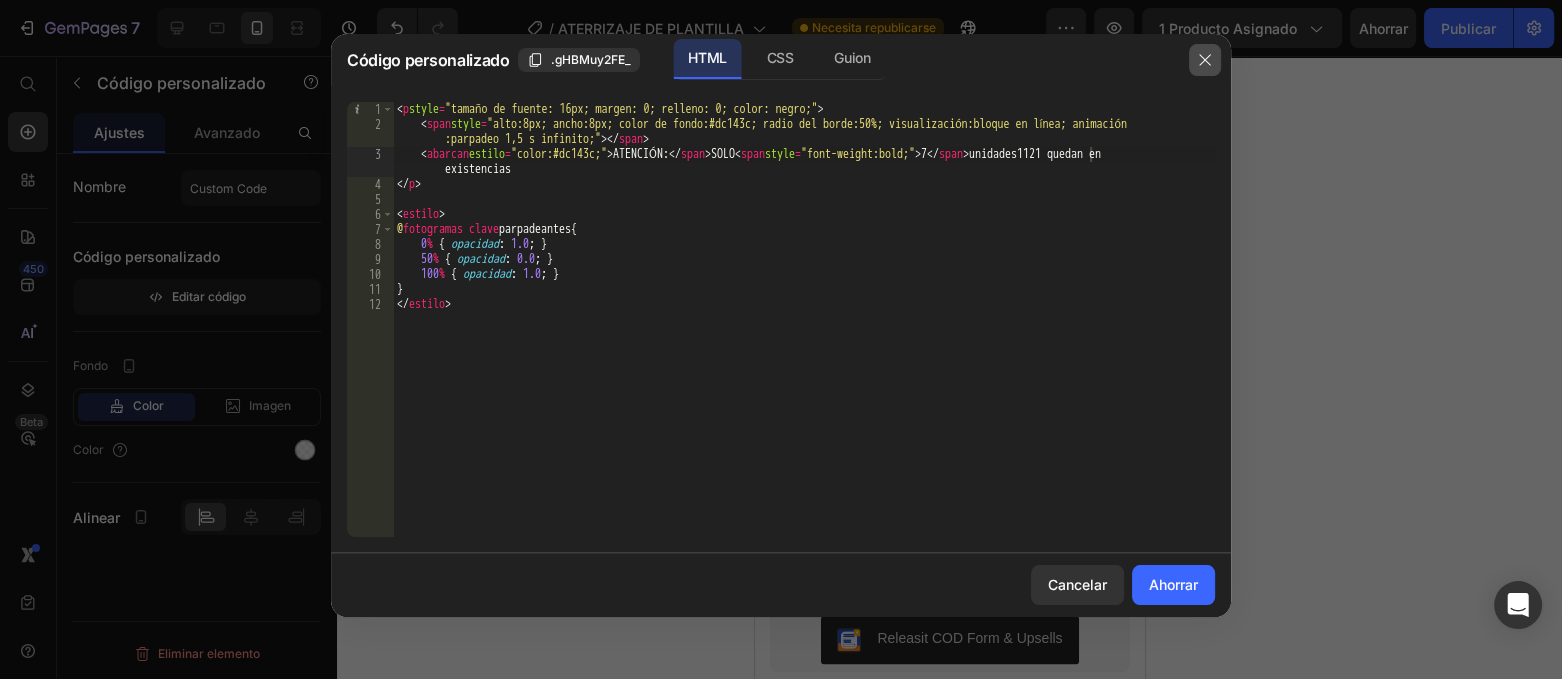 click 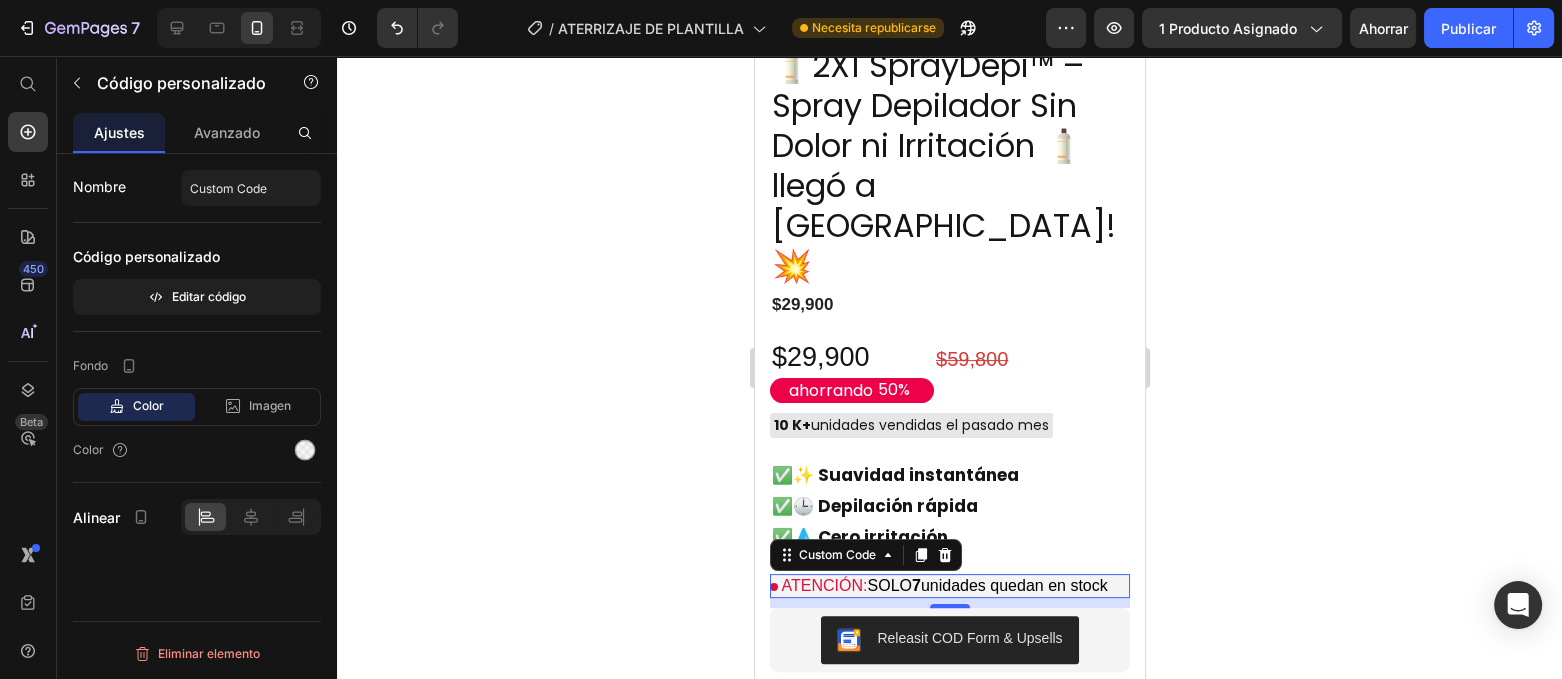 click on "ATENCIÓN:  SOLO  7  unidades quedan en stock" at bounding box center [949, 586] 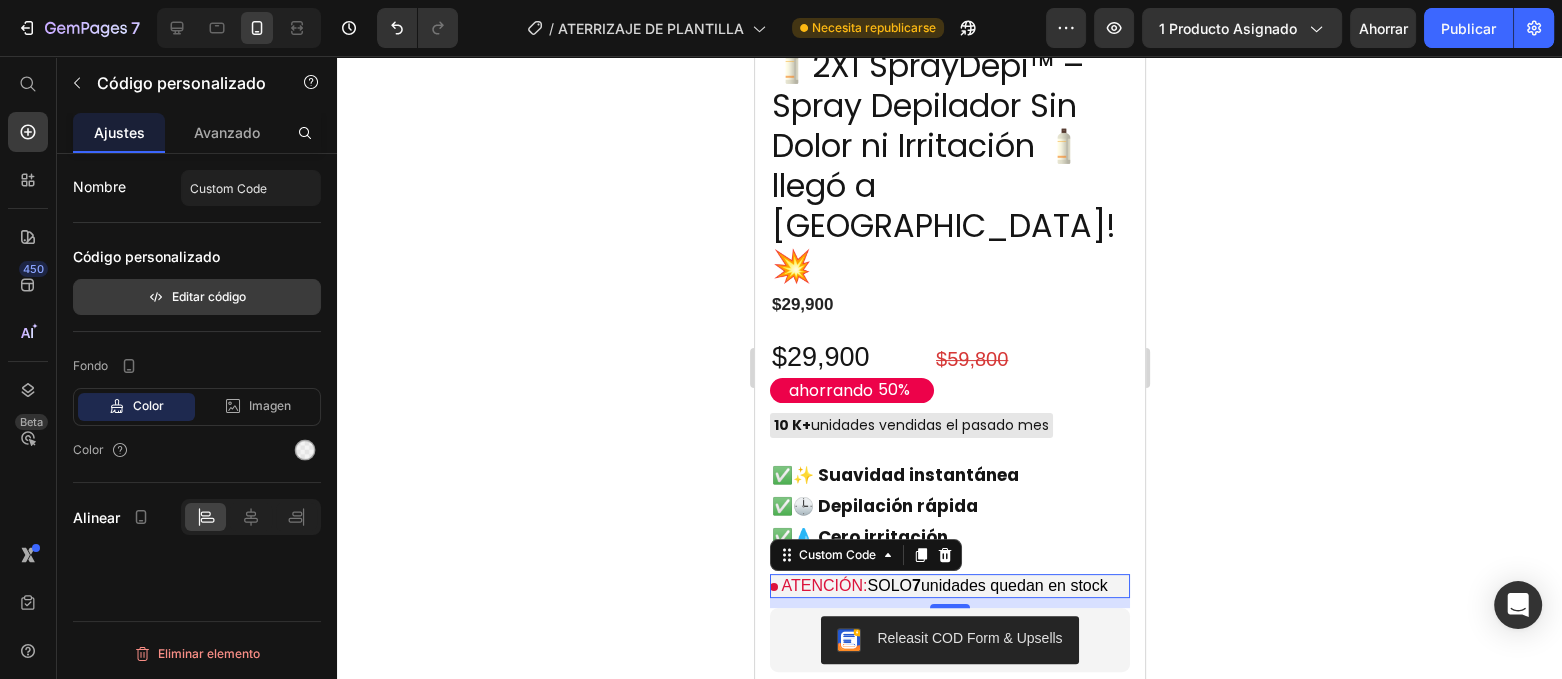 click on "Editar código" at bounding box center [209, 296] 